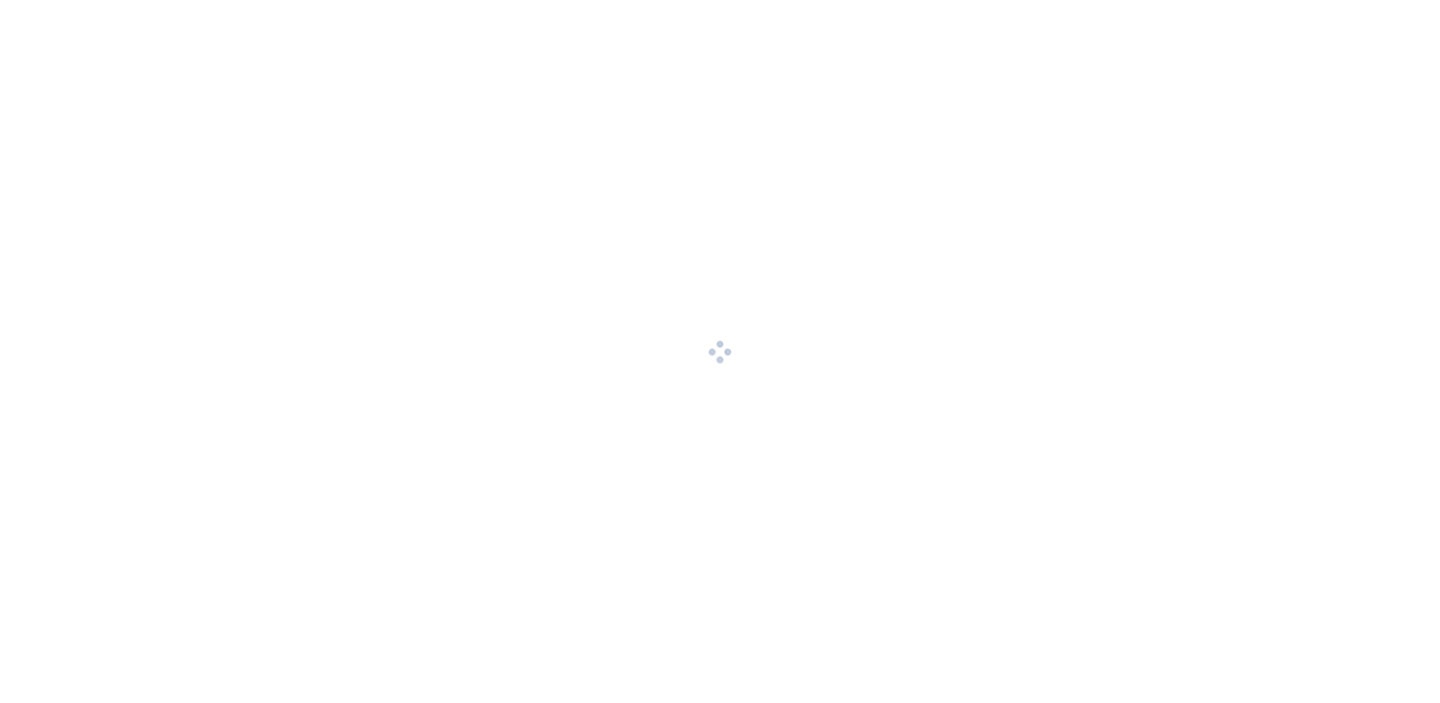scroll, scrollTop: 0, scrollLeft: 0, axis: both 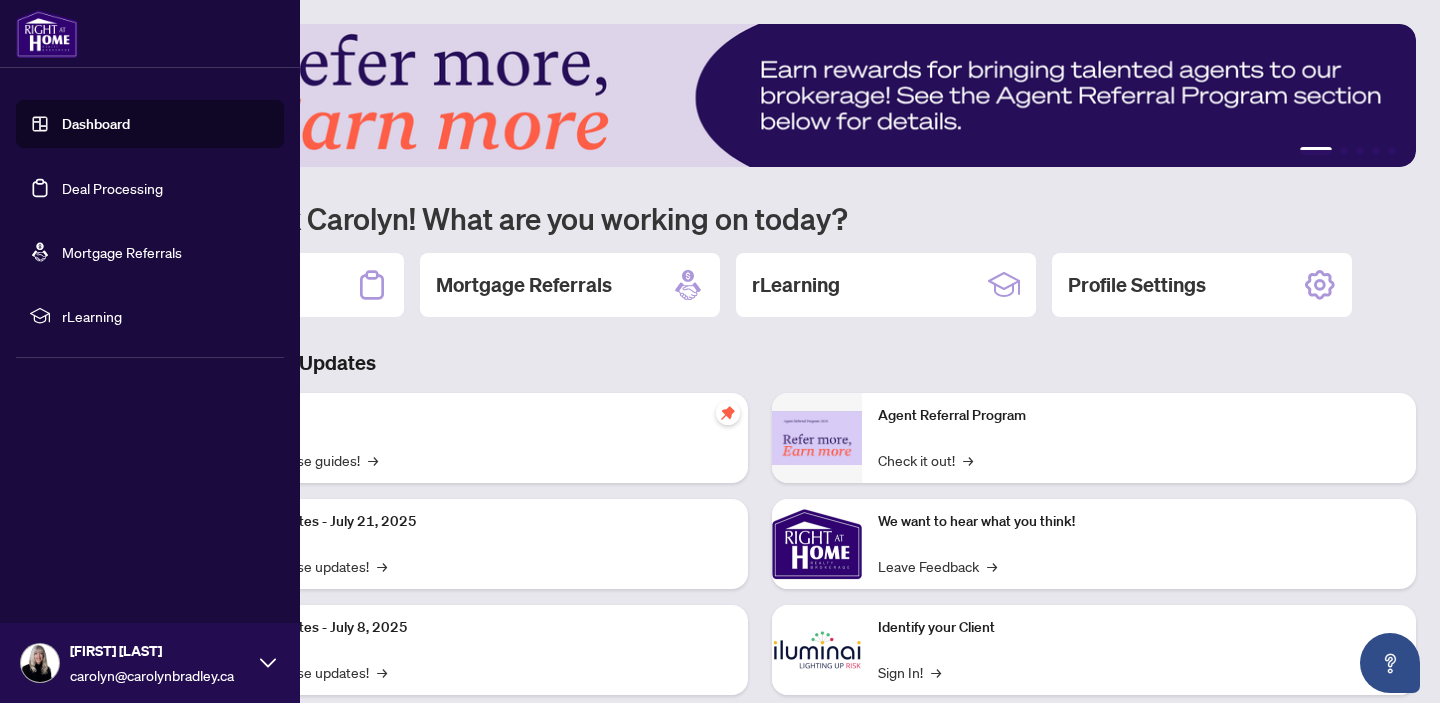 click on "Deal Processing" at bounding box center (112, 188) 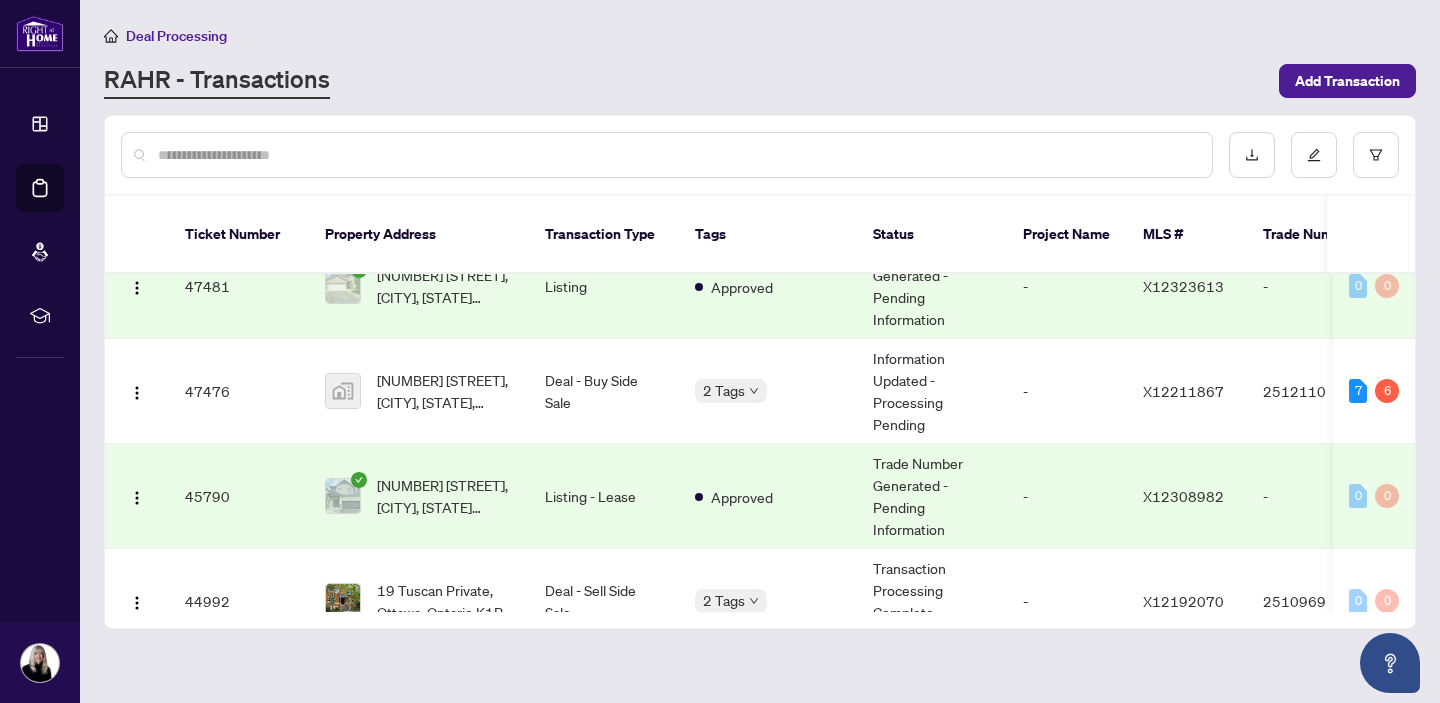 scroll, scrollTop: 277, scrollLeft: 0, axis: vertical 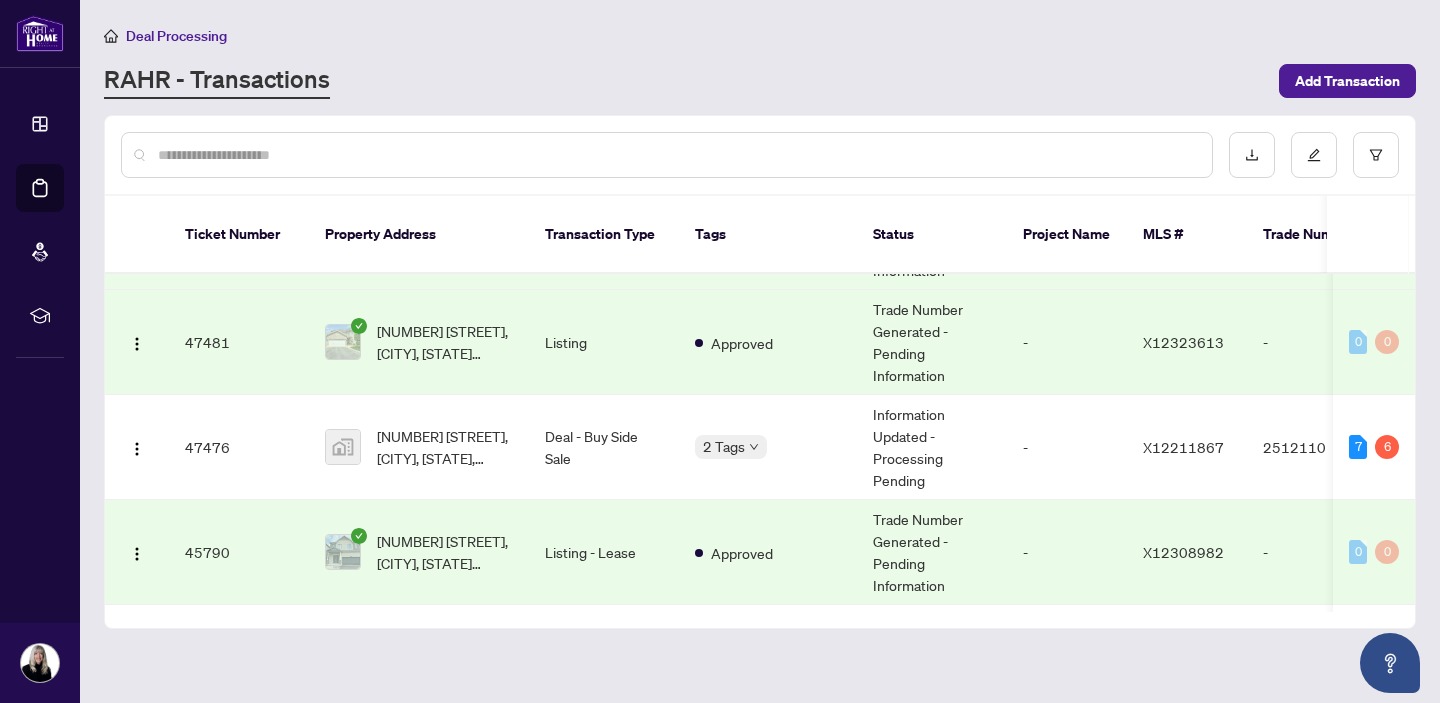 click at bounding box center (677, 155) 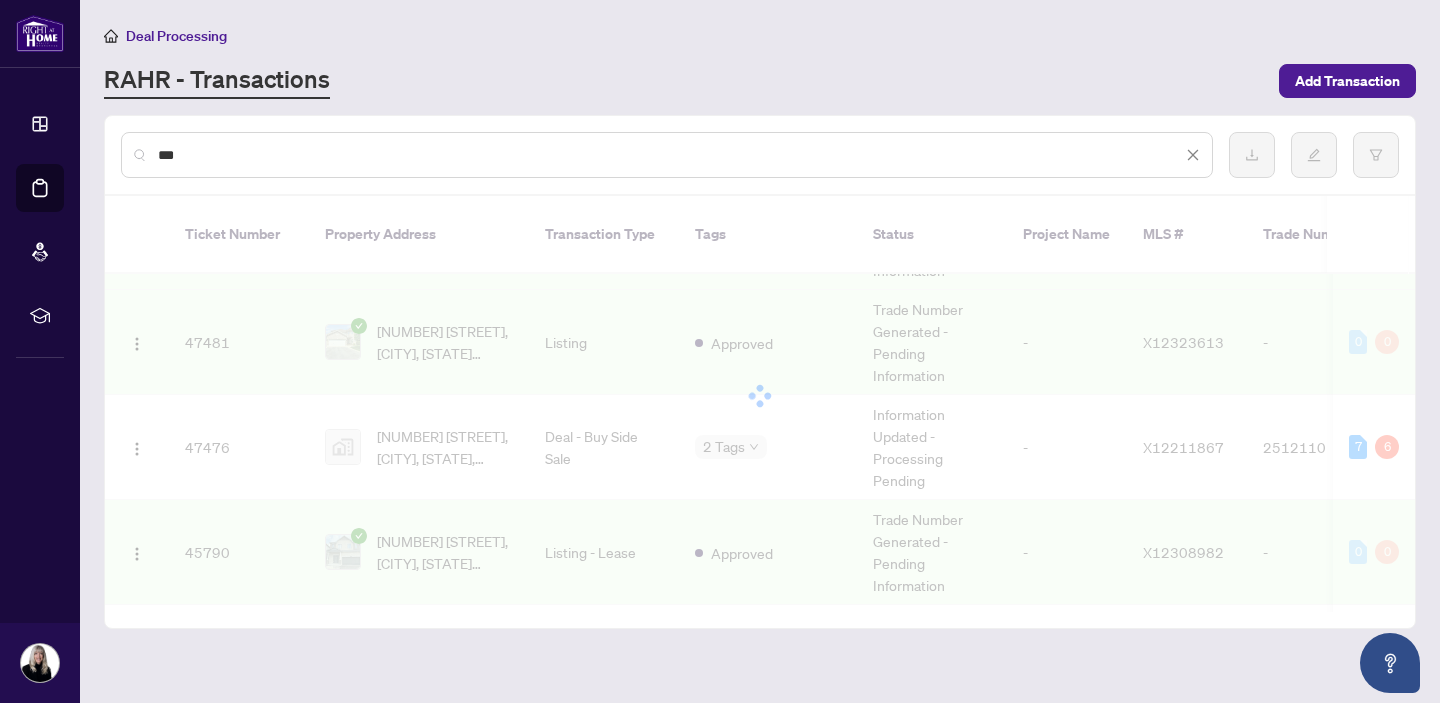 scroll, scrollTop: 0, scrollLeft: 0, axis: both 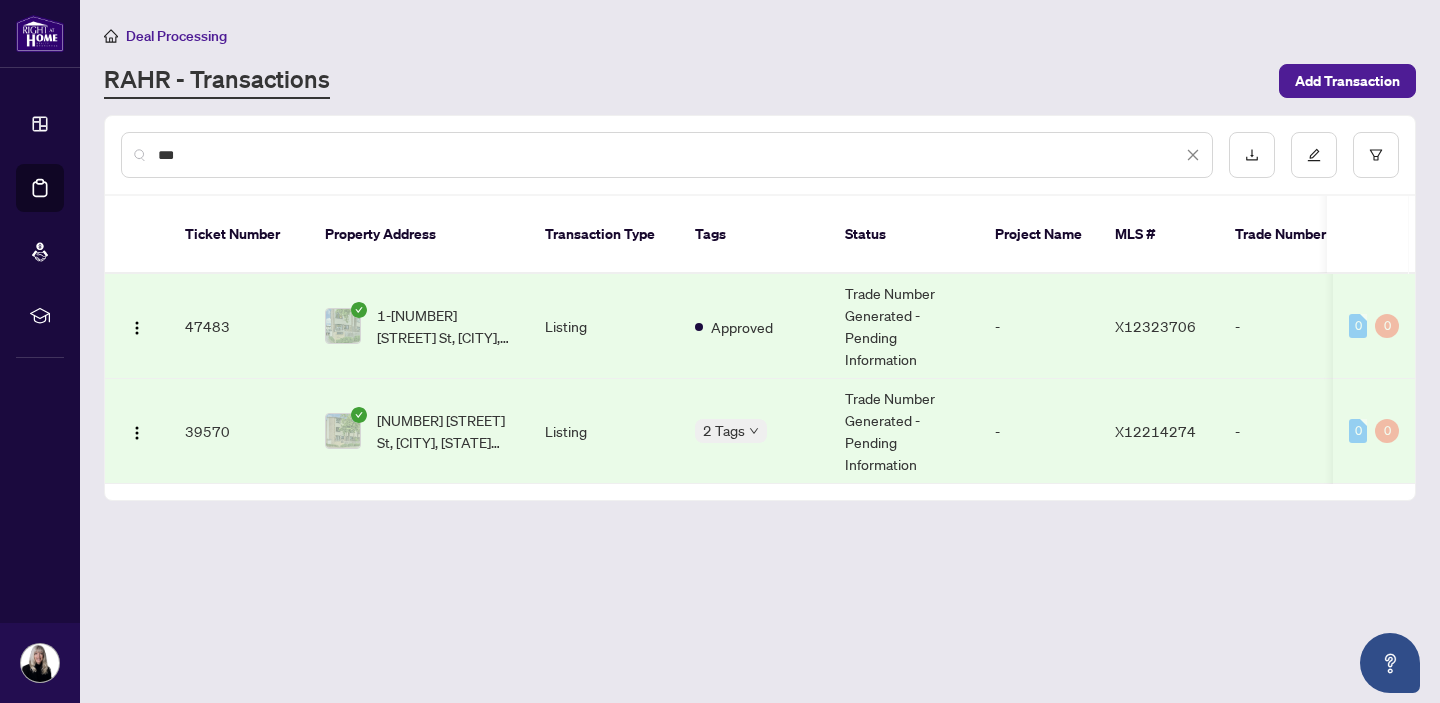 type on "***" 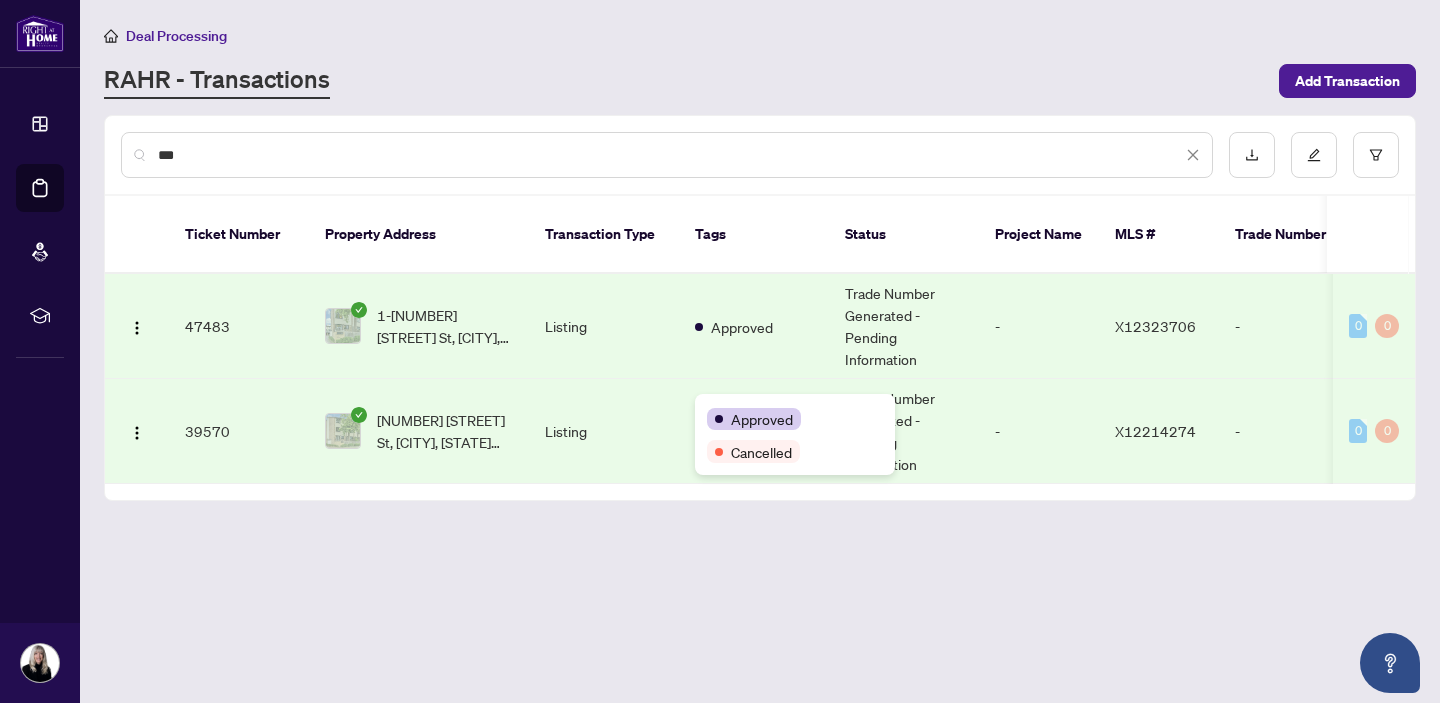 click on "Approved" at bounding box center (795, 418) 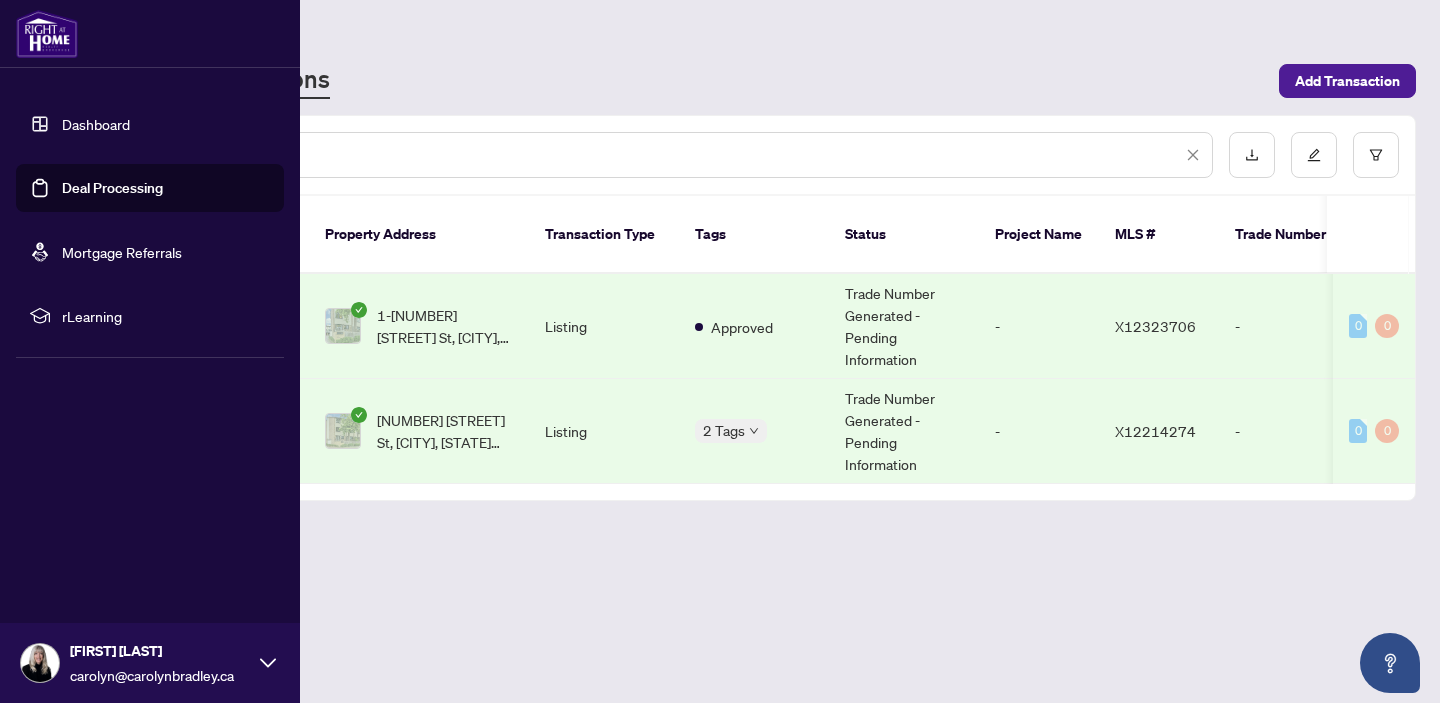 click on "Deal Processing" at bounding box center [112, 188] 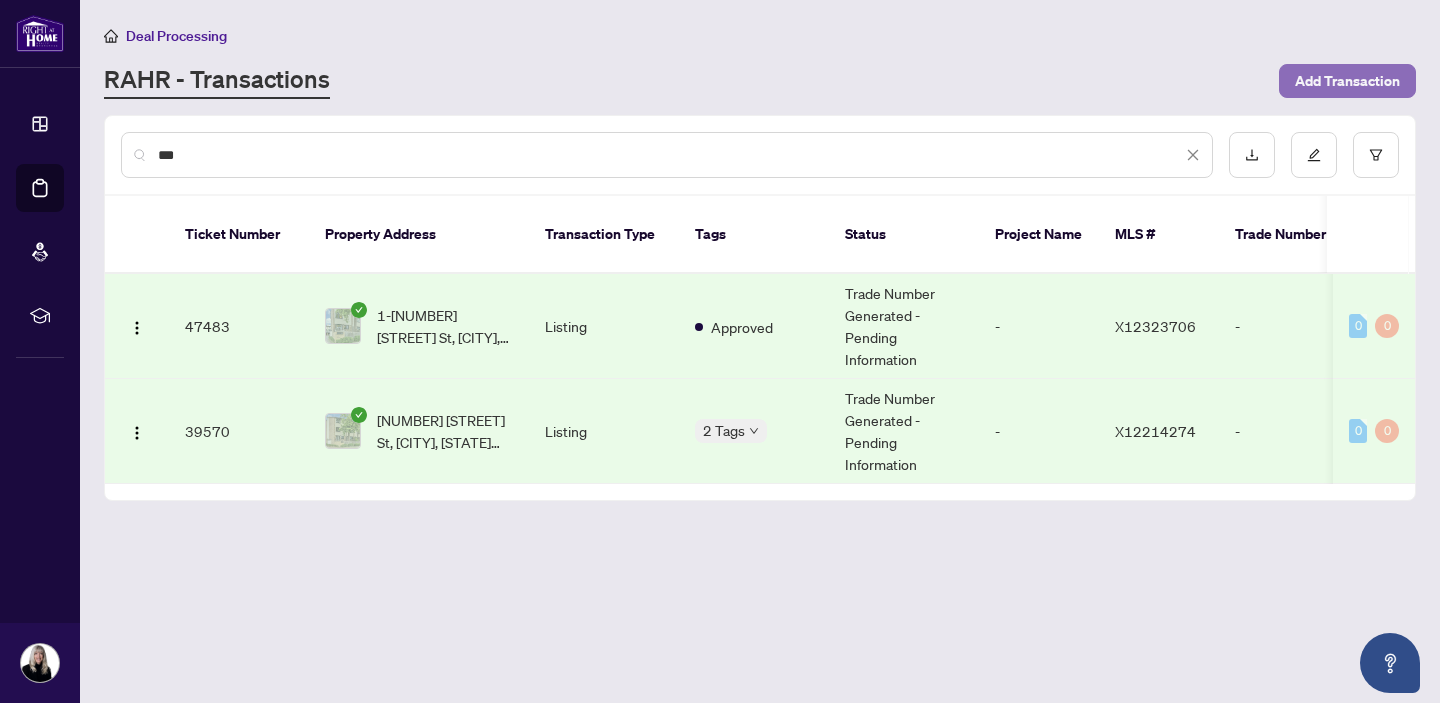 click on "Add Transaction" at bounding box center [1347, 81] 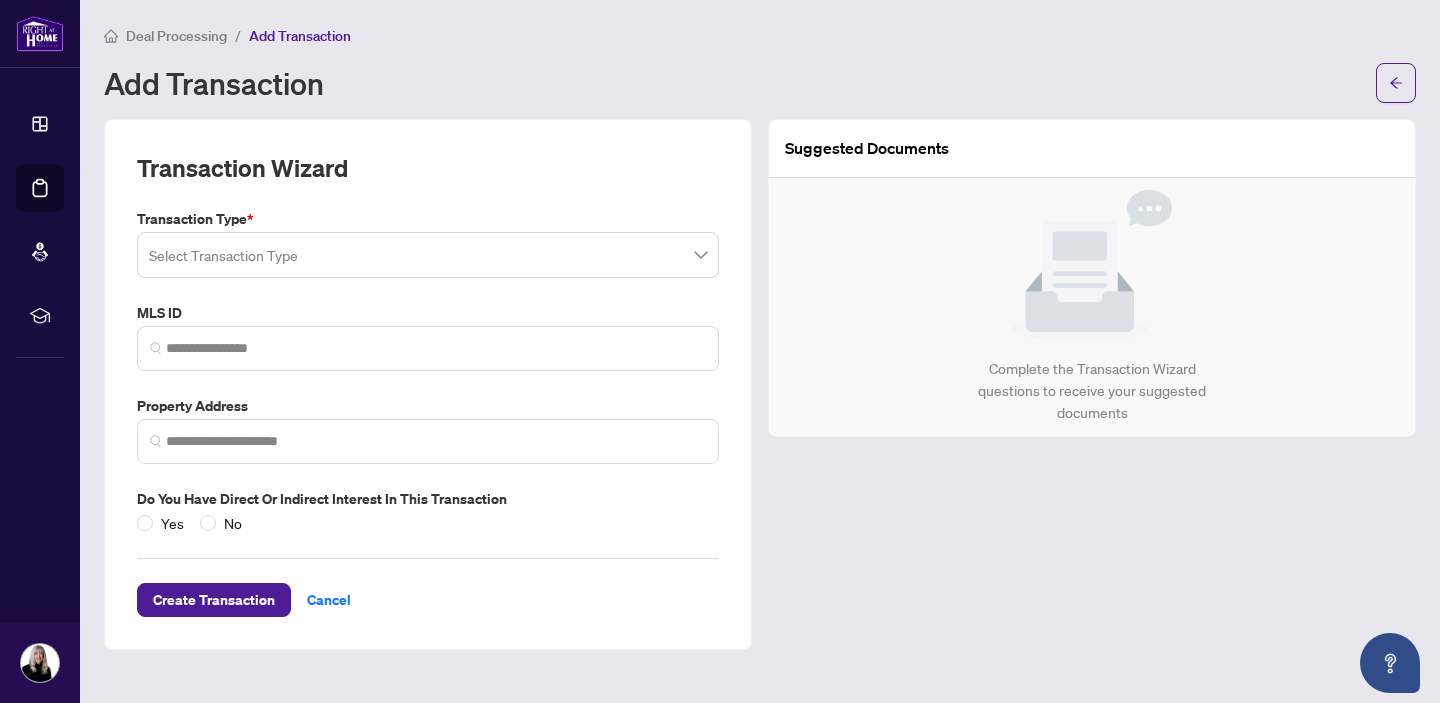 click at bounding box center (419, 258) 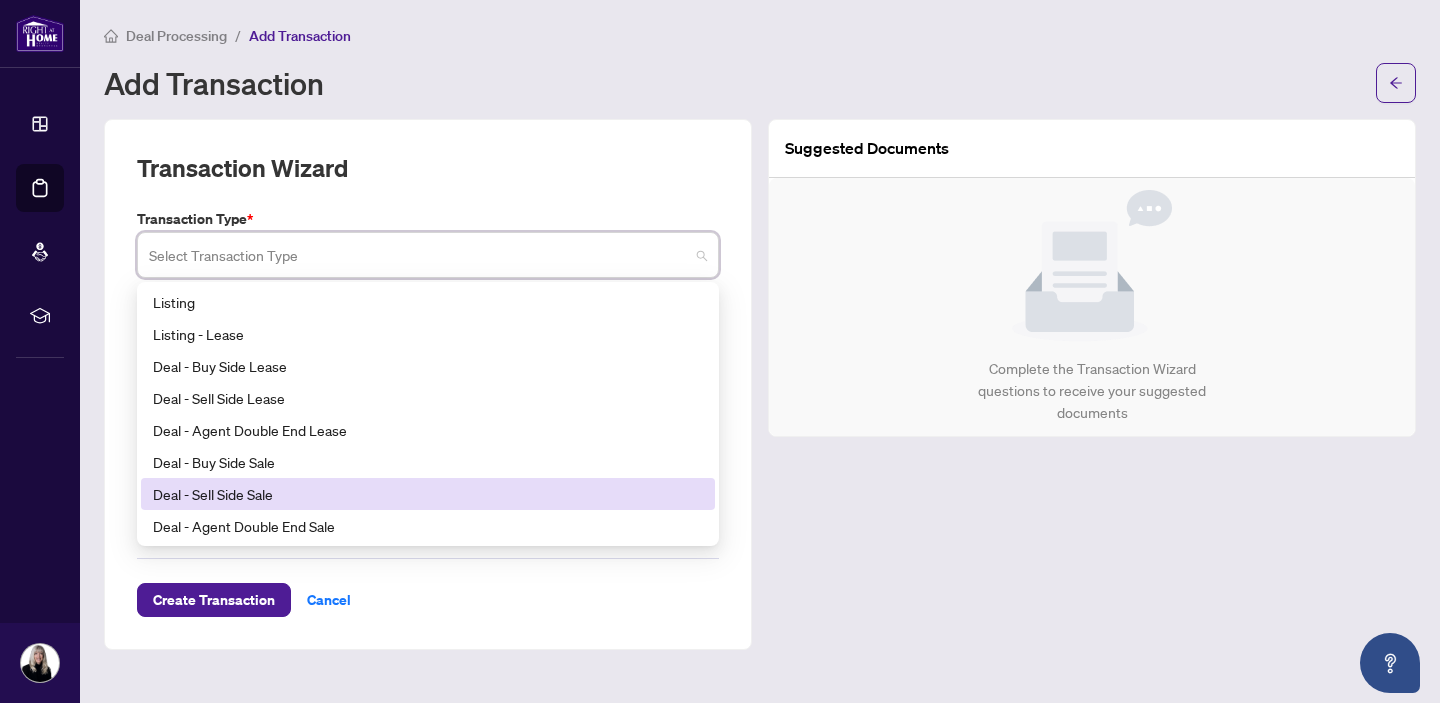 click on "Deal - Sell Side Sale" at bounding box center [428, 494] 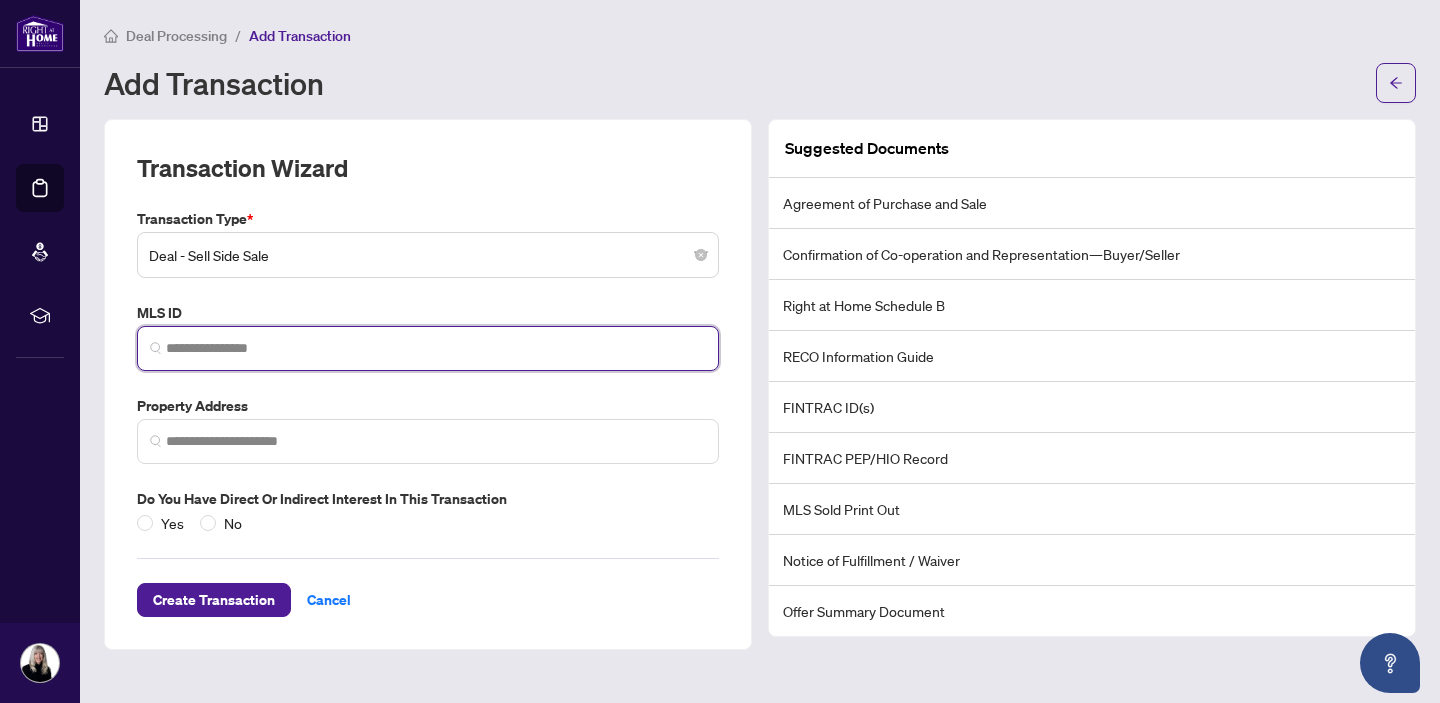 click at bounding box center (436, 348) 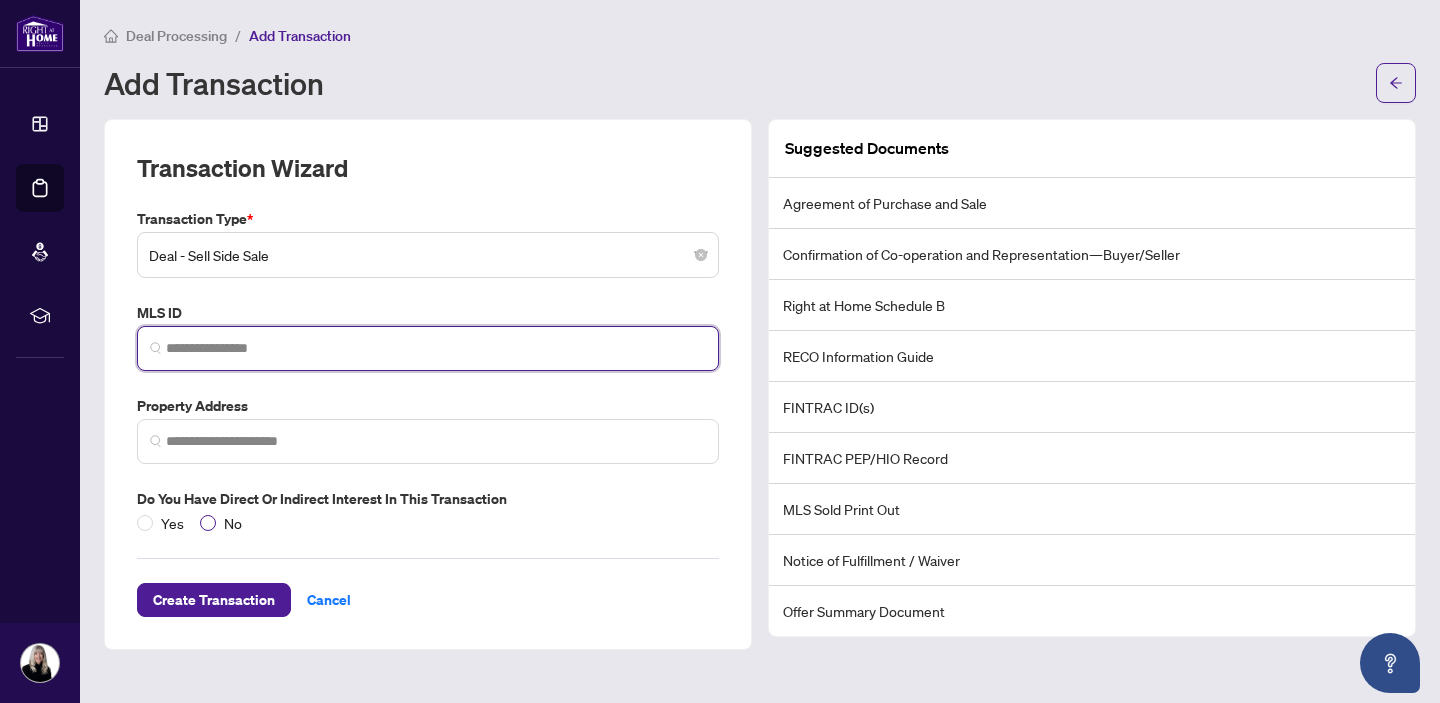 type on "*********" 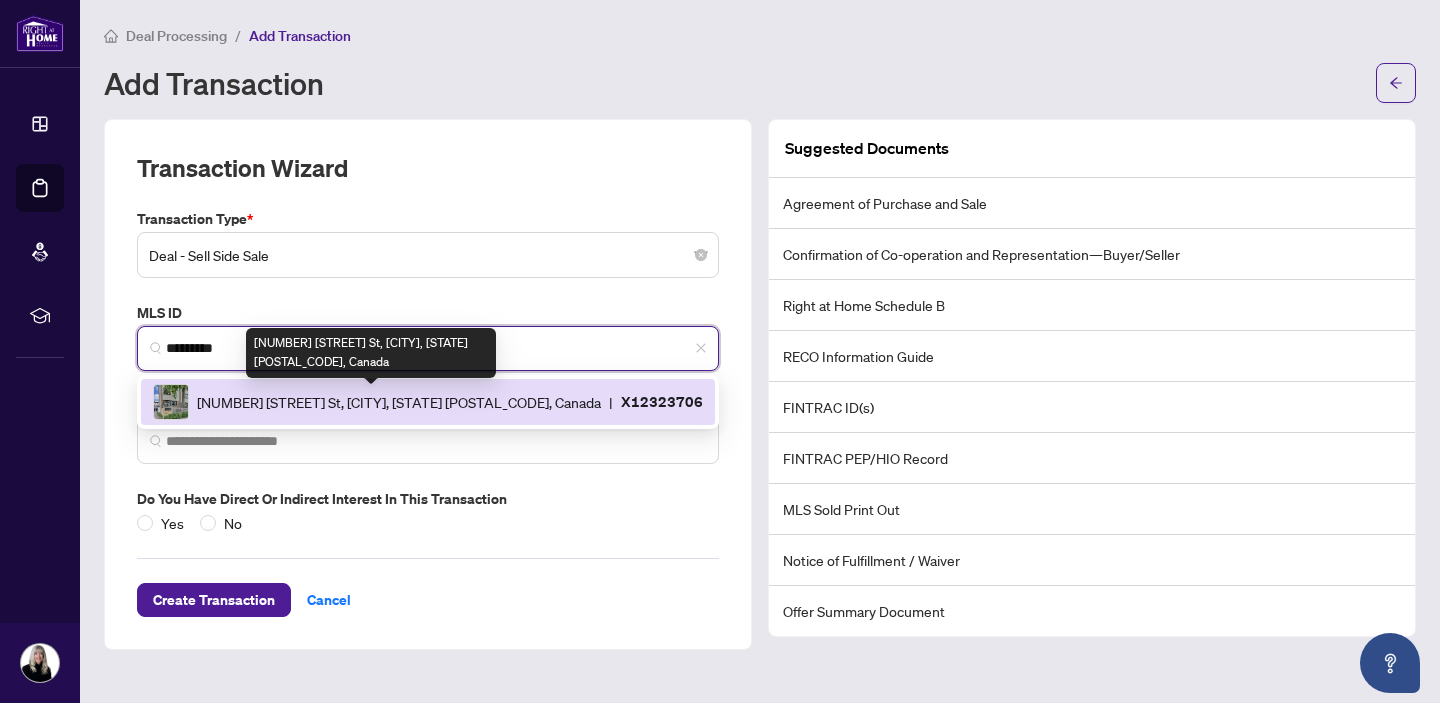 click on "[NUMBER] [STREET] St, [CITY], [STATE] [POSTAL_CODE], Canada" at bounding box center (399, 402) 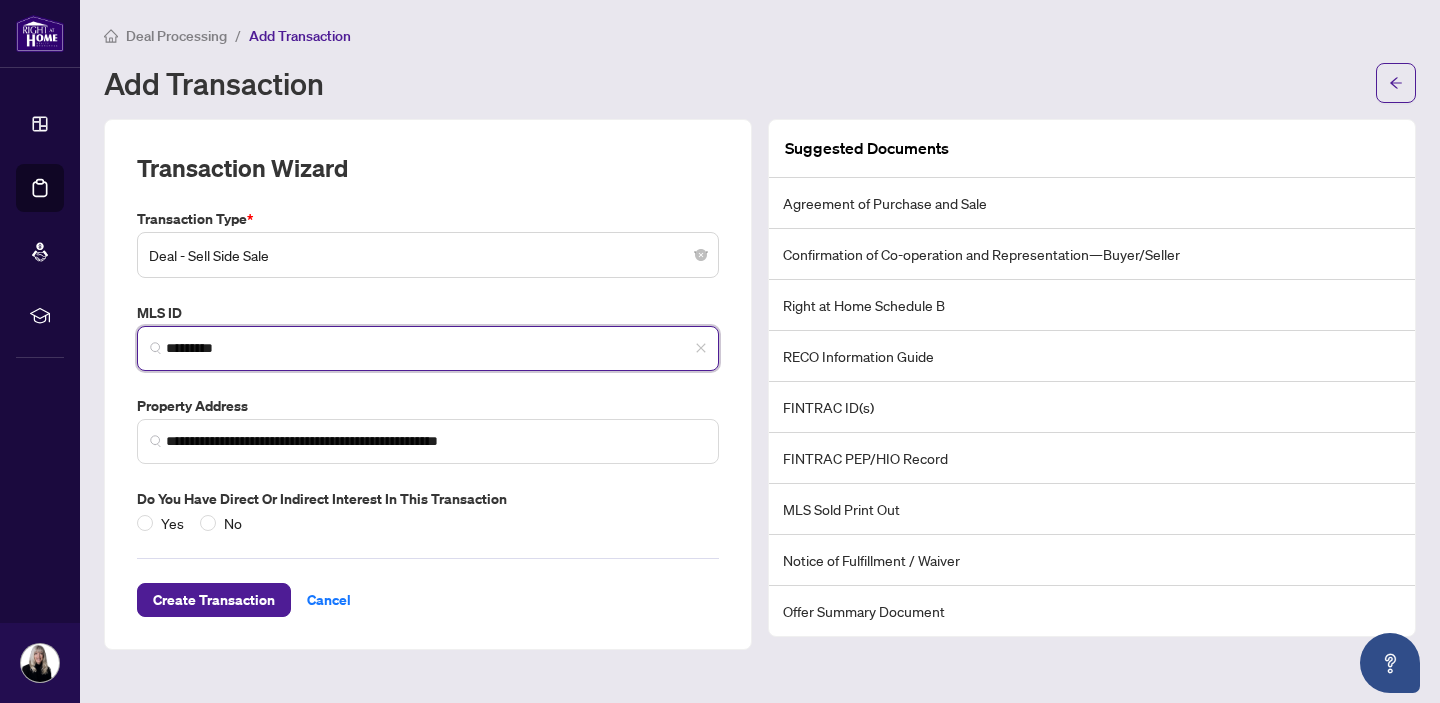 type on "*********" 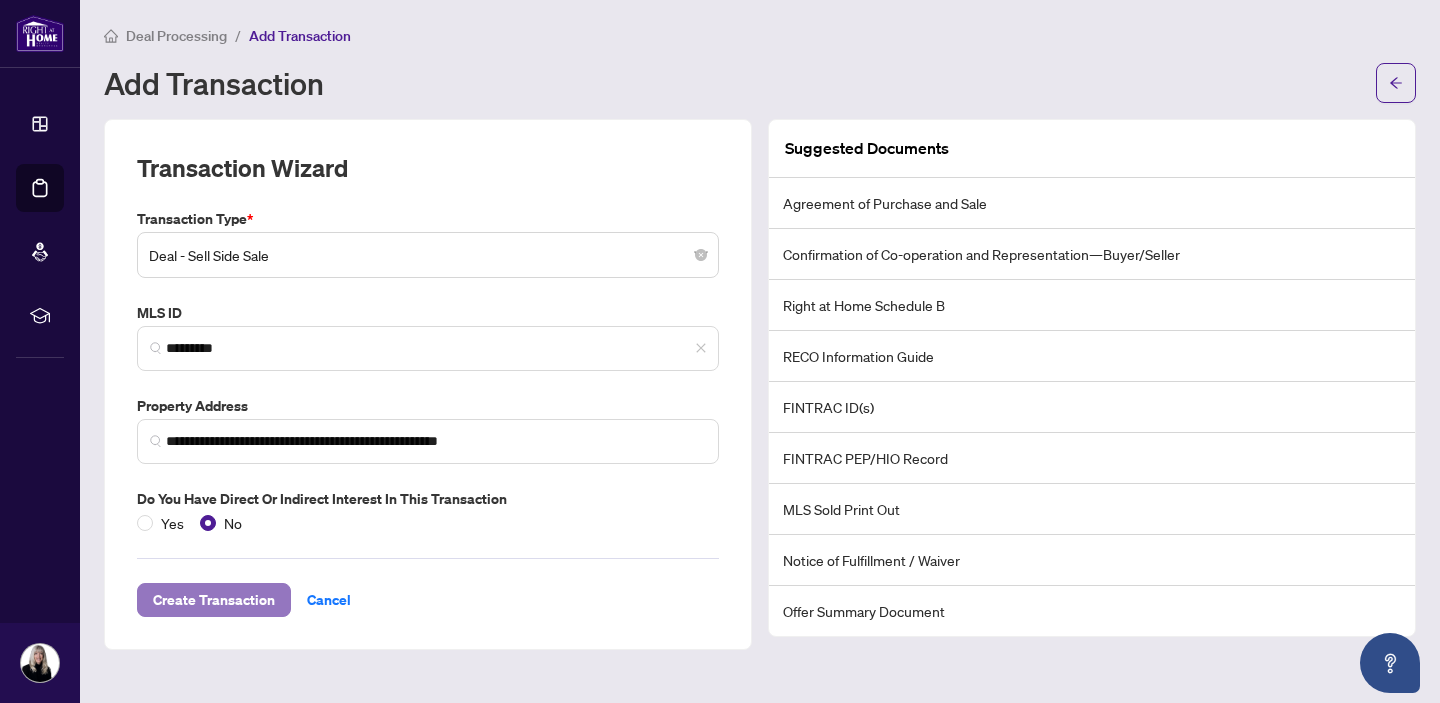 click on "Create Transaction" at bounding box center (214, 600) 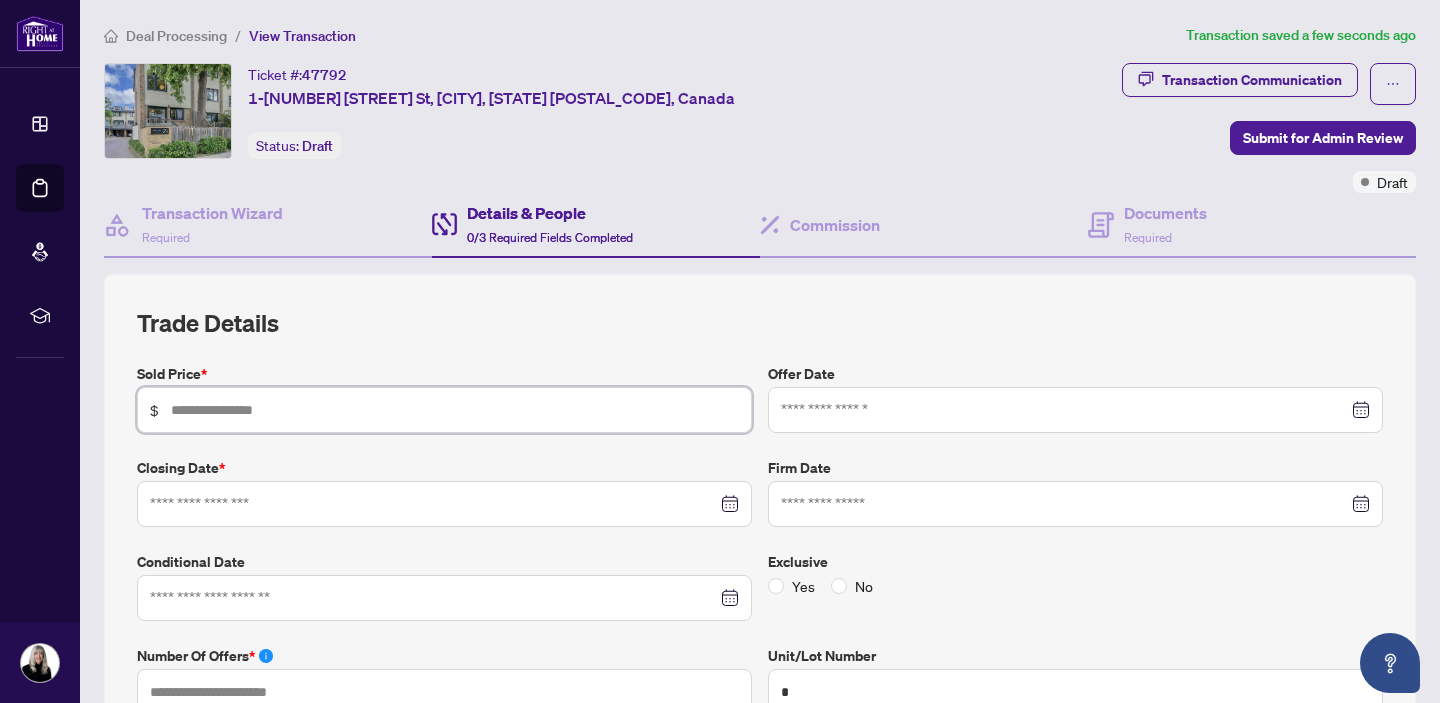 click at bounding box center [455, 410] 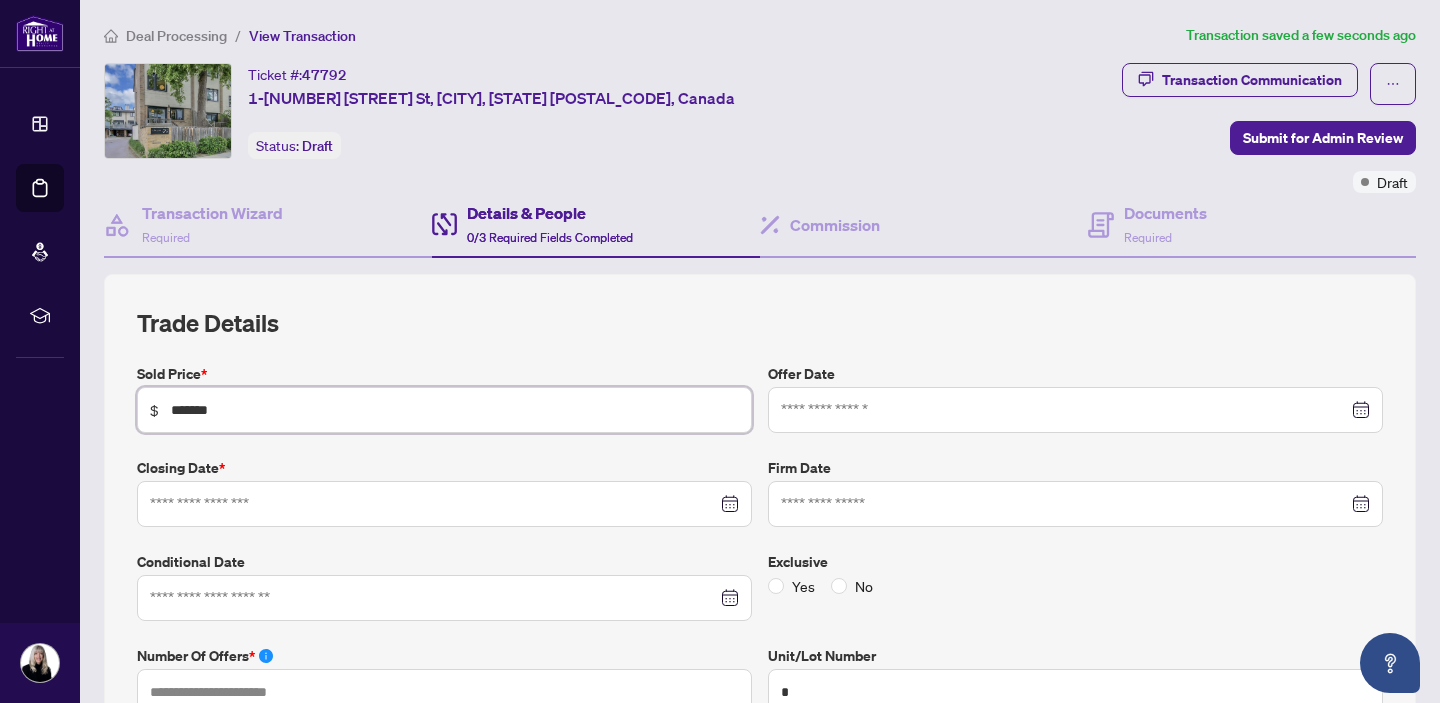 type on "*******" 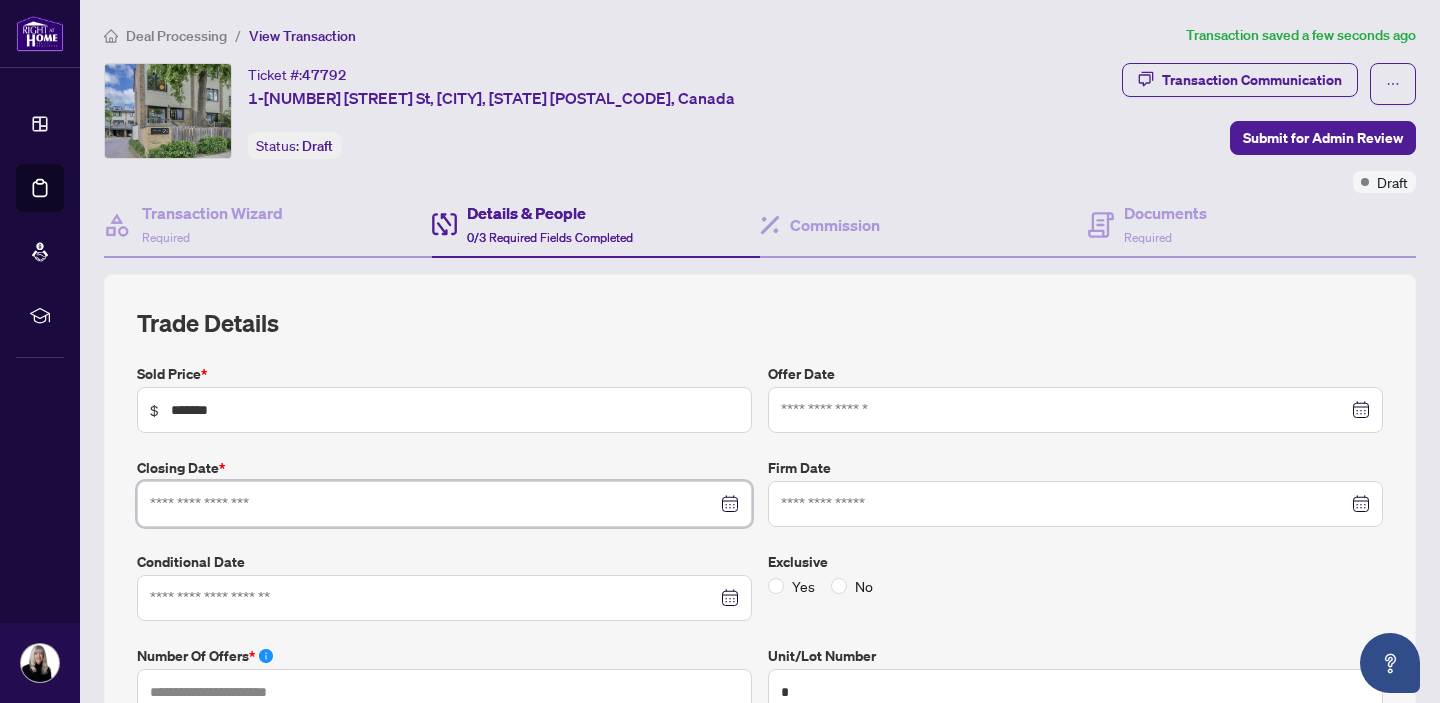 click at bounding box center [433, 504] 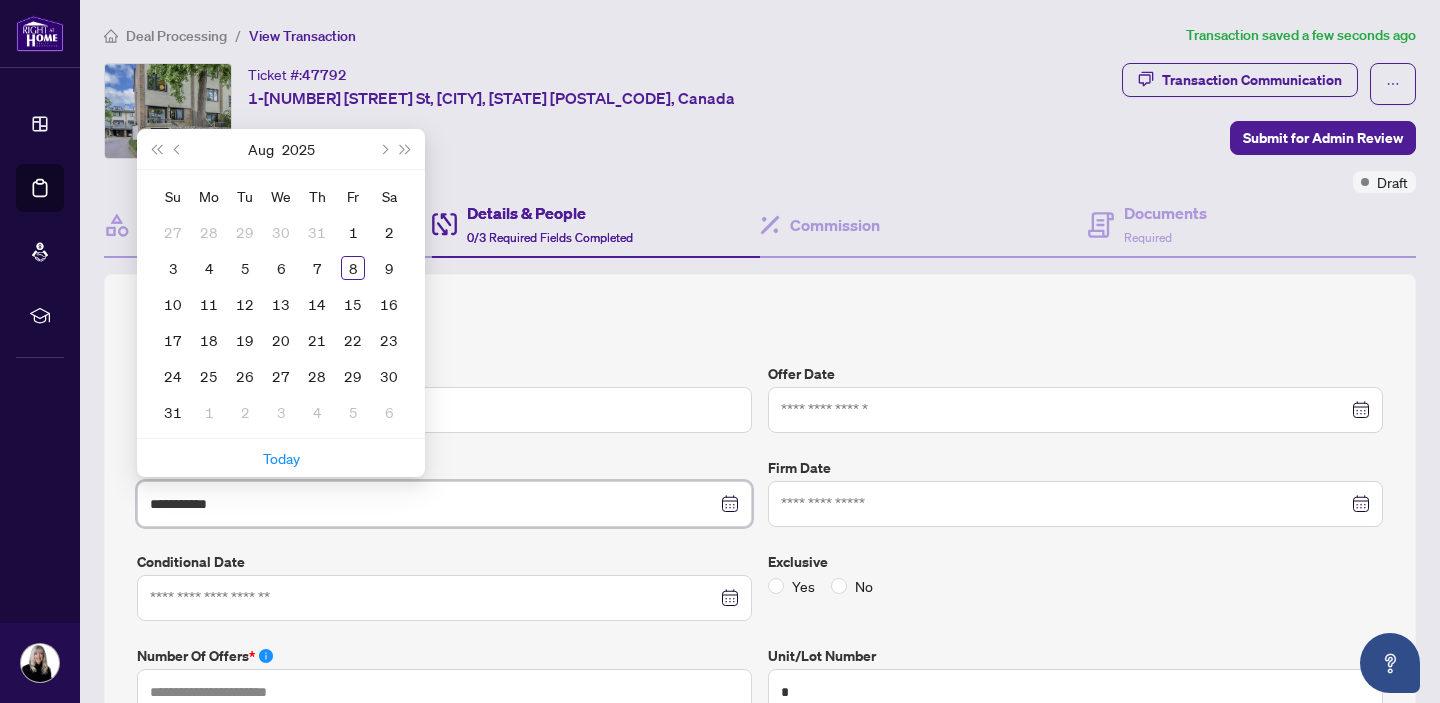 type on "**********" 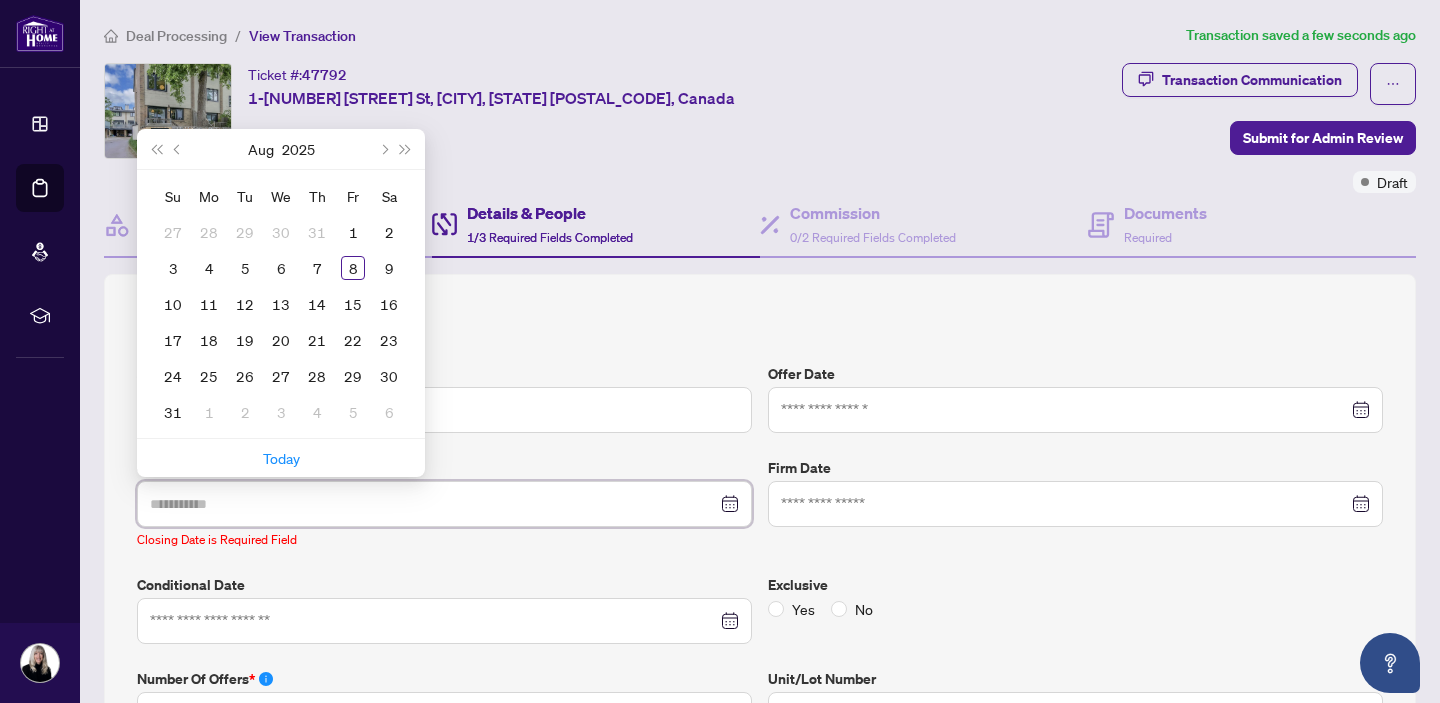 type on "**********" 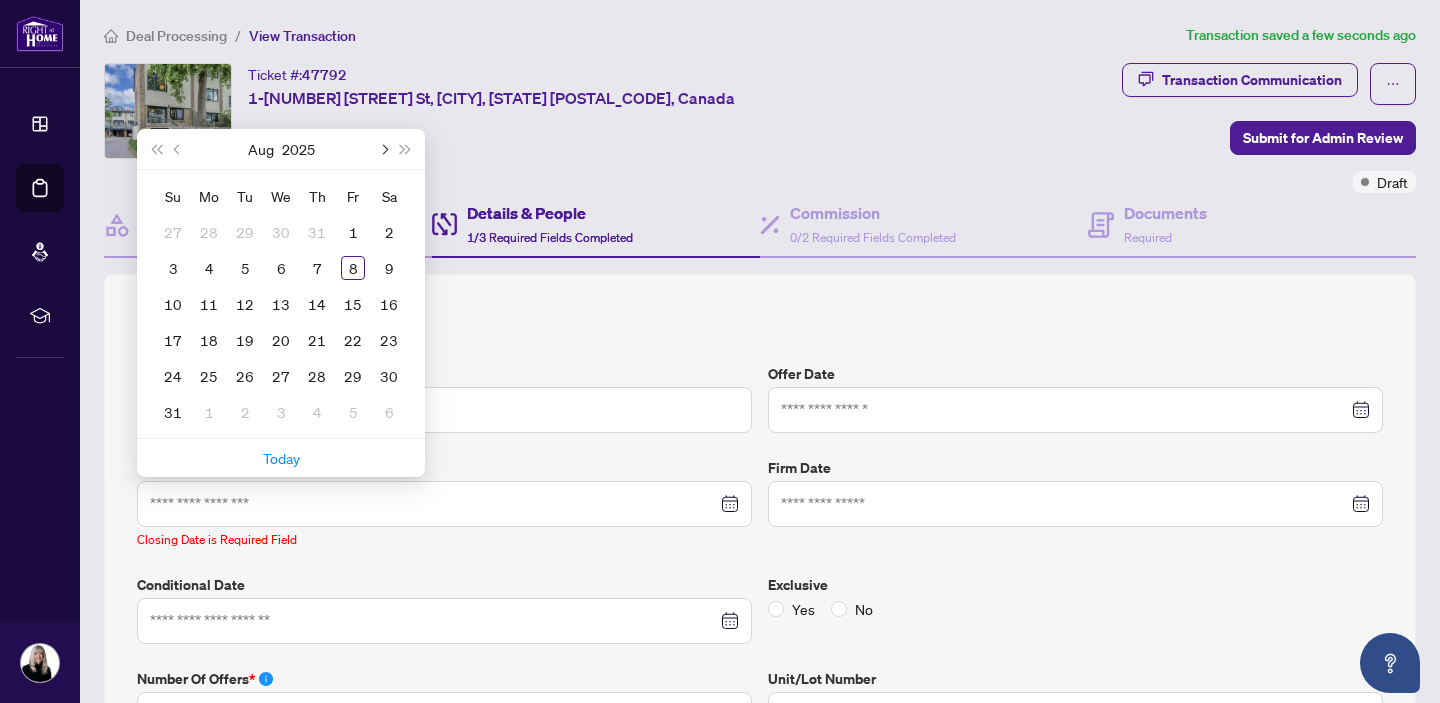 click at bounding box center [383, 149] 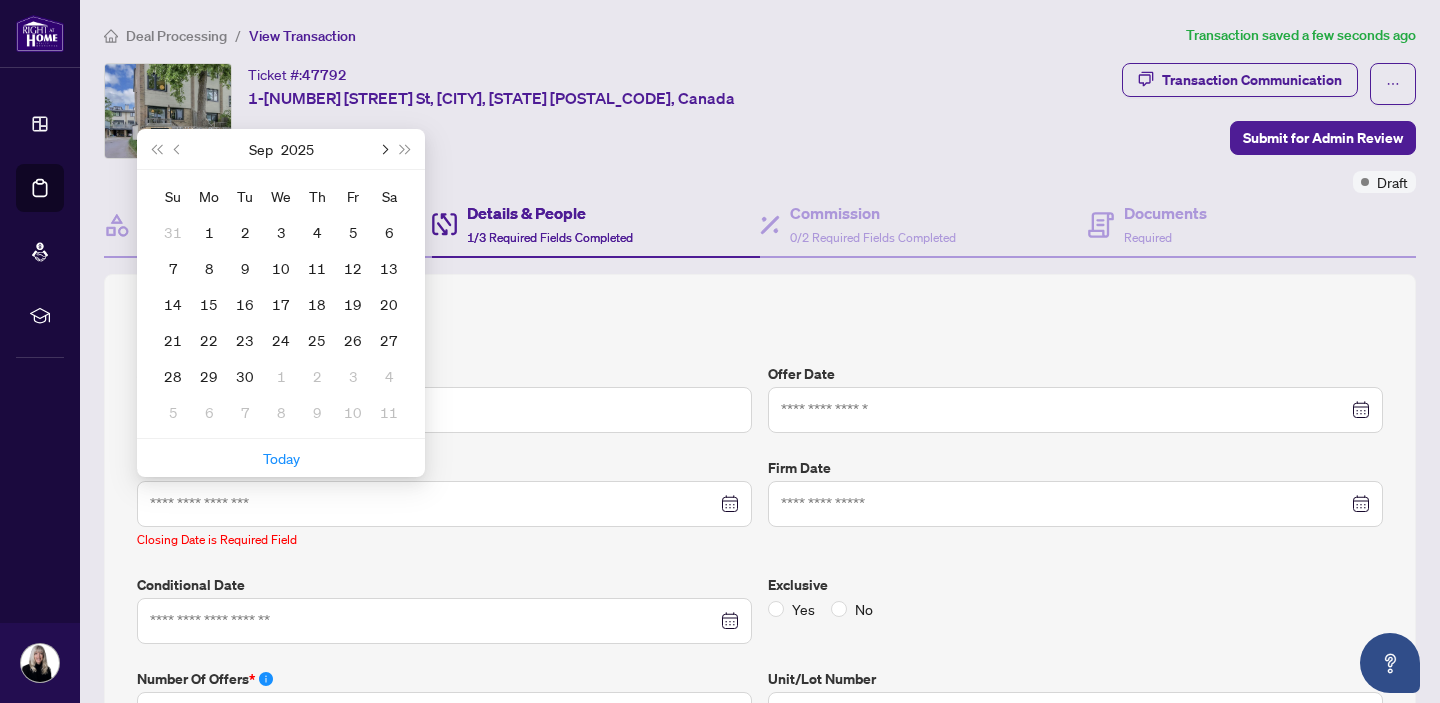 click at bounding box center (383, 149) 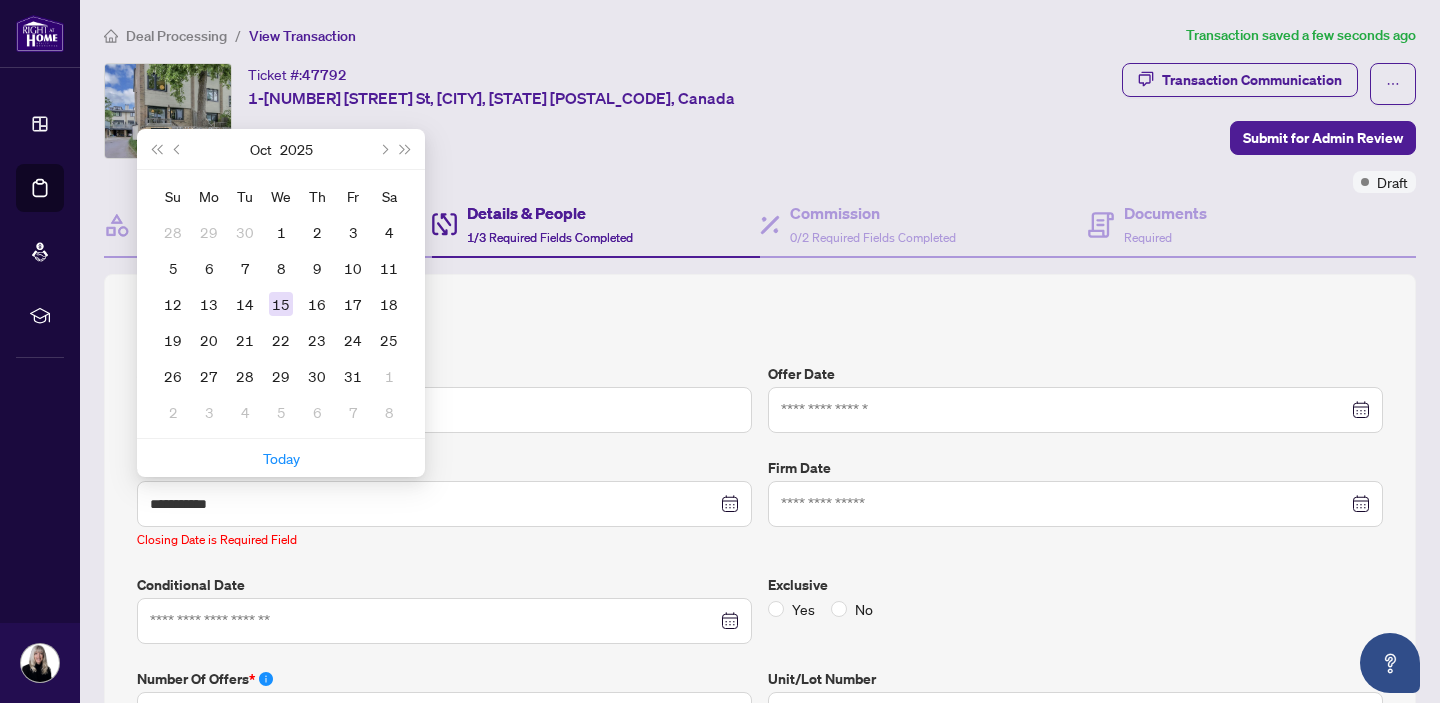 type on "**********" 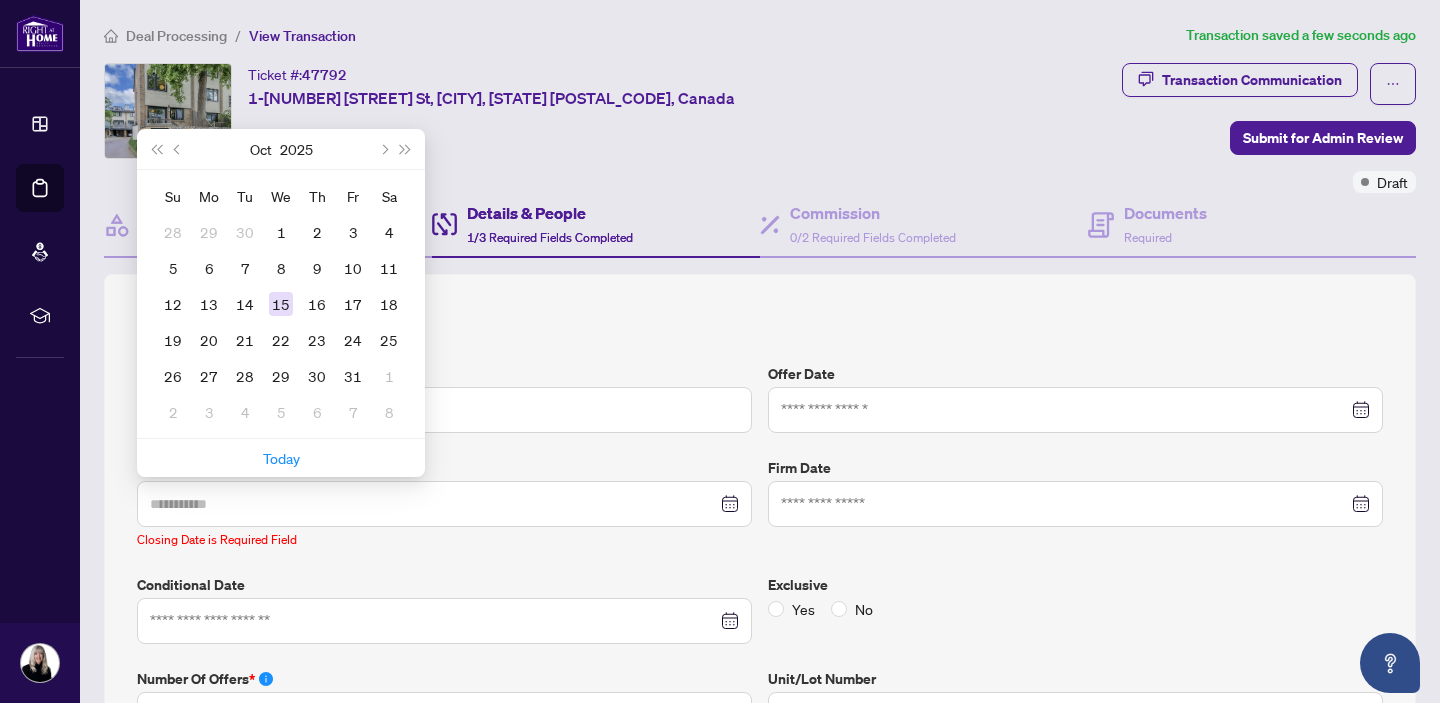 click on "15" at bounding box center (281, 304) 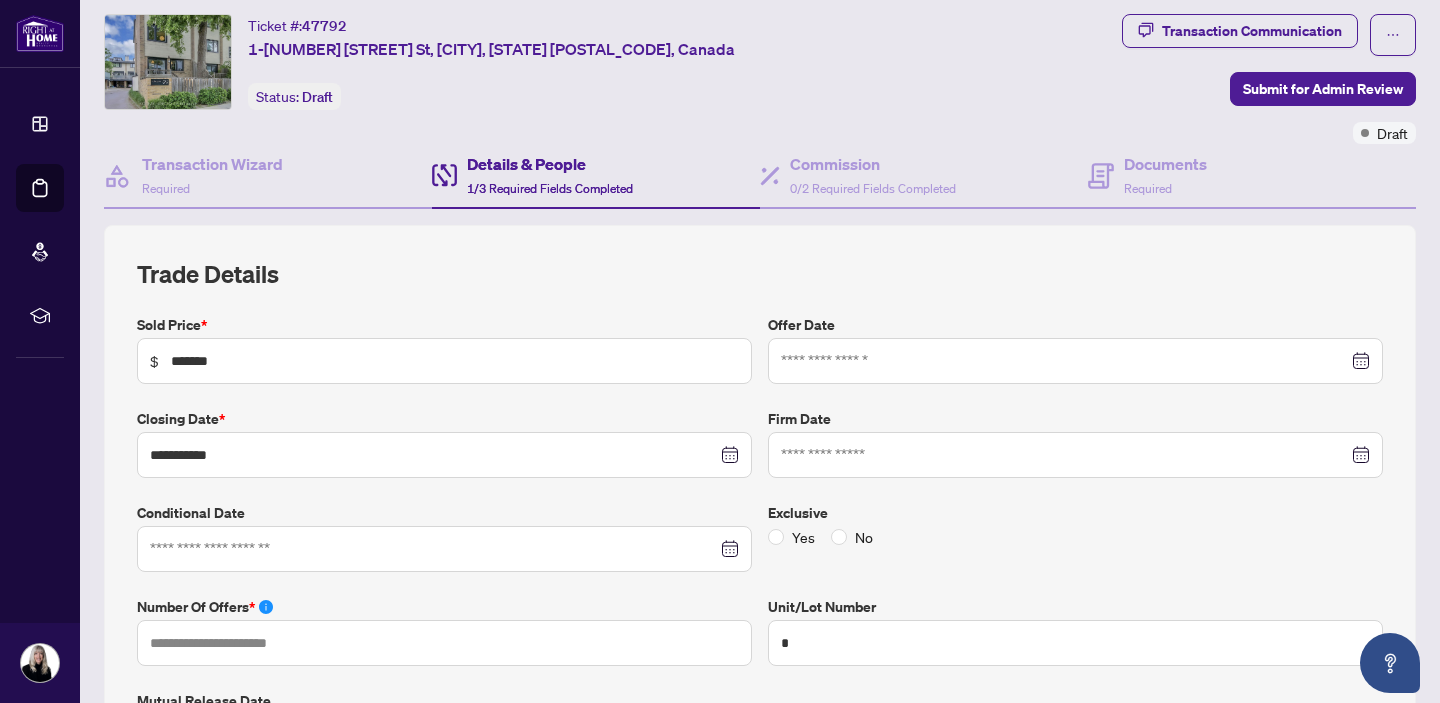 scroll, scrollTop: 51, scrollLeft: 0, axis: vertical 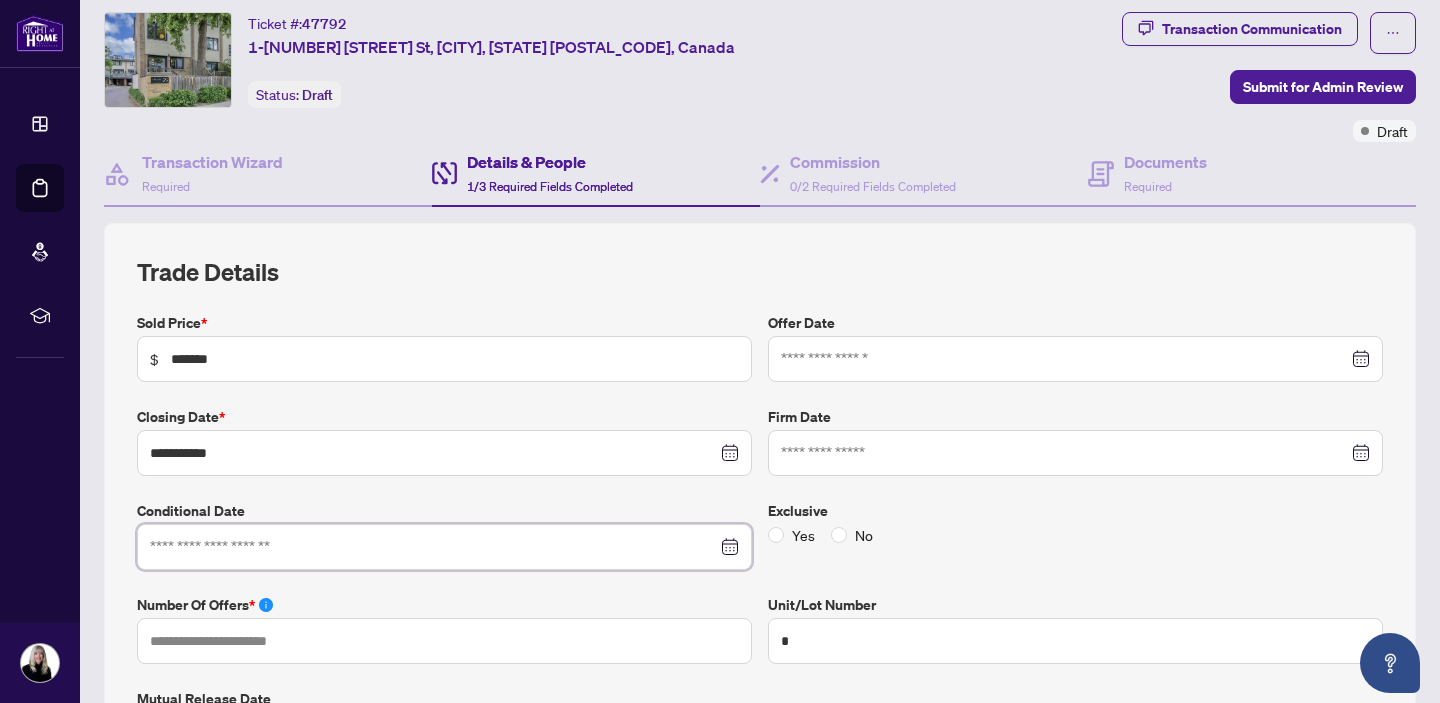 click at bounding box center (433, 547) 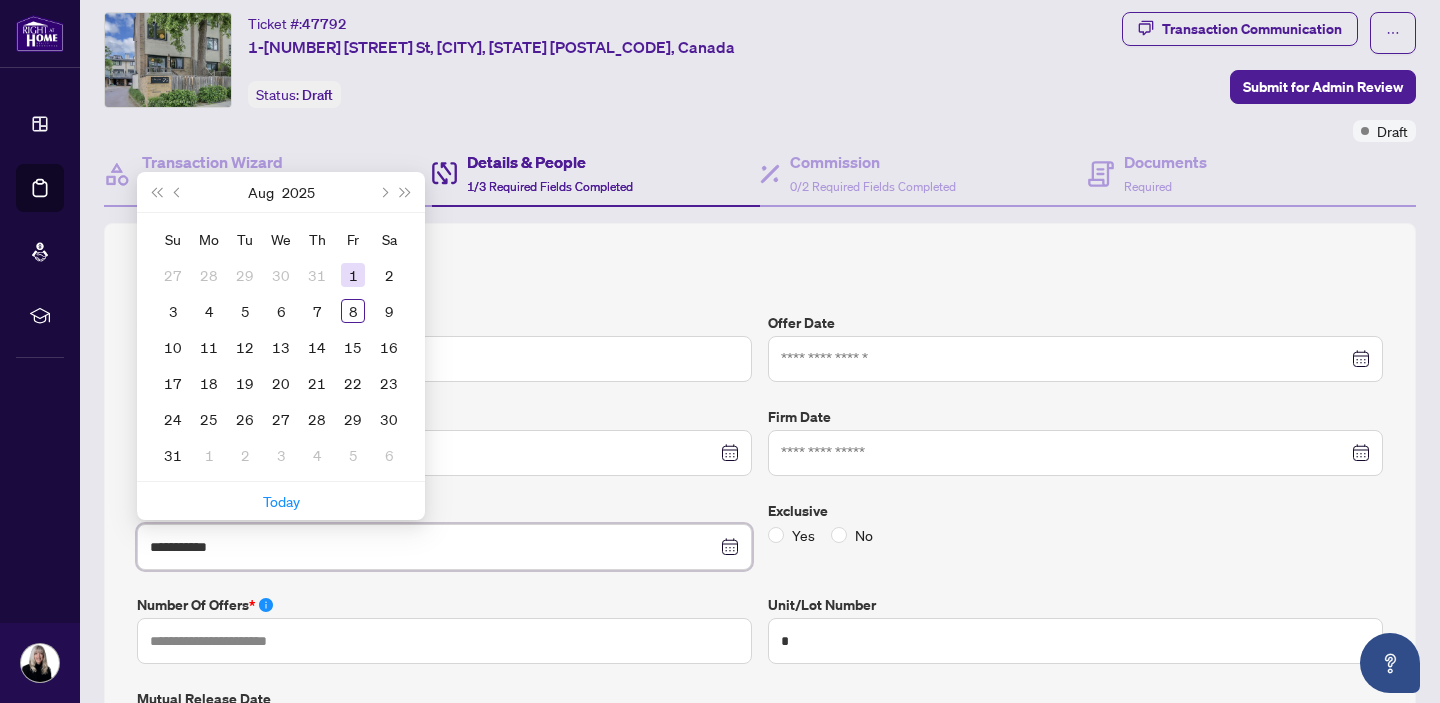 type on "**********" 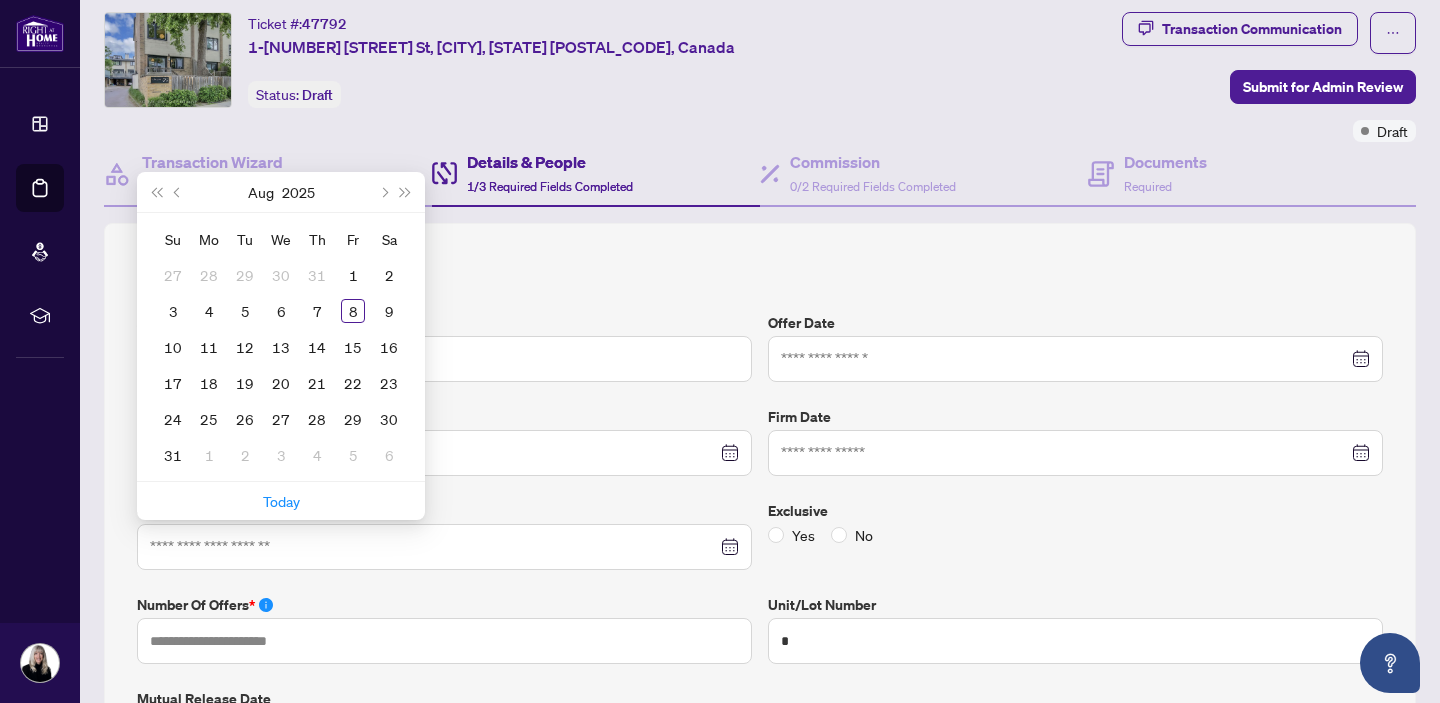 click on "Su Mo Tu We Th Fr Sa 27 28 29 30 31 1 2 3 4 5 6 7 8 9 10 11 12 13 14 15 16 17 18 19 20 21 22 23 24 25 26 27 28 29 30 31 1 2 3 4 5 6" at bounding box center [281, 347] 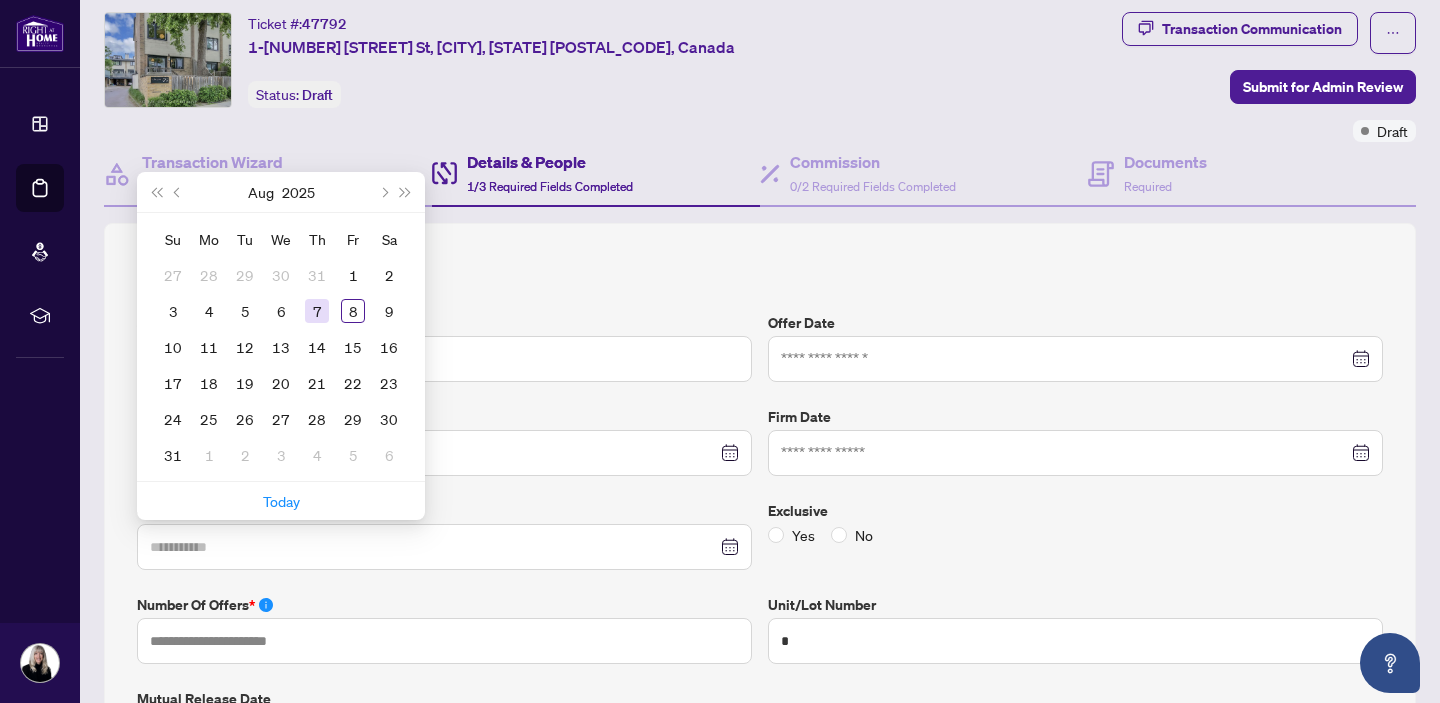 type on "**********" 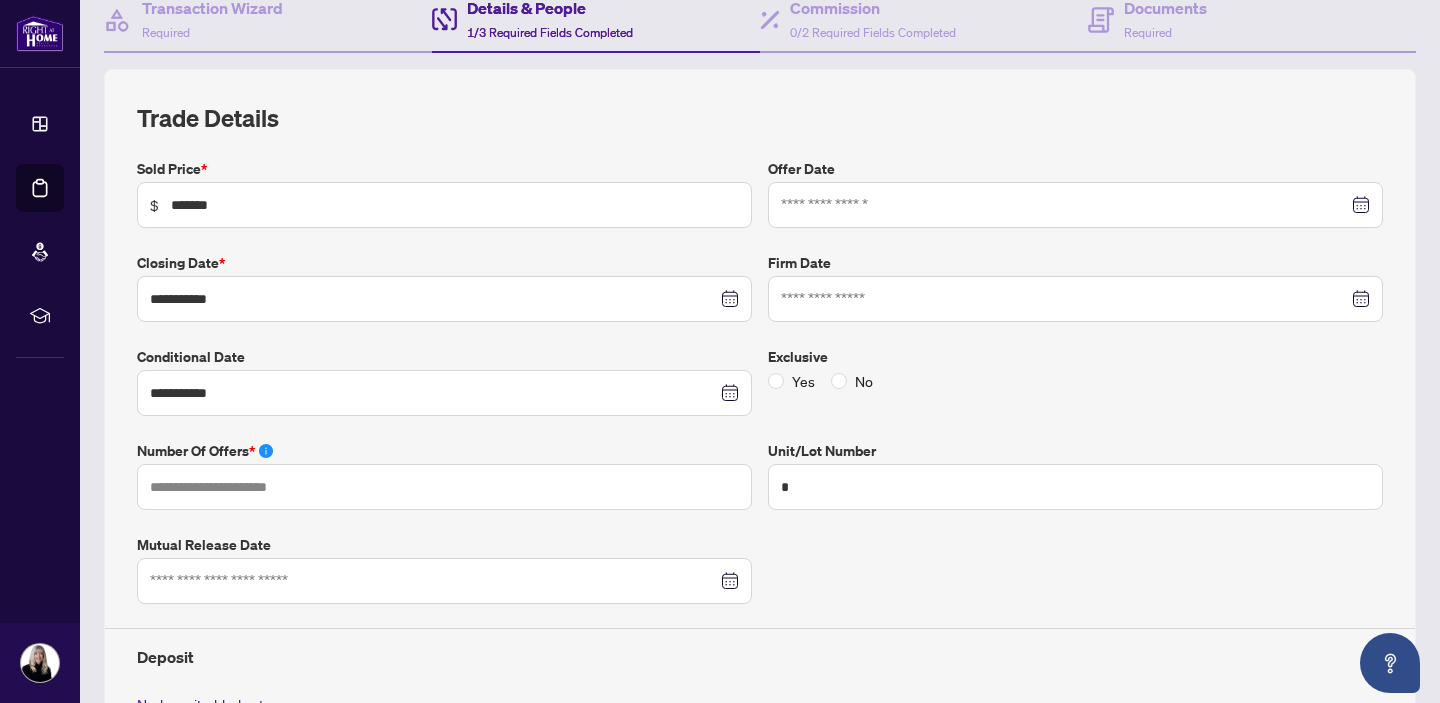 scroll, scrollTop: 211, scrollLeft: 0, axis: vertical 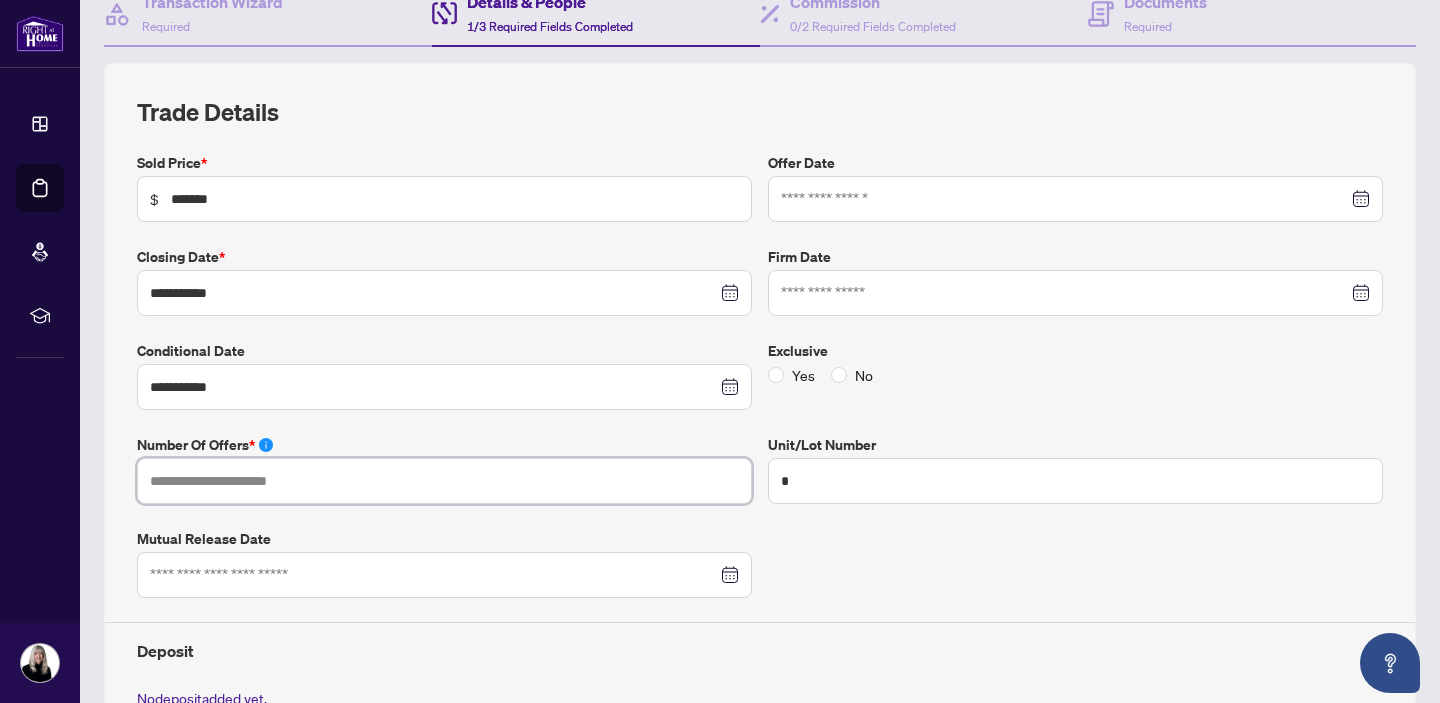 click at bounding box center [444, 481] 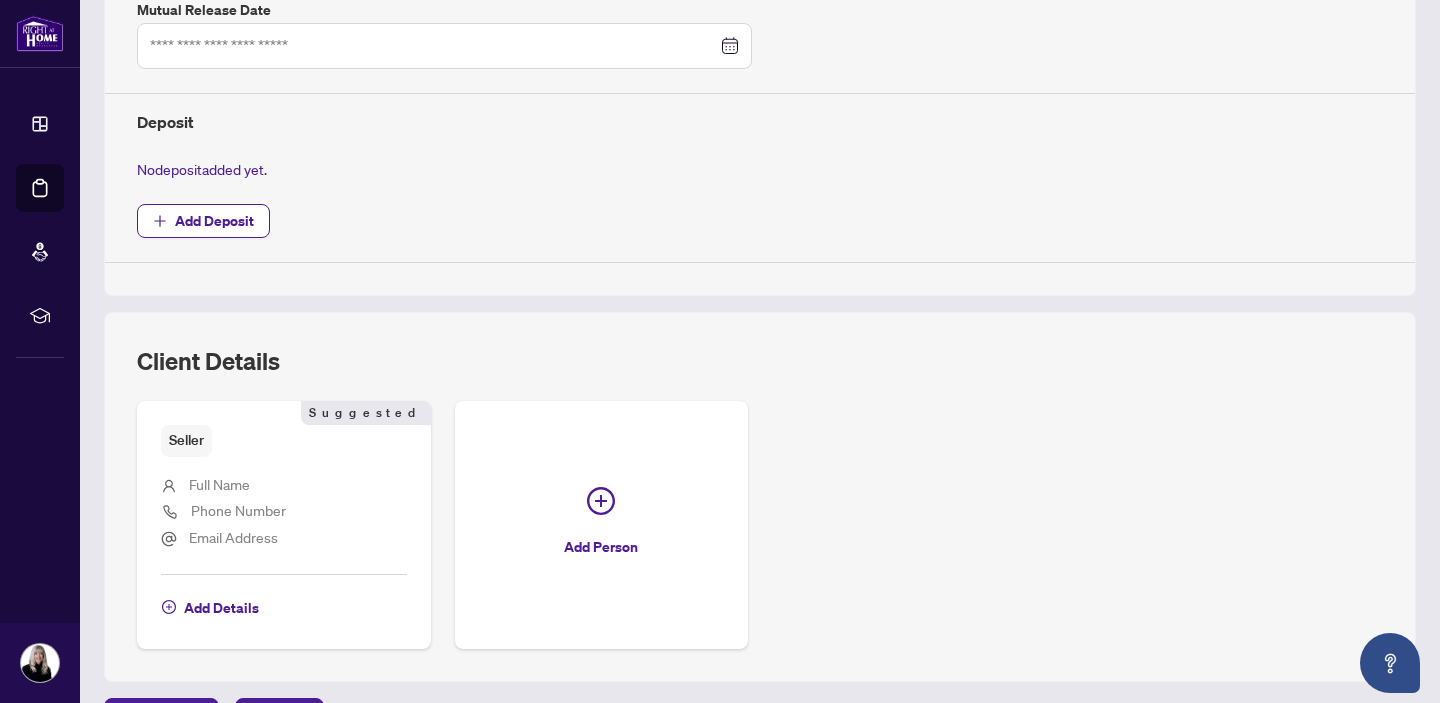 scroll, scrollTop: 748, scrollLeft: 0, axis: vertical 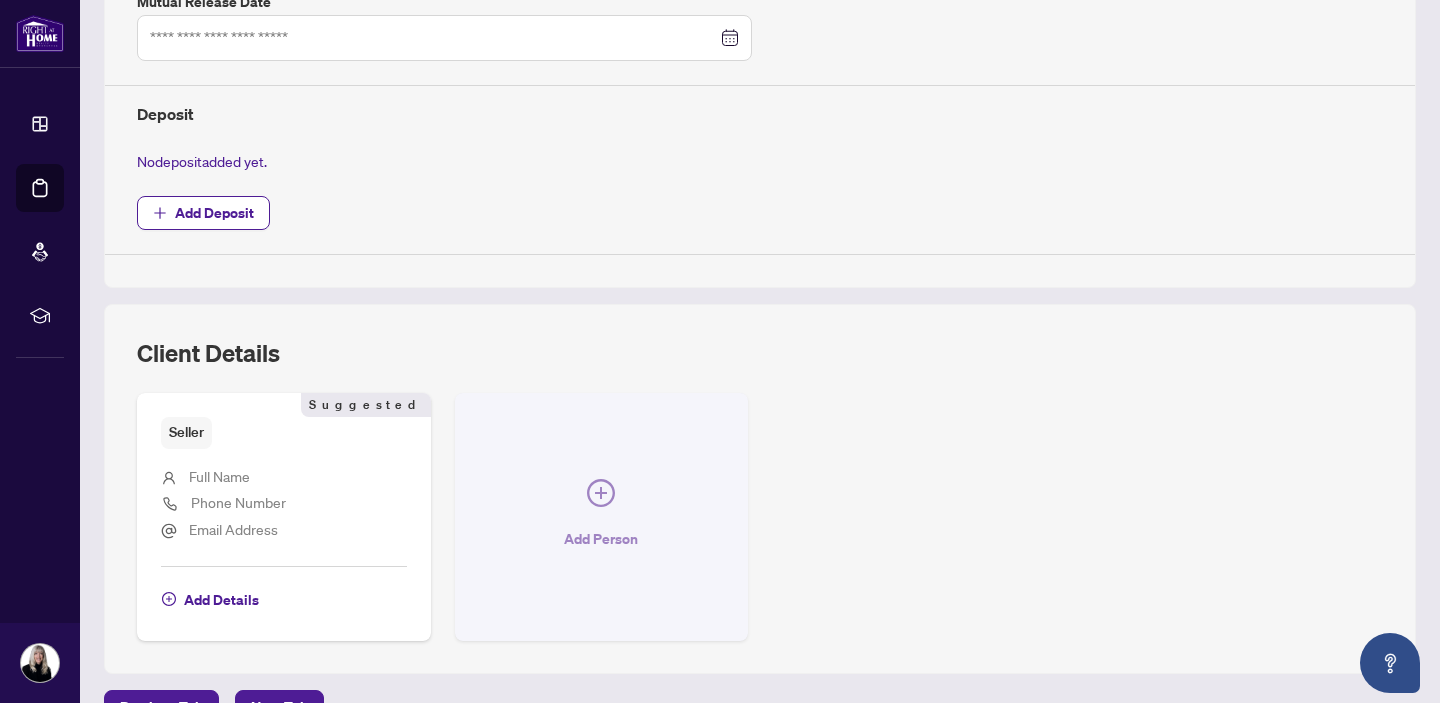 type on "*" 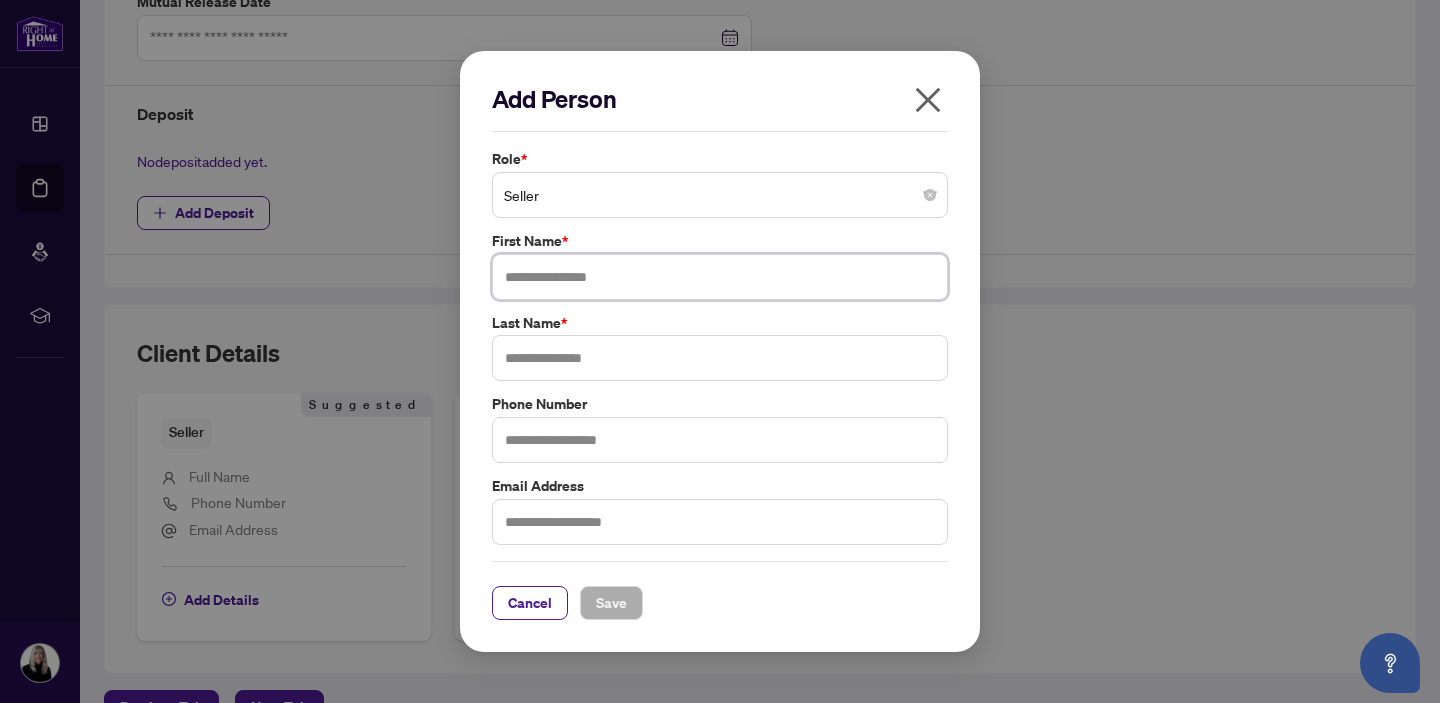 click at bounding box center (720, 277) 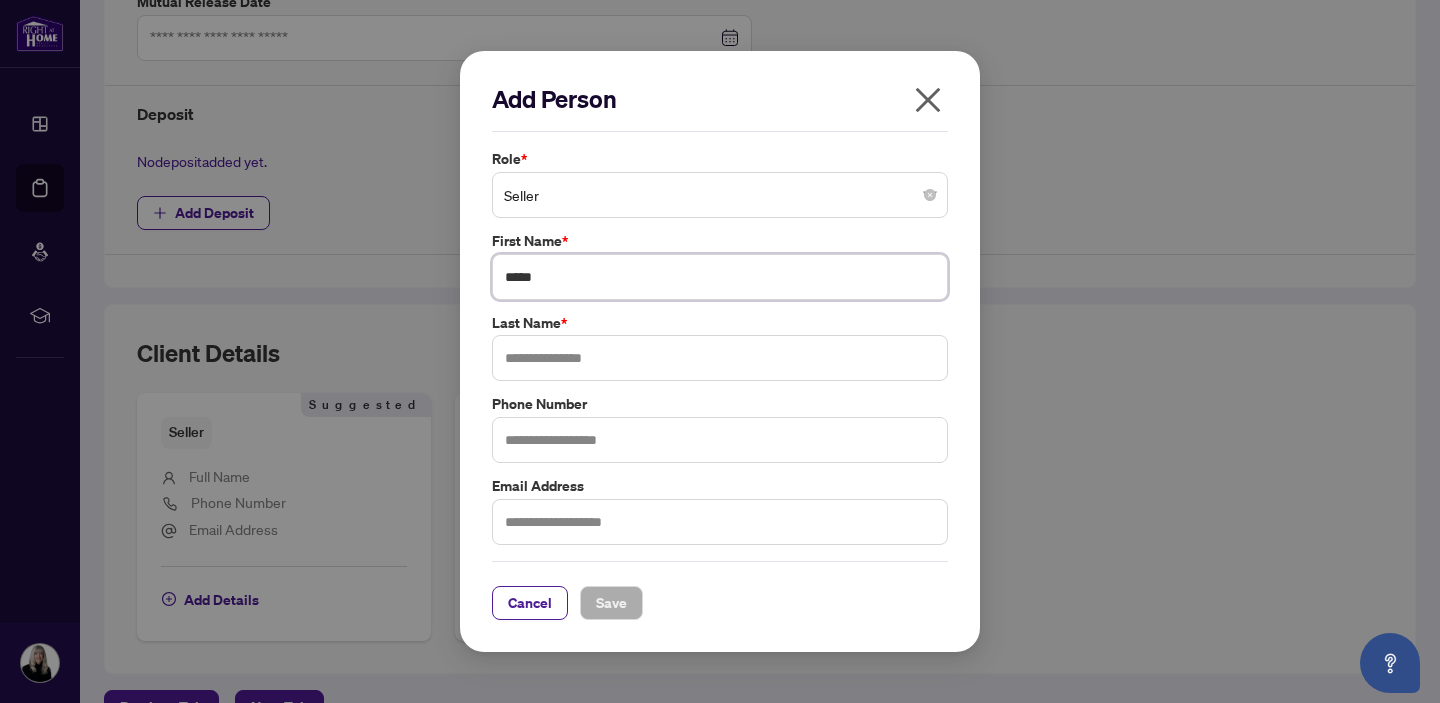type on "*****" 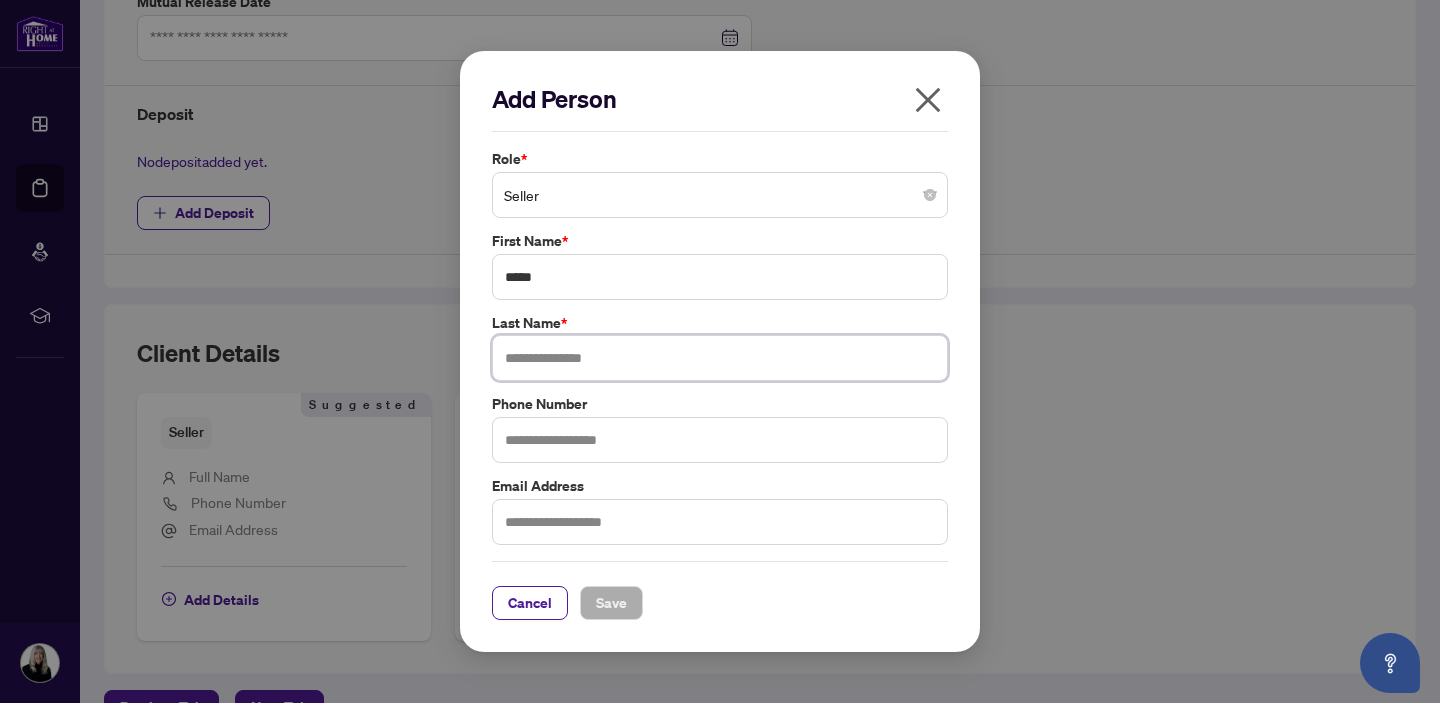 click at bounding box center [720, 358] 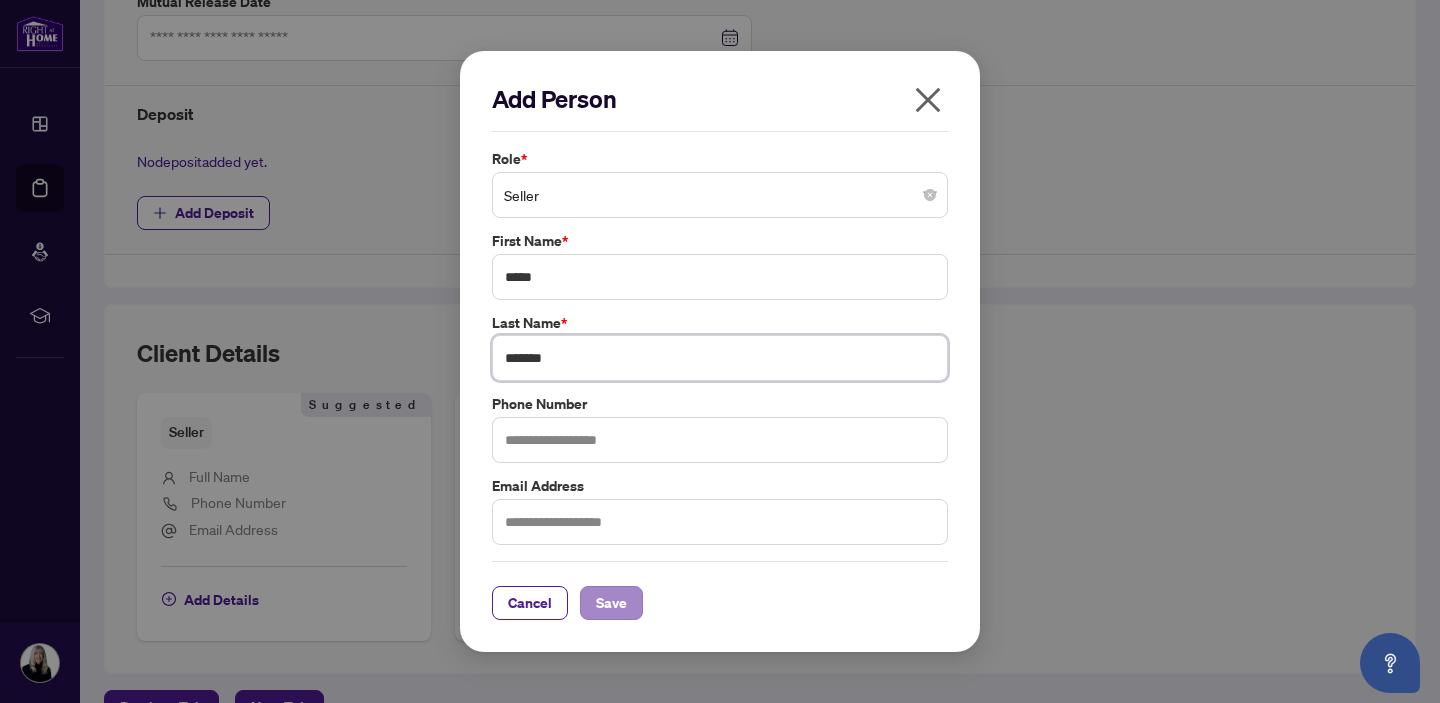 type on "*******" 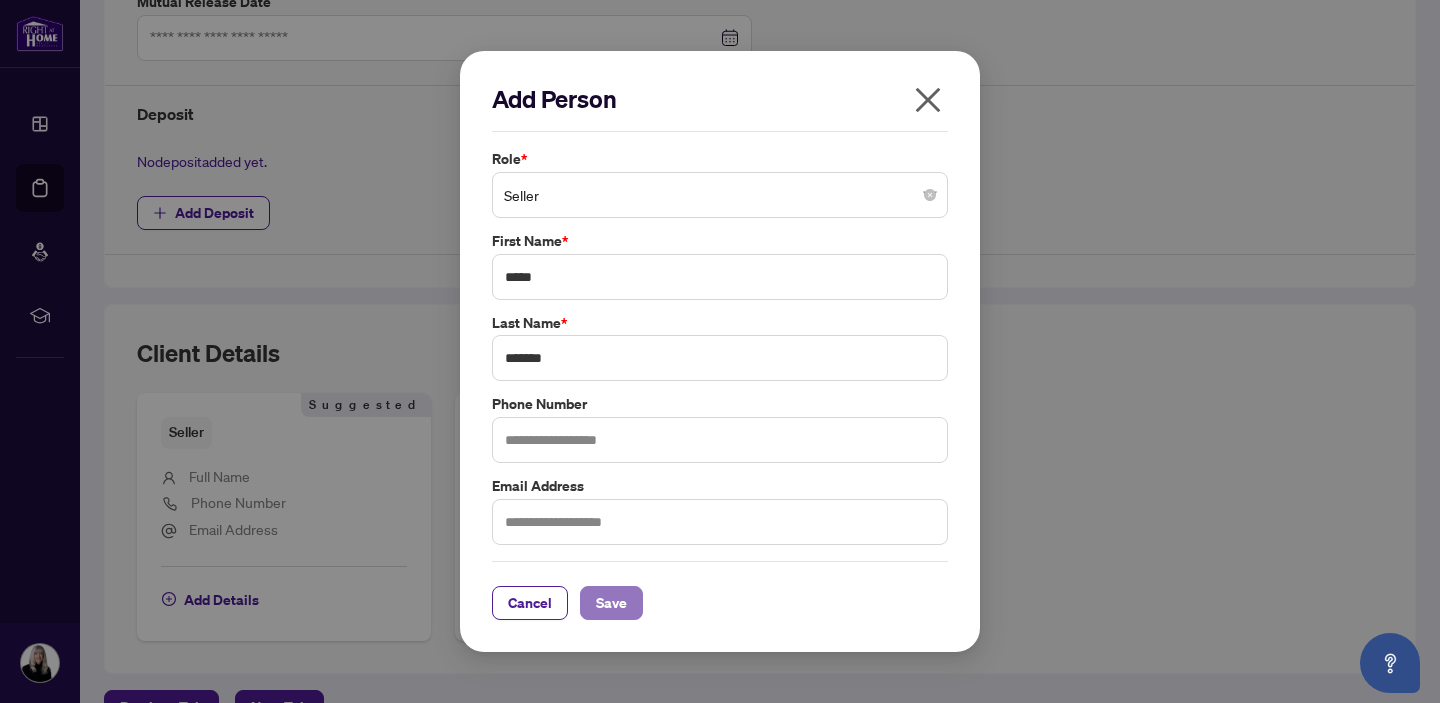 click on "Save" at bounding box center [611, 603] 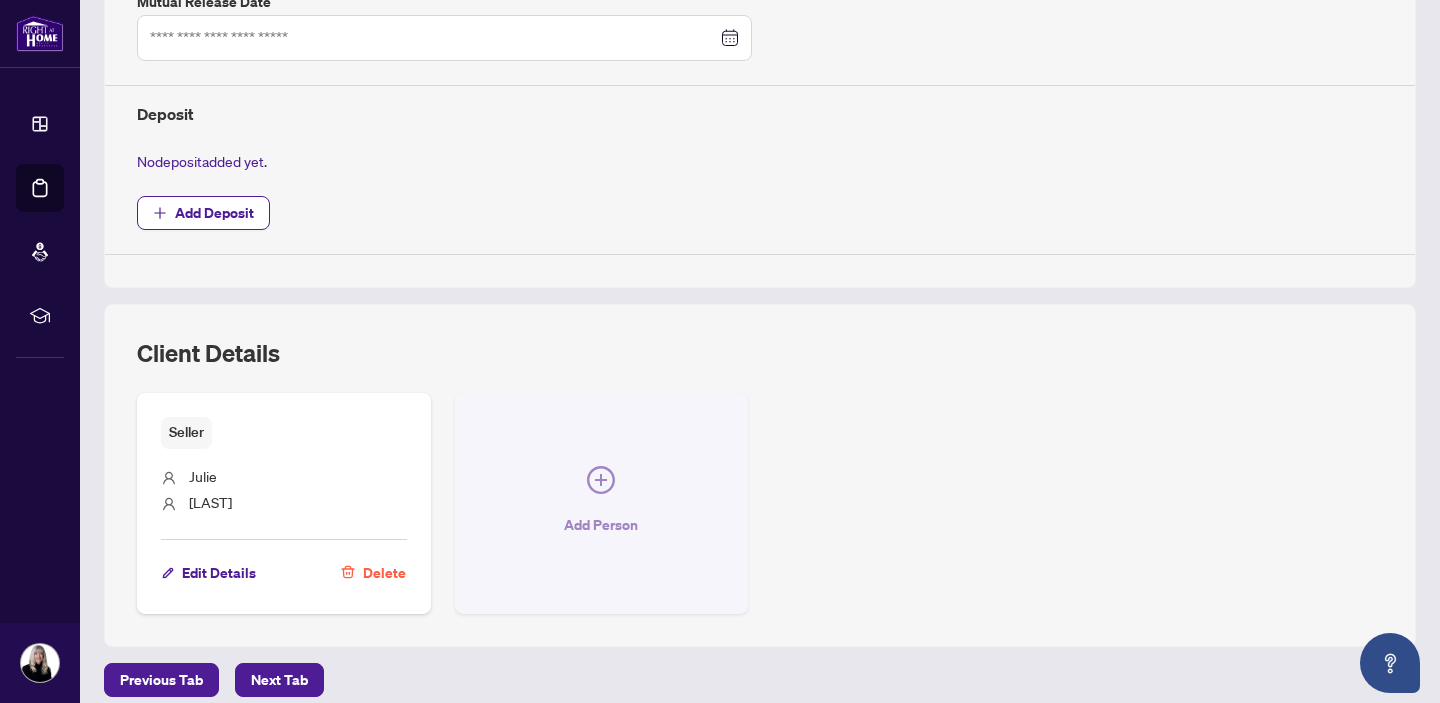 click 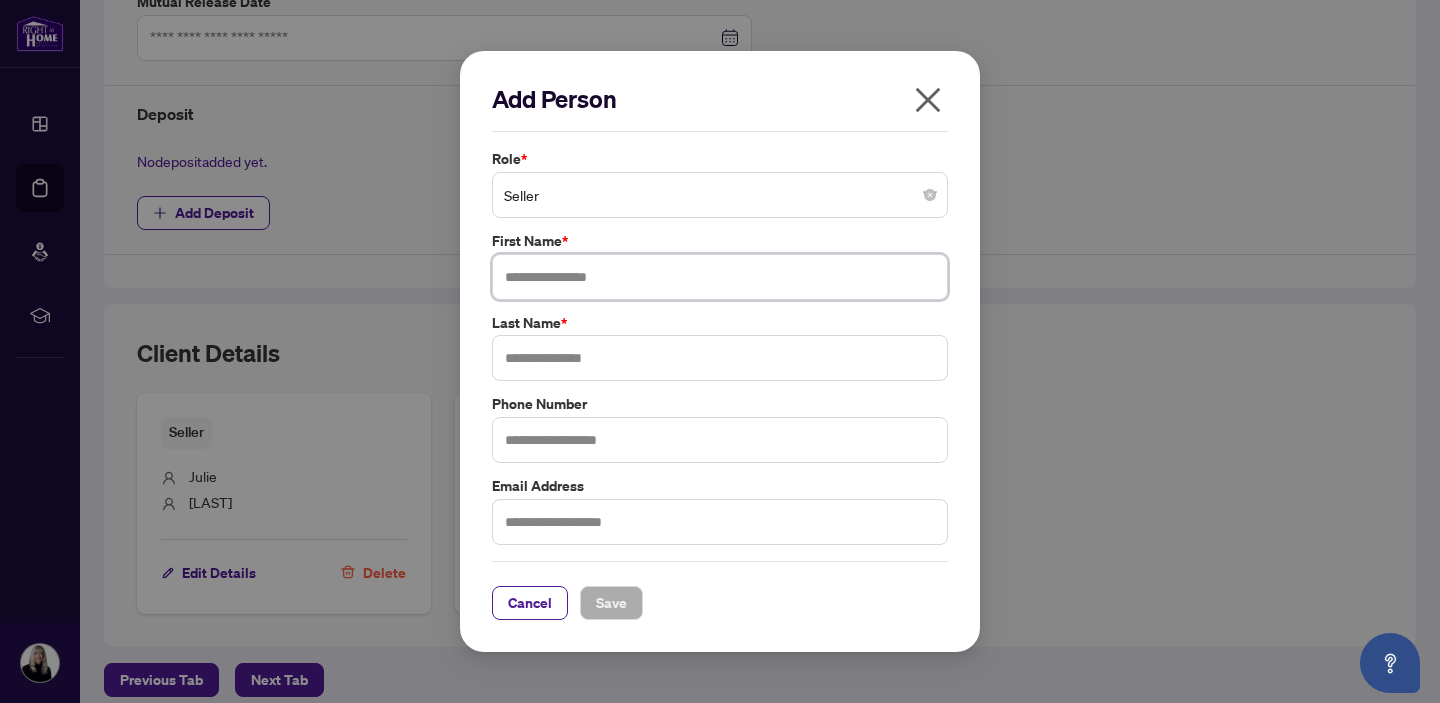 click at bounding box center [720, 277] 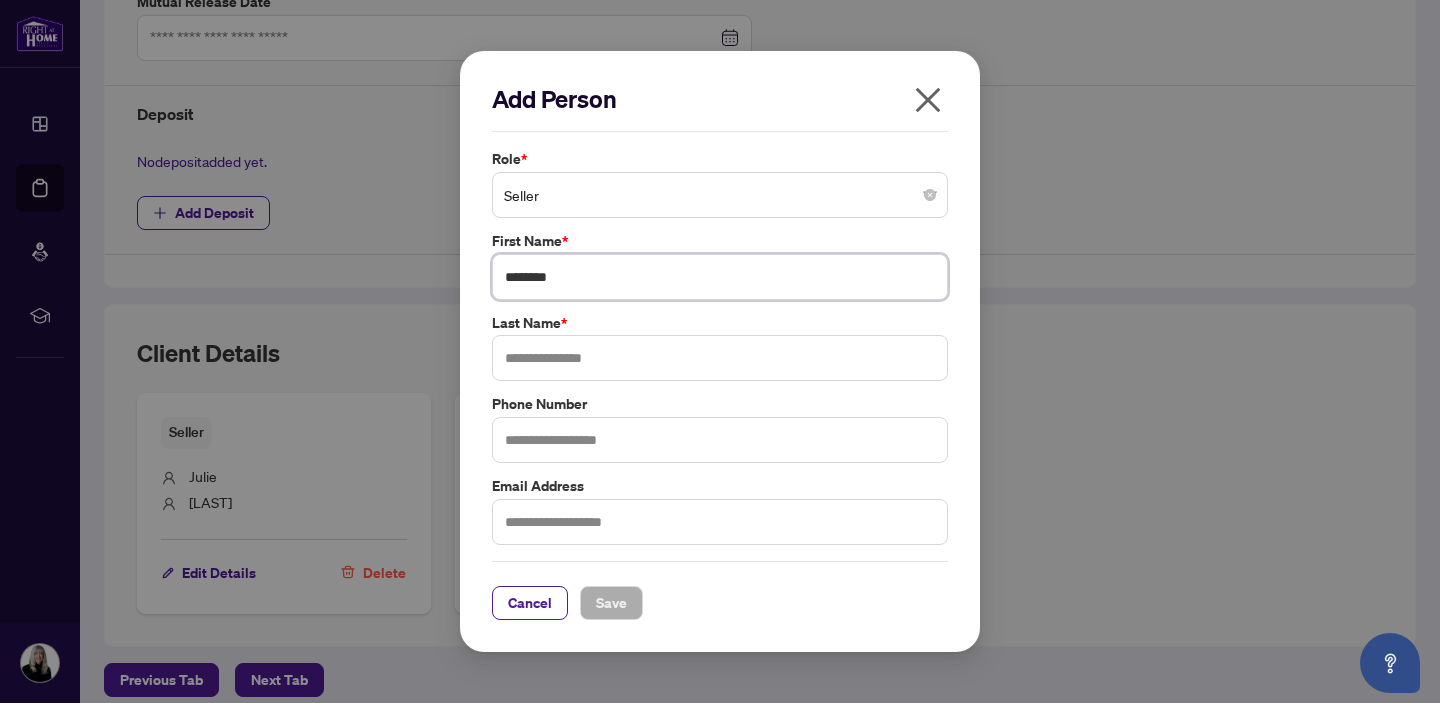 type on "********" 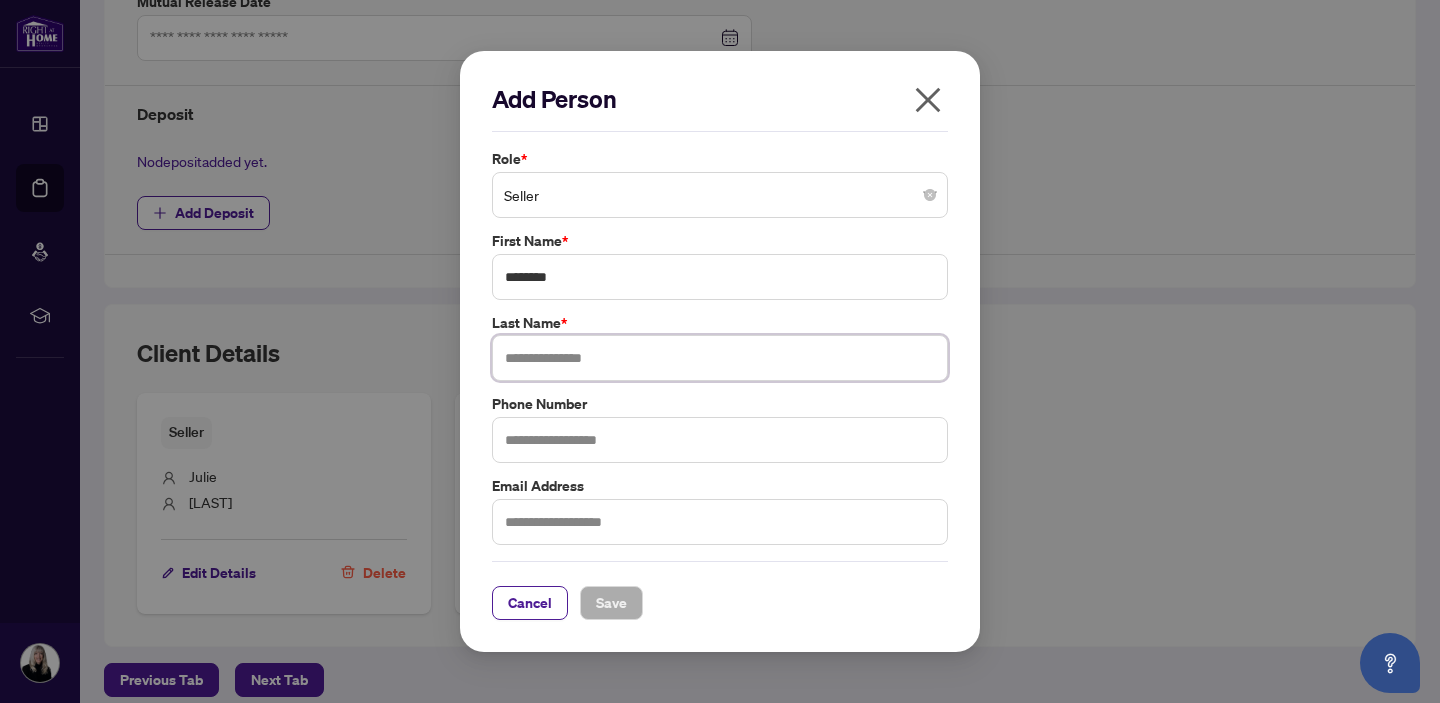 click at bounding box center [720, 358] 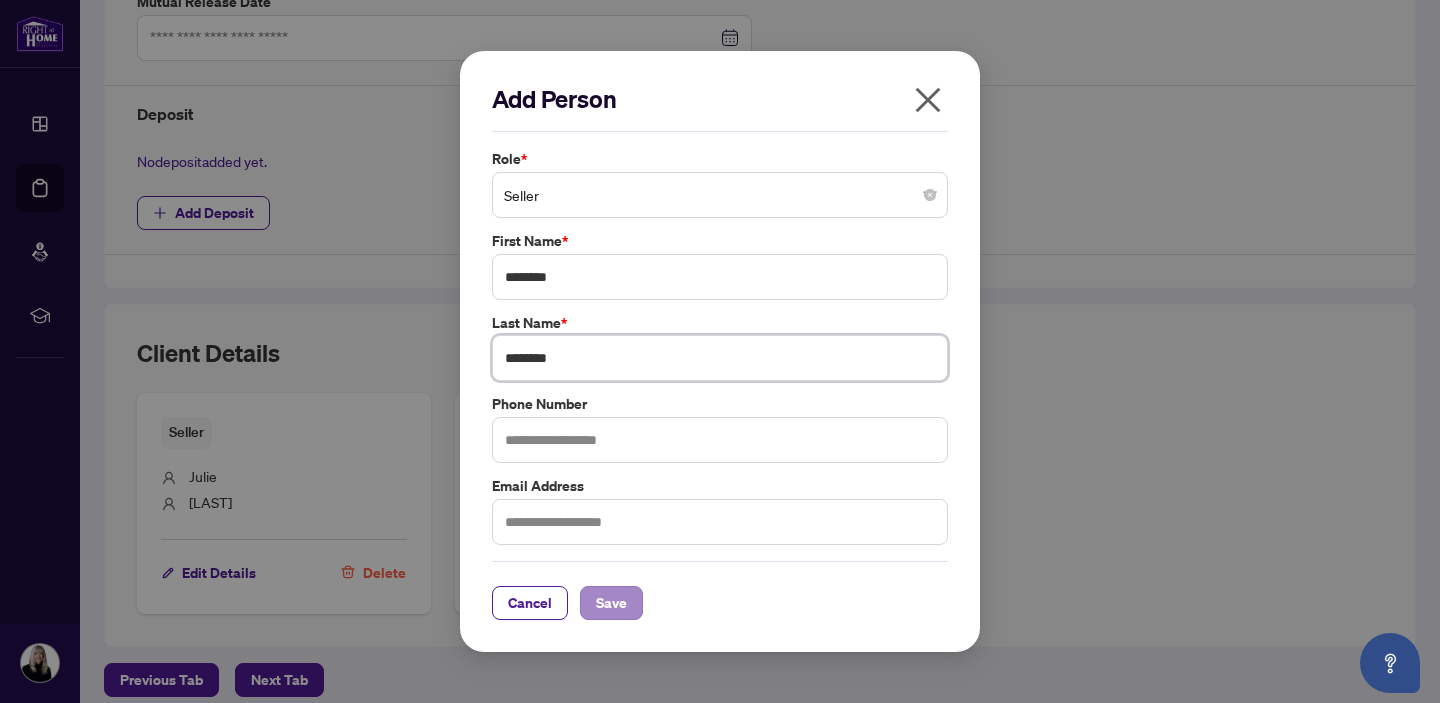 type on "********" 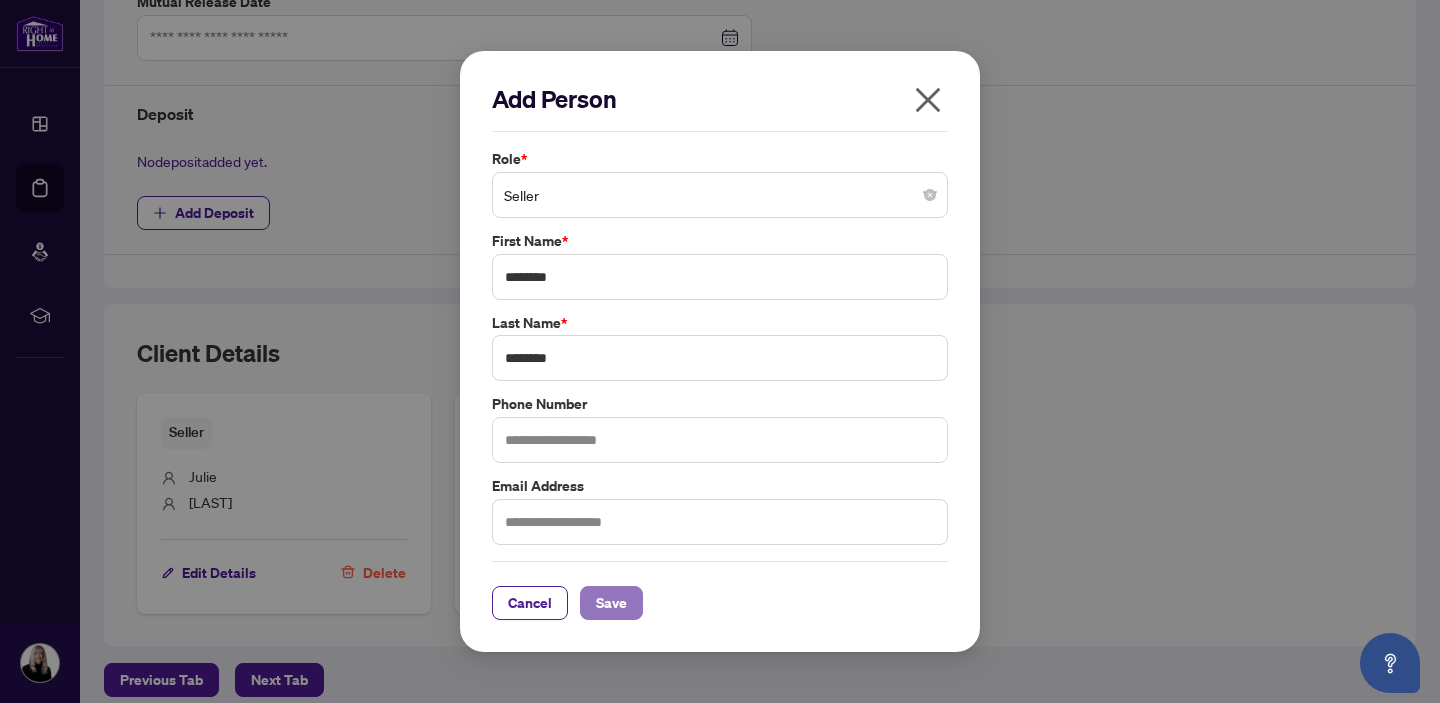 click on "Save" at bounding box center [611, 603] 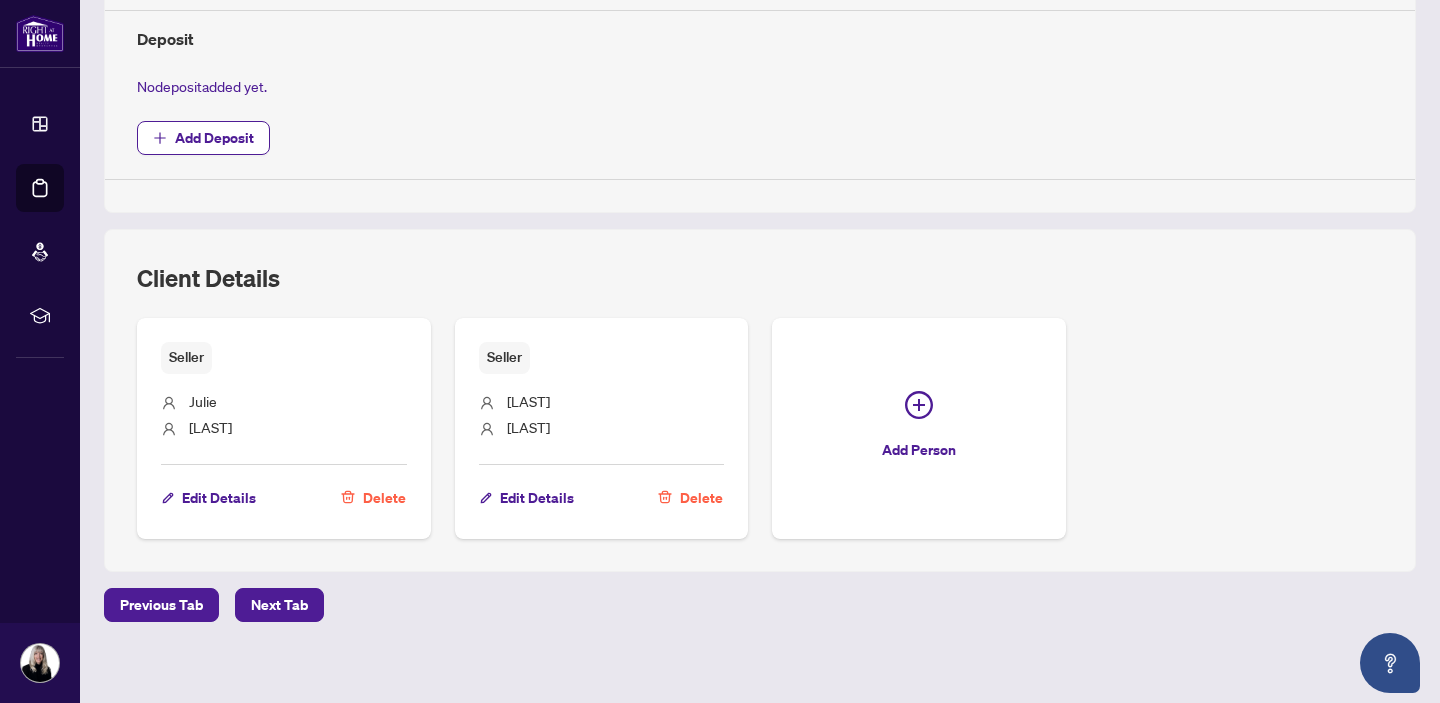 scroll, scrollTop: 833, scrollLeft: 0, axis: vertical 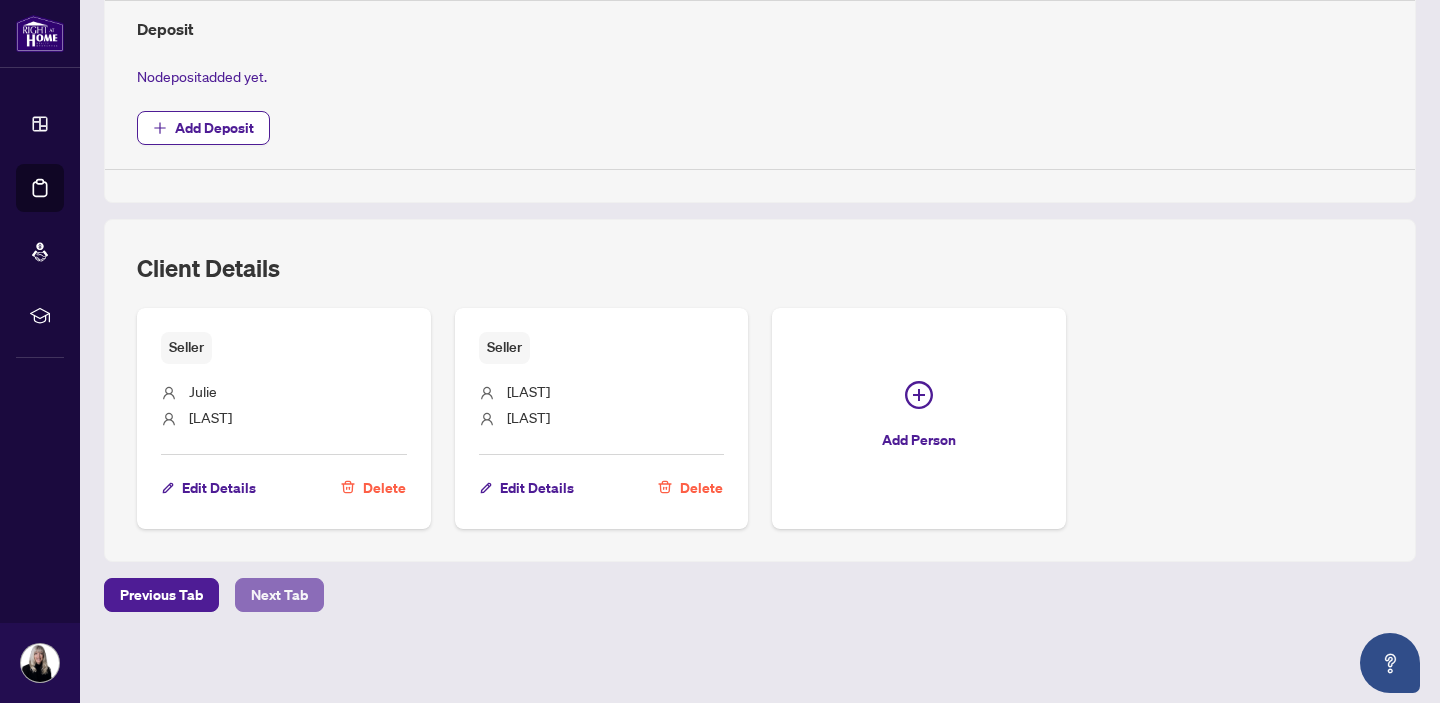 click on "Next Tab" at bounding box center [279, 595] 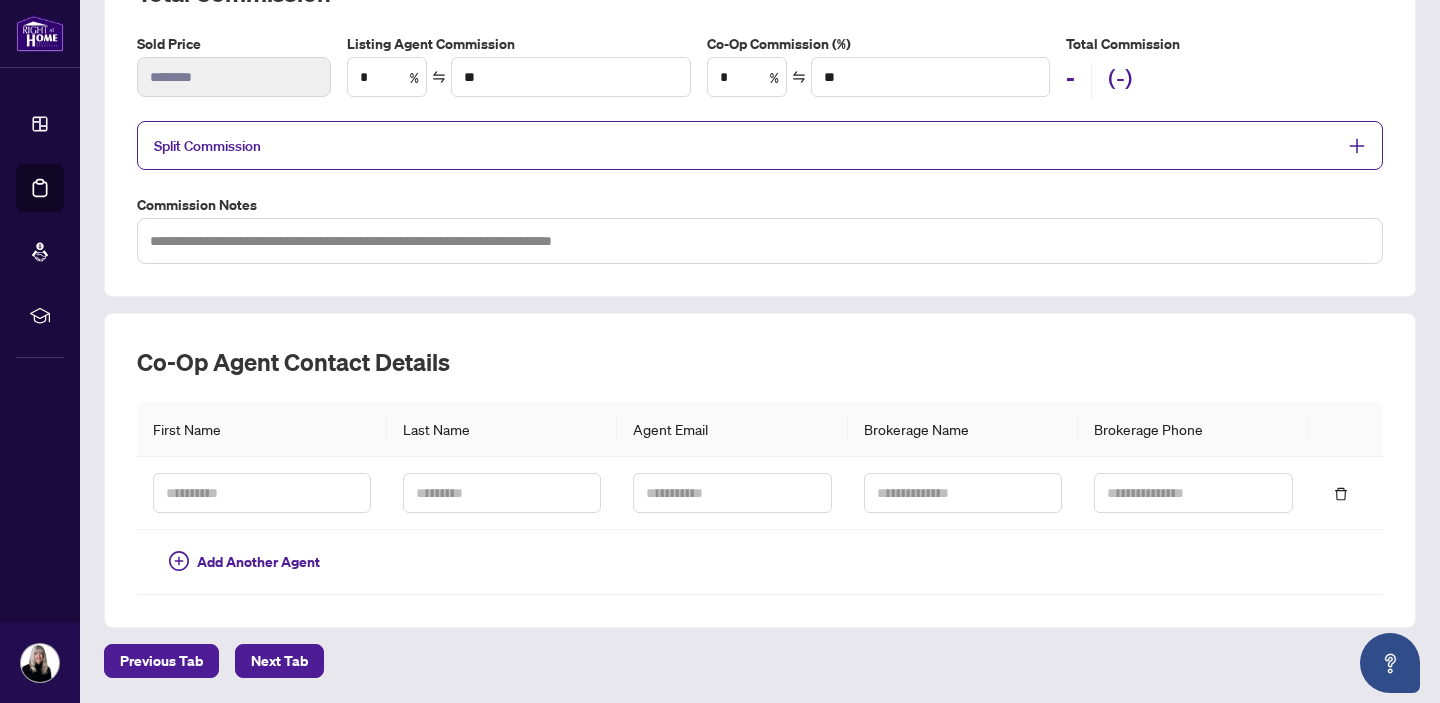 scroll, scrollTop: 396, scrollLeft: 0, axis: vertical 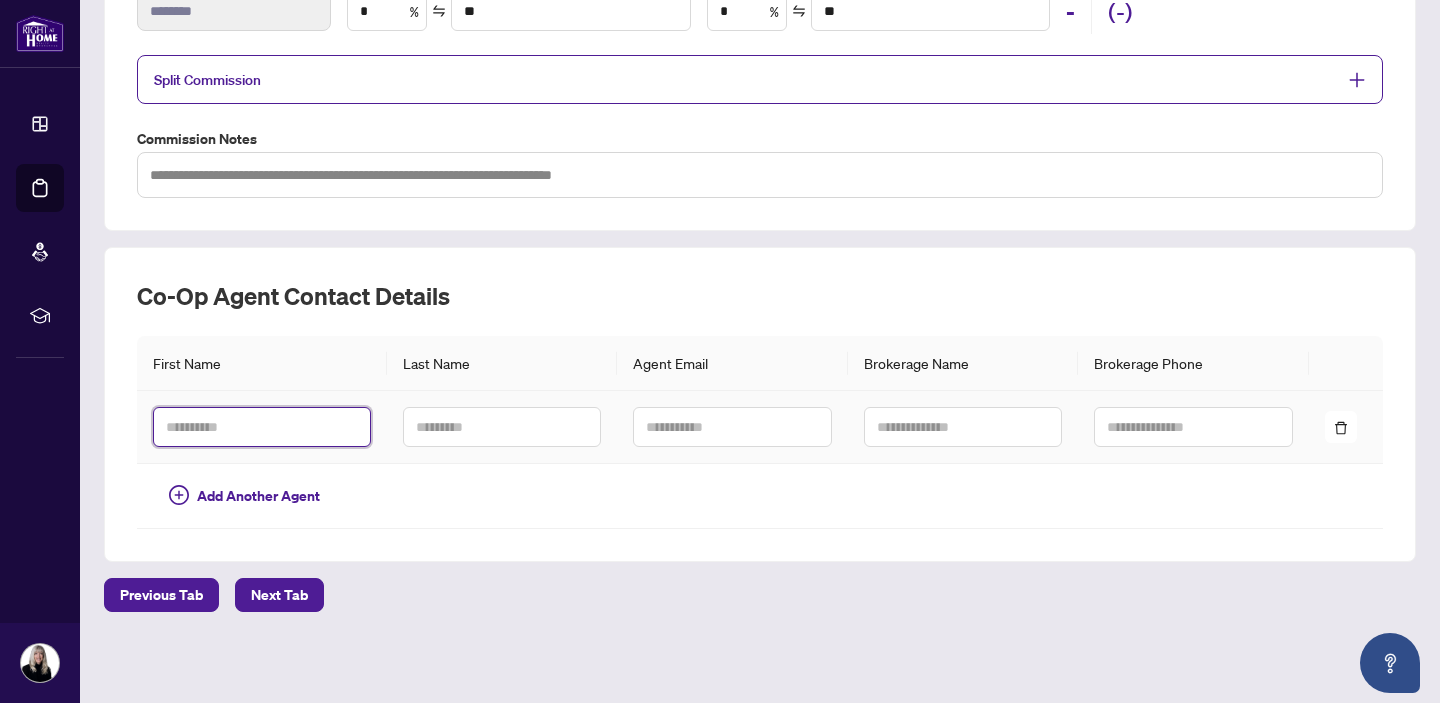 click at bounding box center [262, 427] 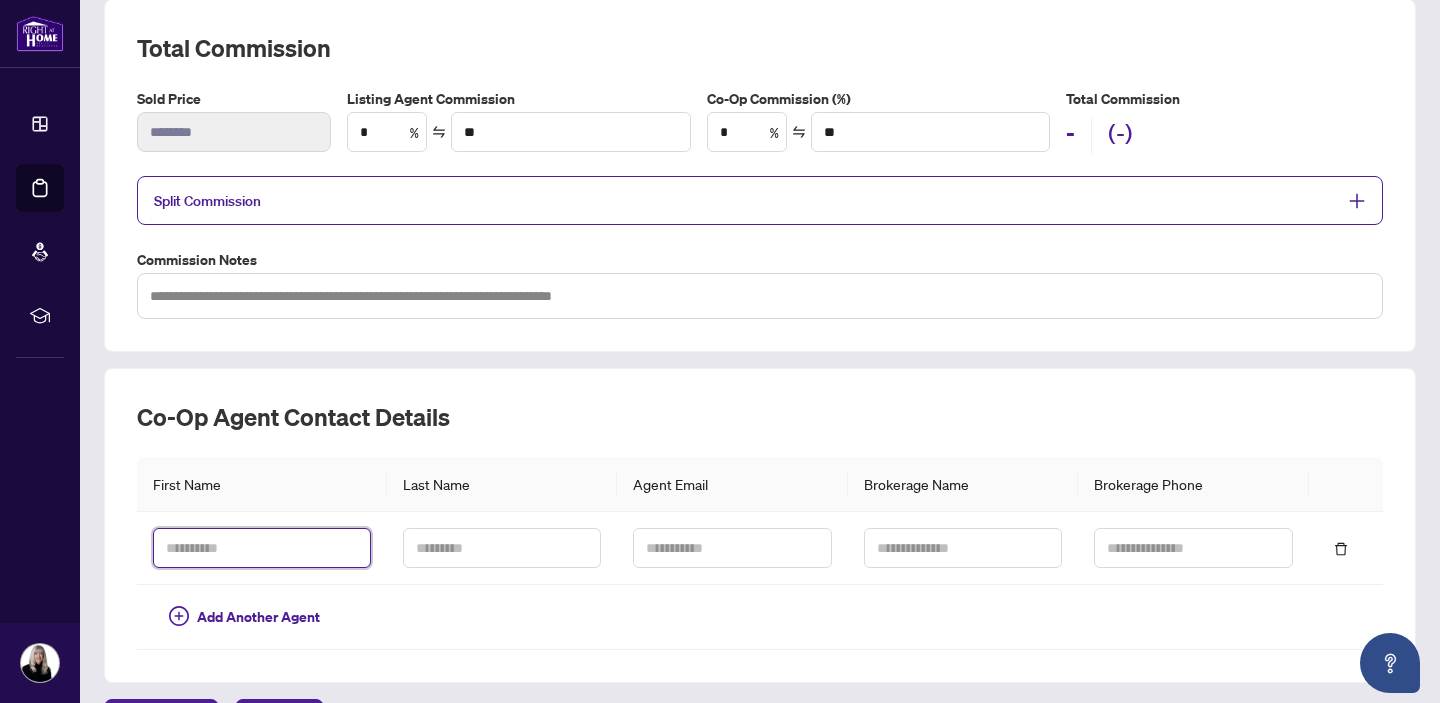 scroll, scrollTop: 396, scrollLeft: 0, axis: vertical 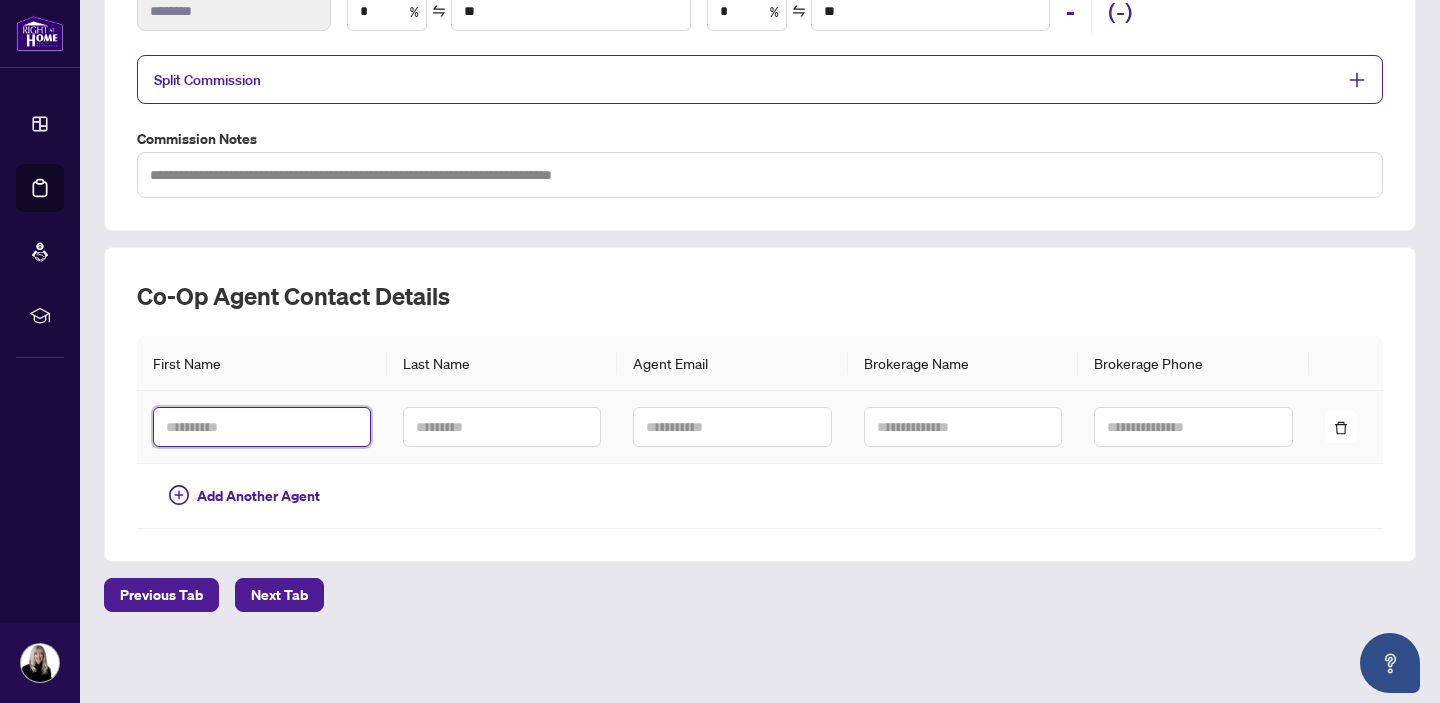 click at bounding box center (262, 427) 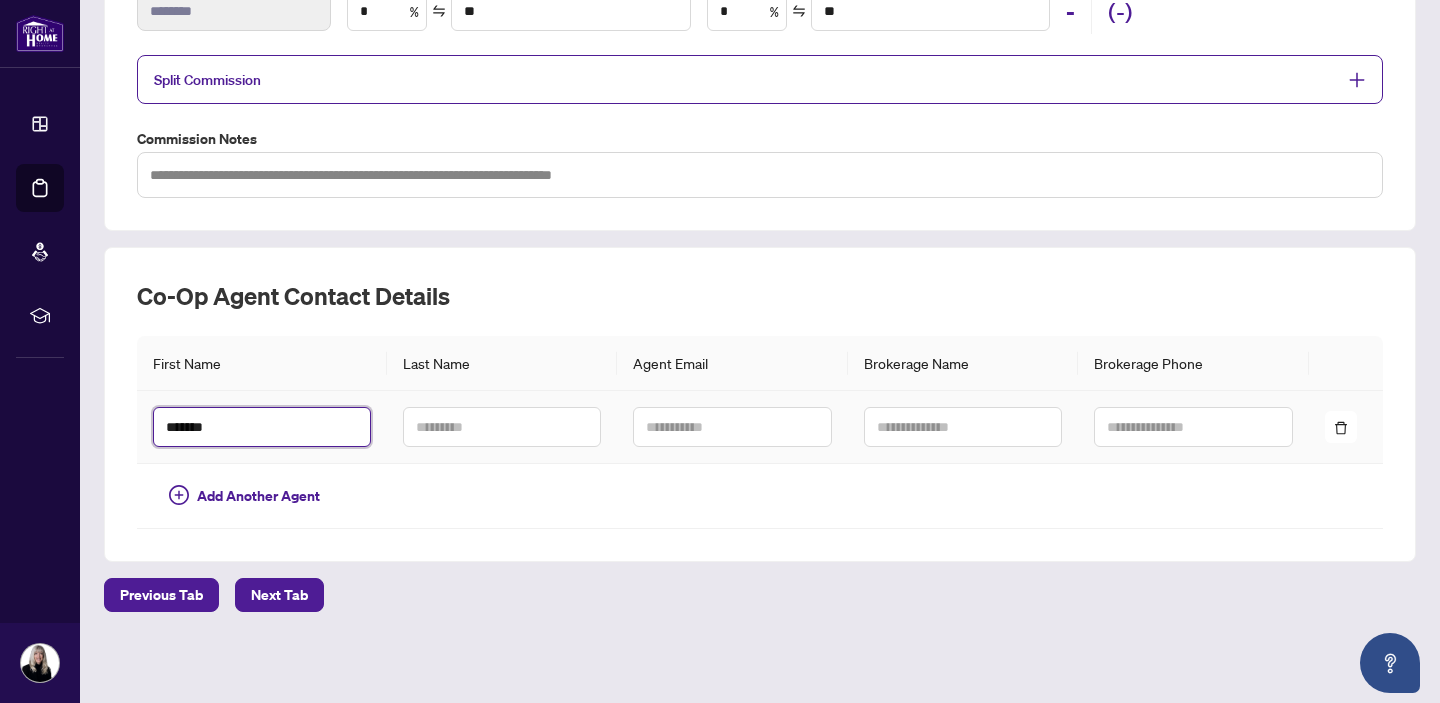 type on "*******" 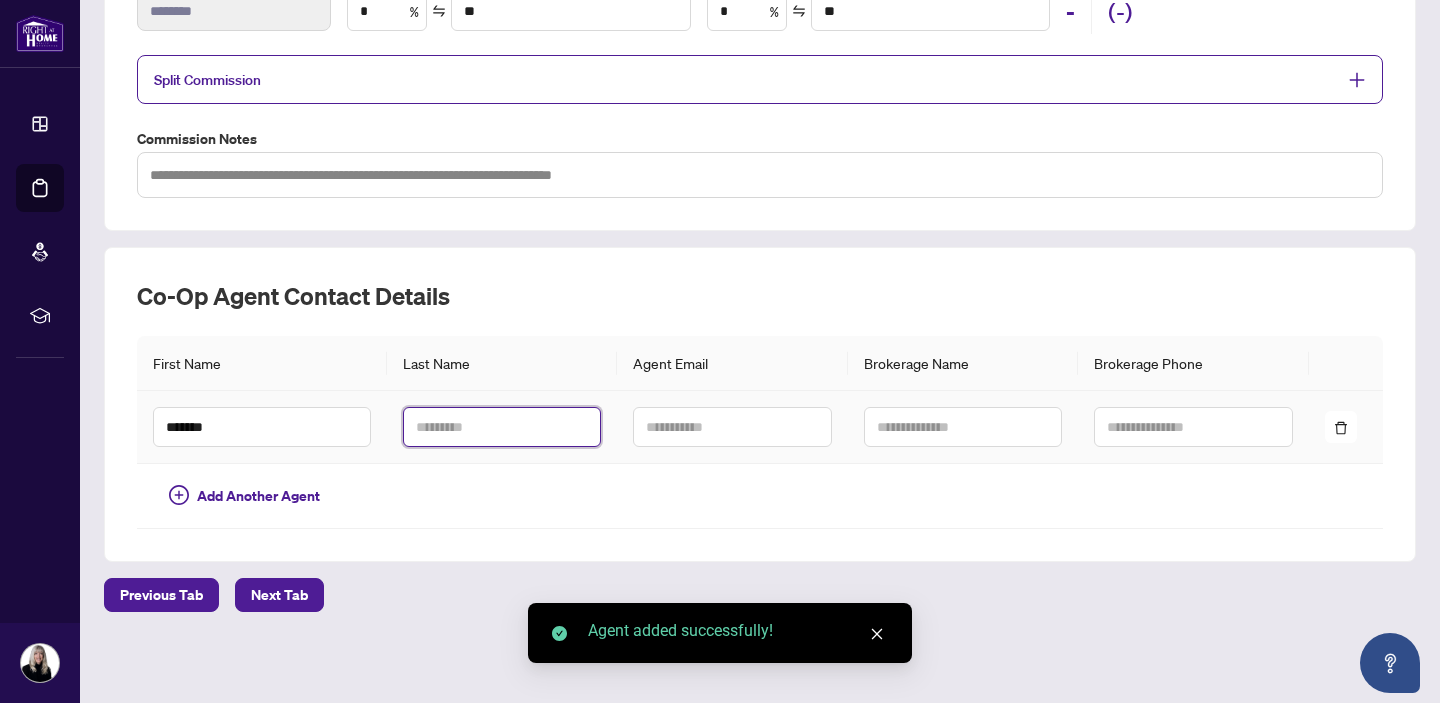 click at bounding box center [502, 427] 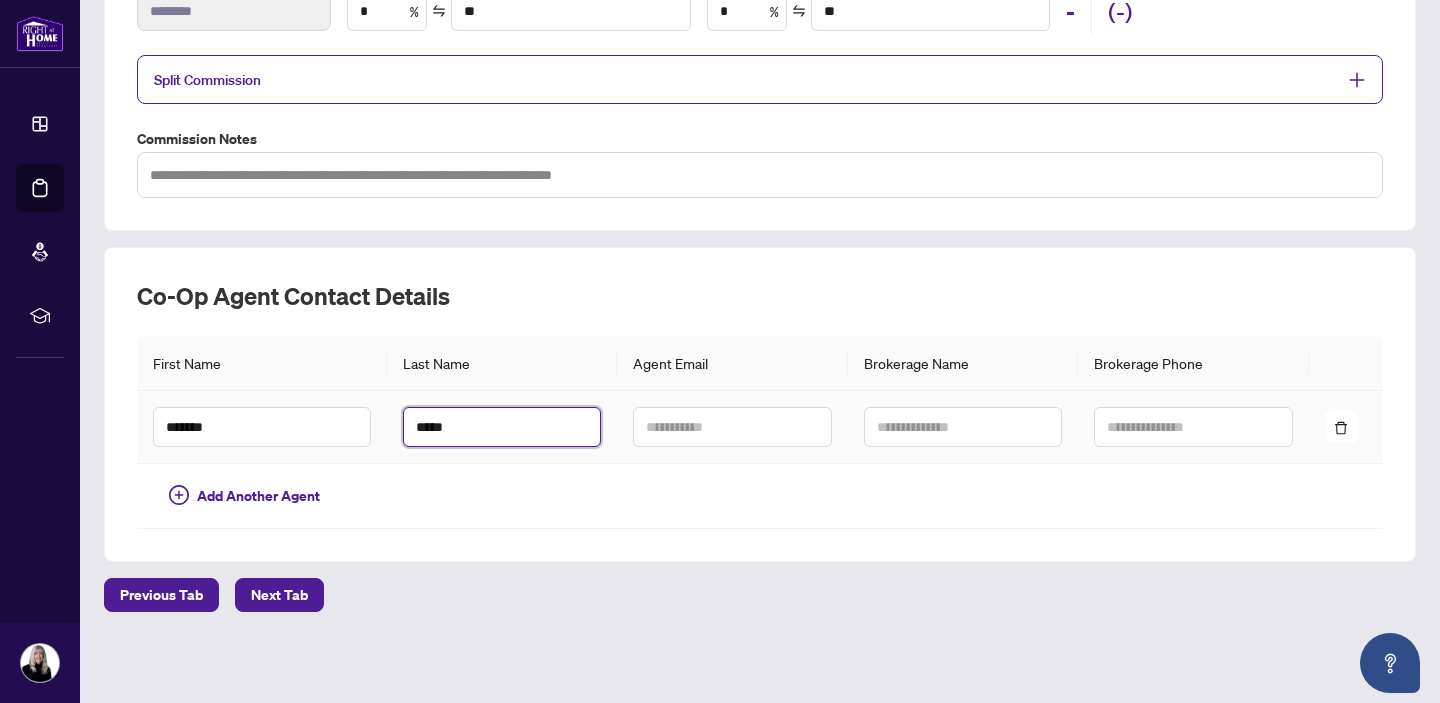 type on "*****" 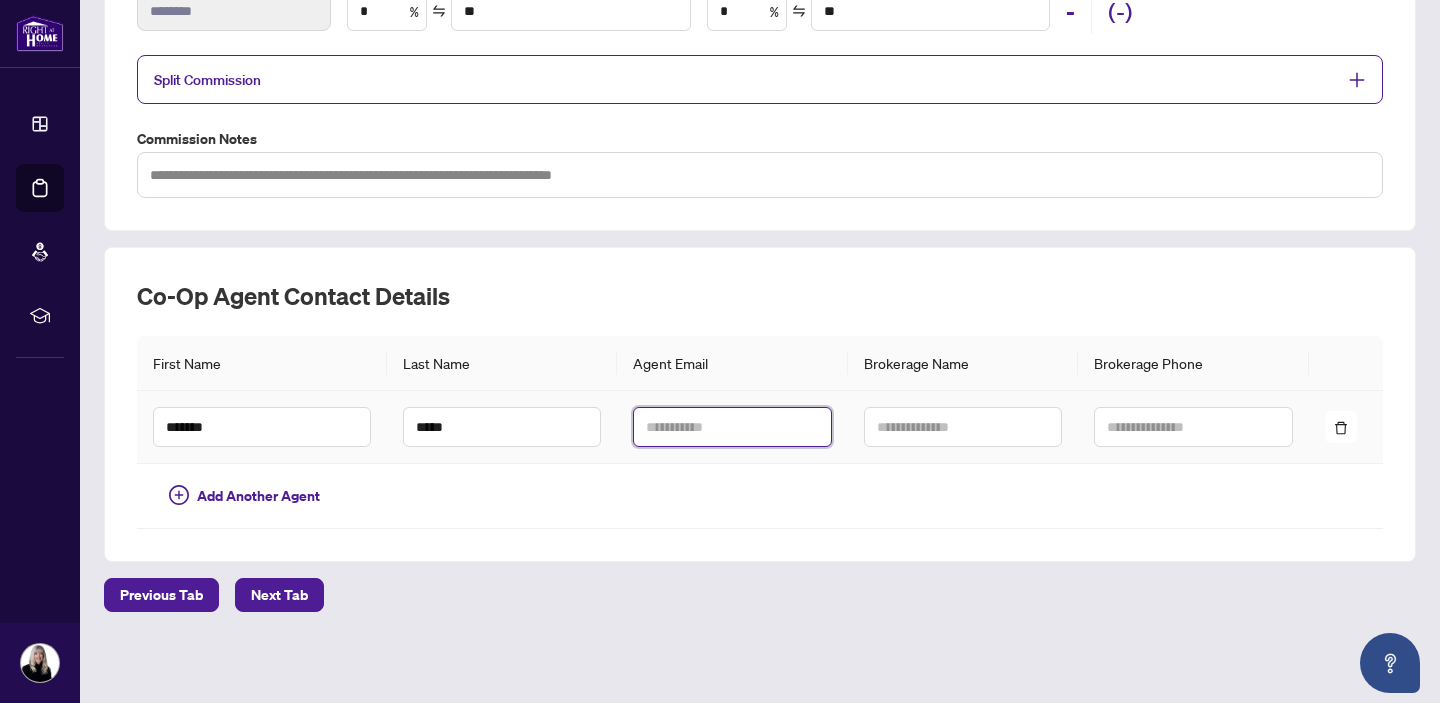 click at bounding box center [732, 427] 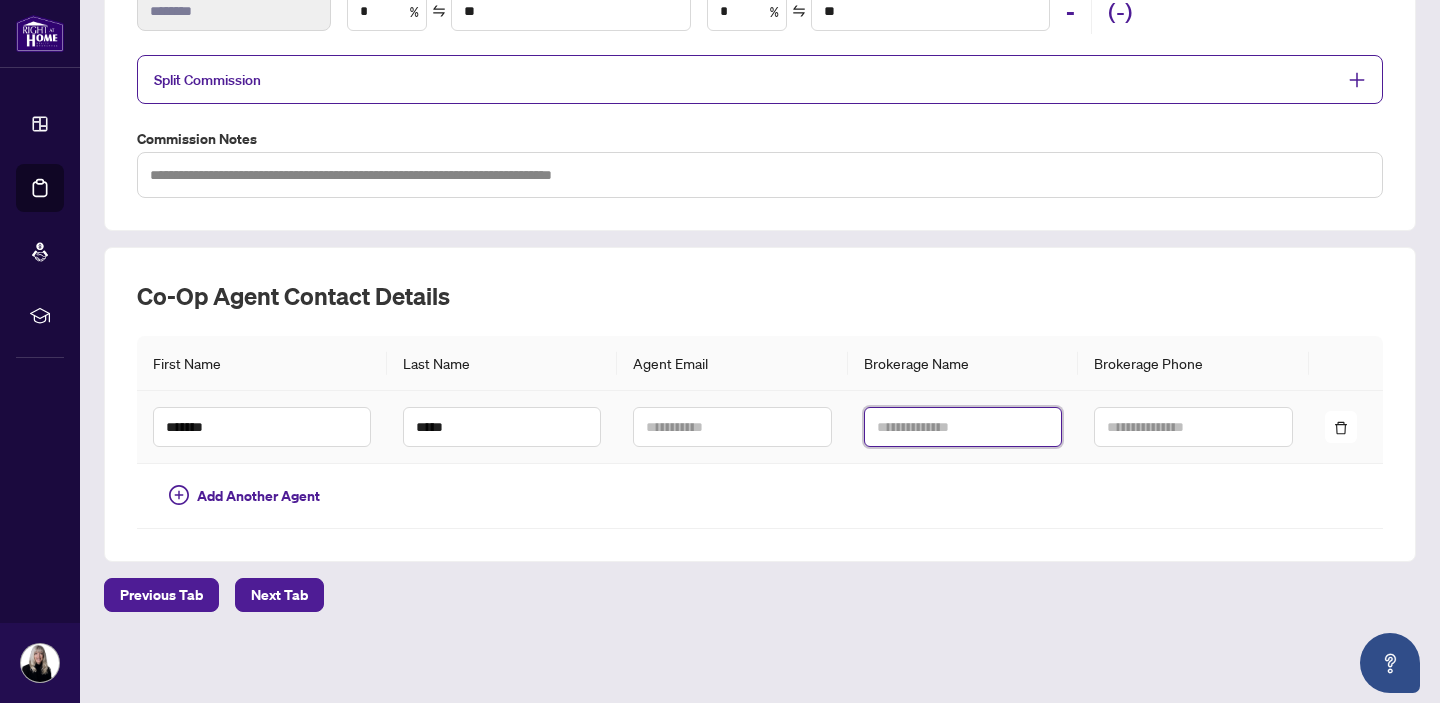 click at bounding box center [963, 427] 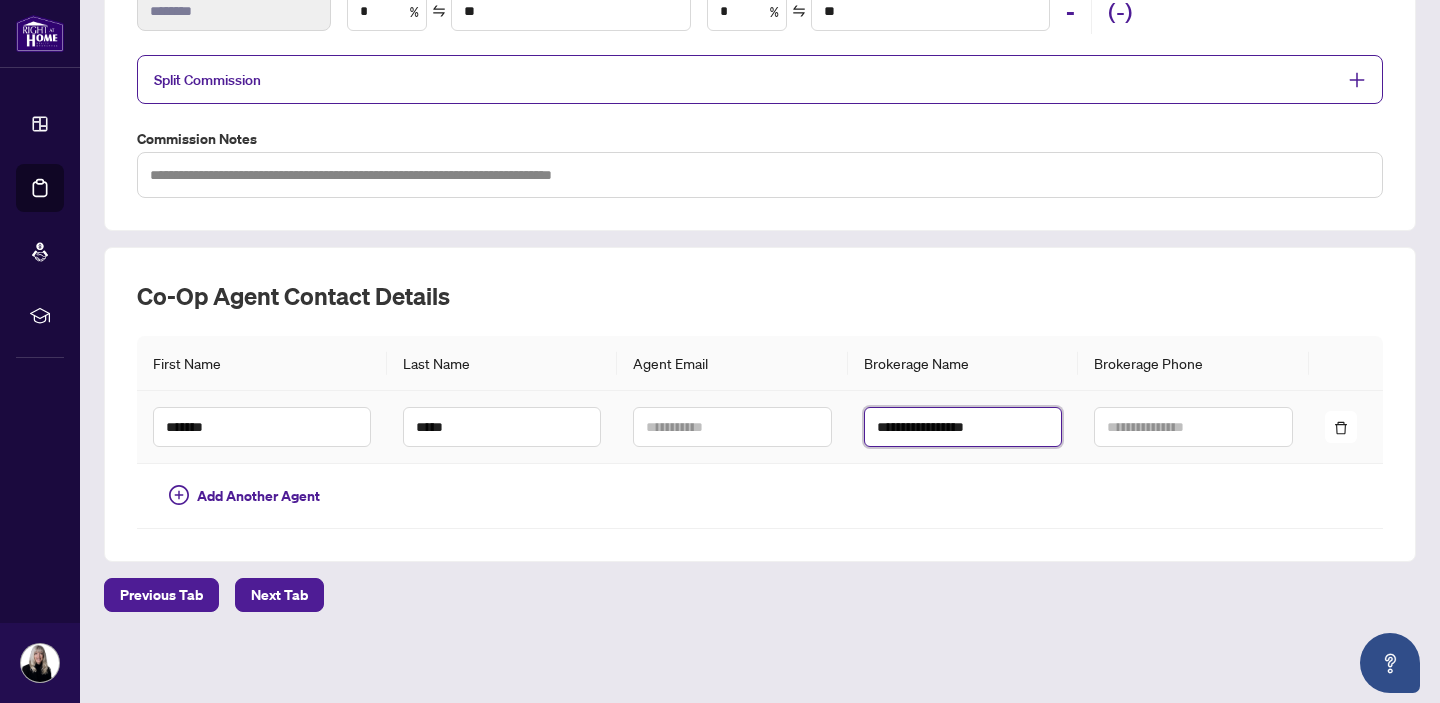 type on "**********" 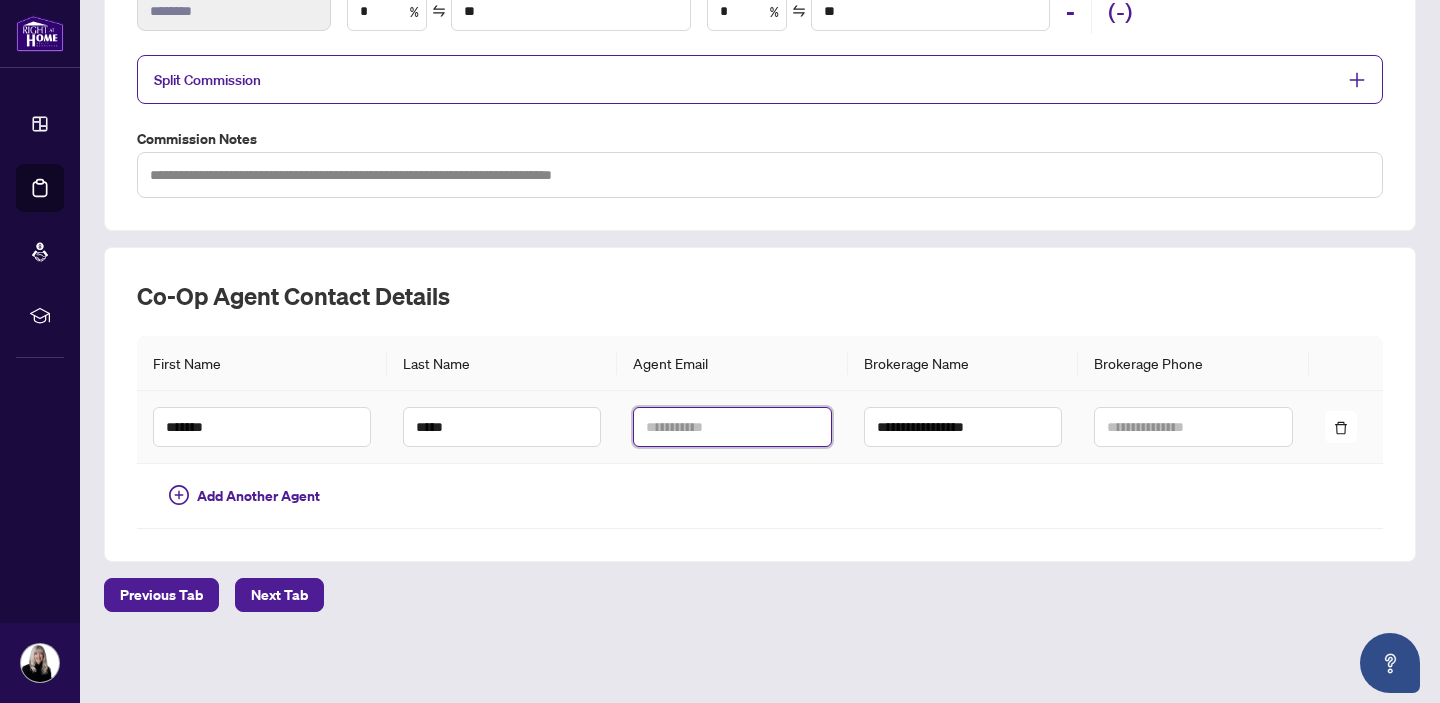 click at bounding box center (732, 427) 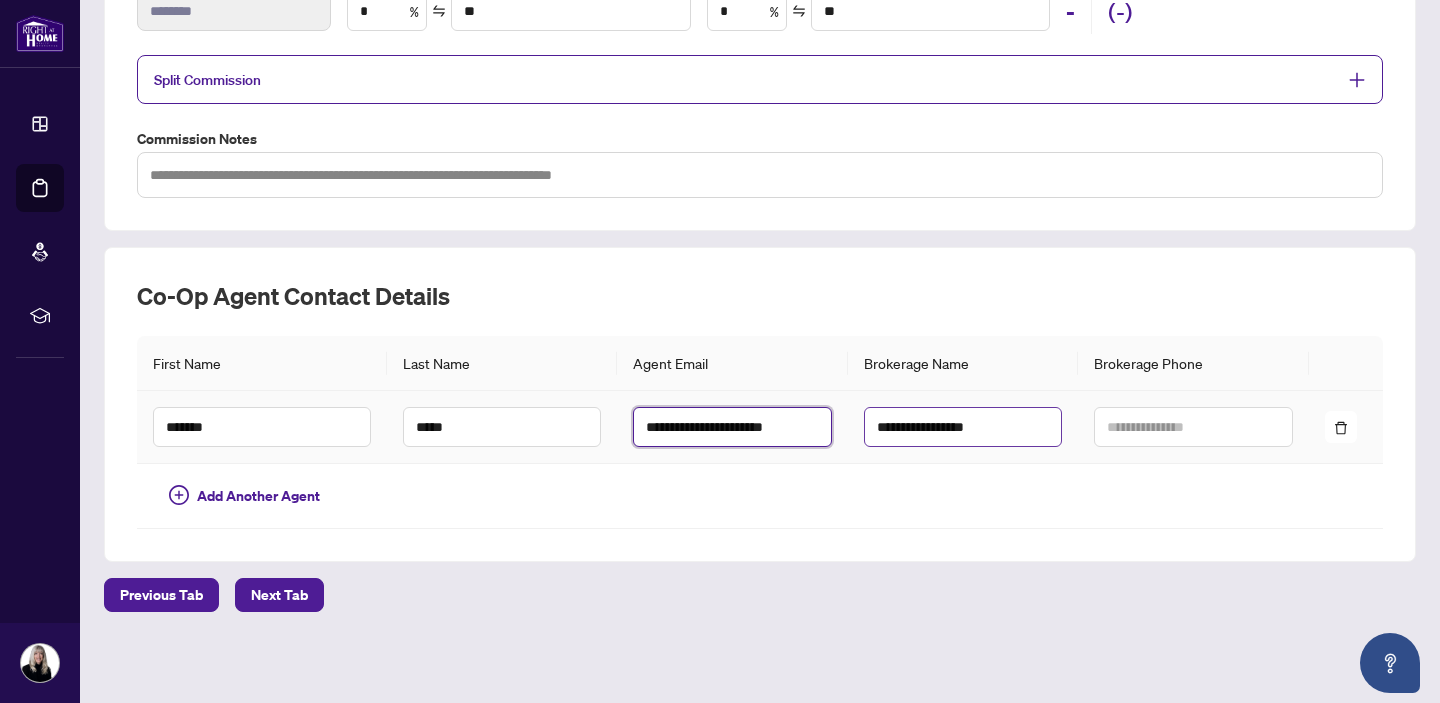 type on "**********" 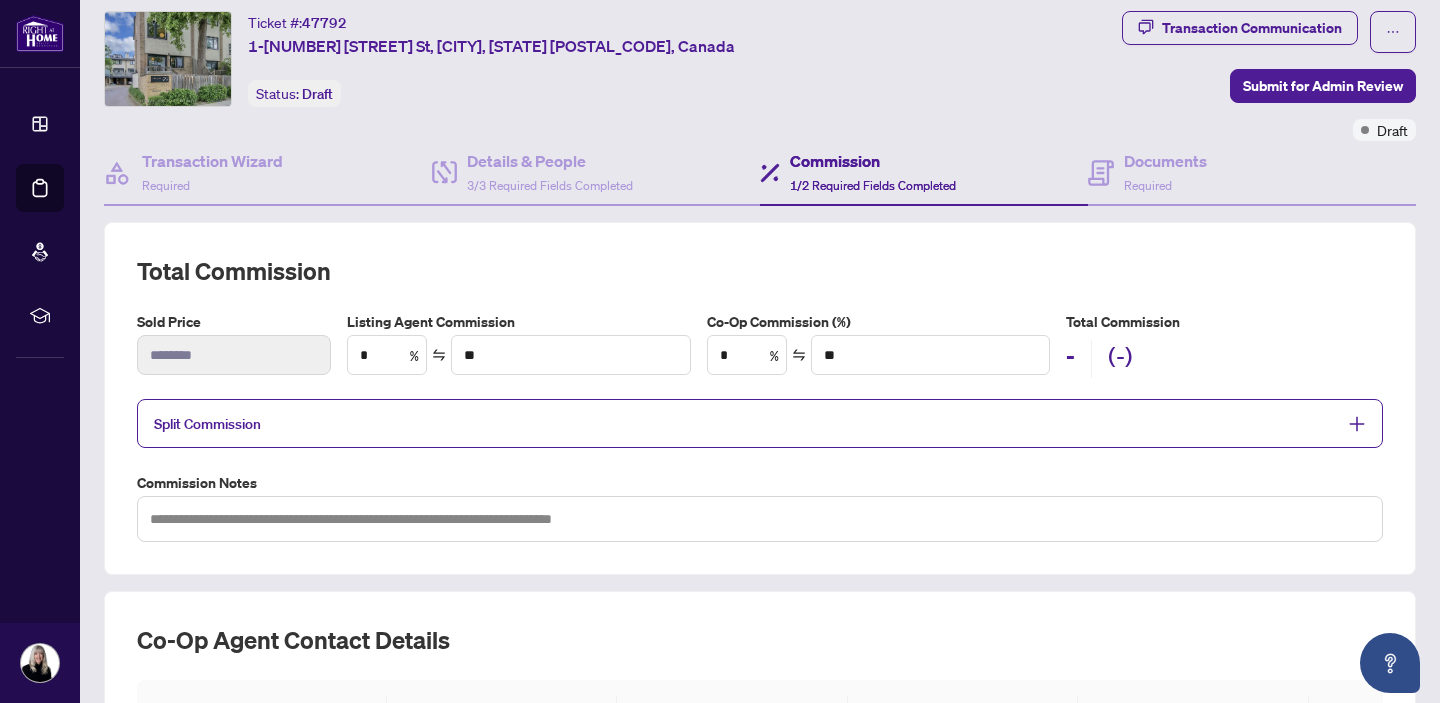 scroll, scrollTop: 61, scrollLeft: 0, axis: vertical 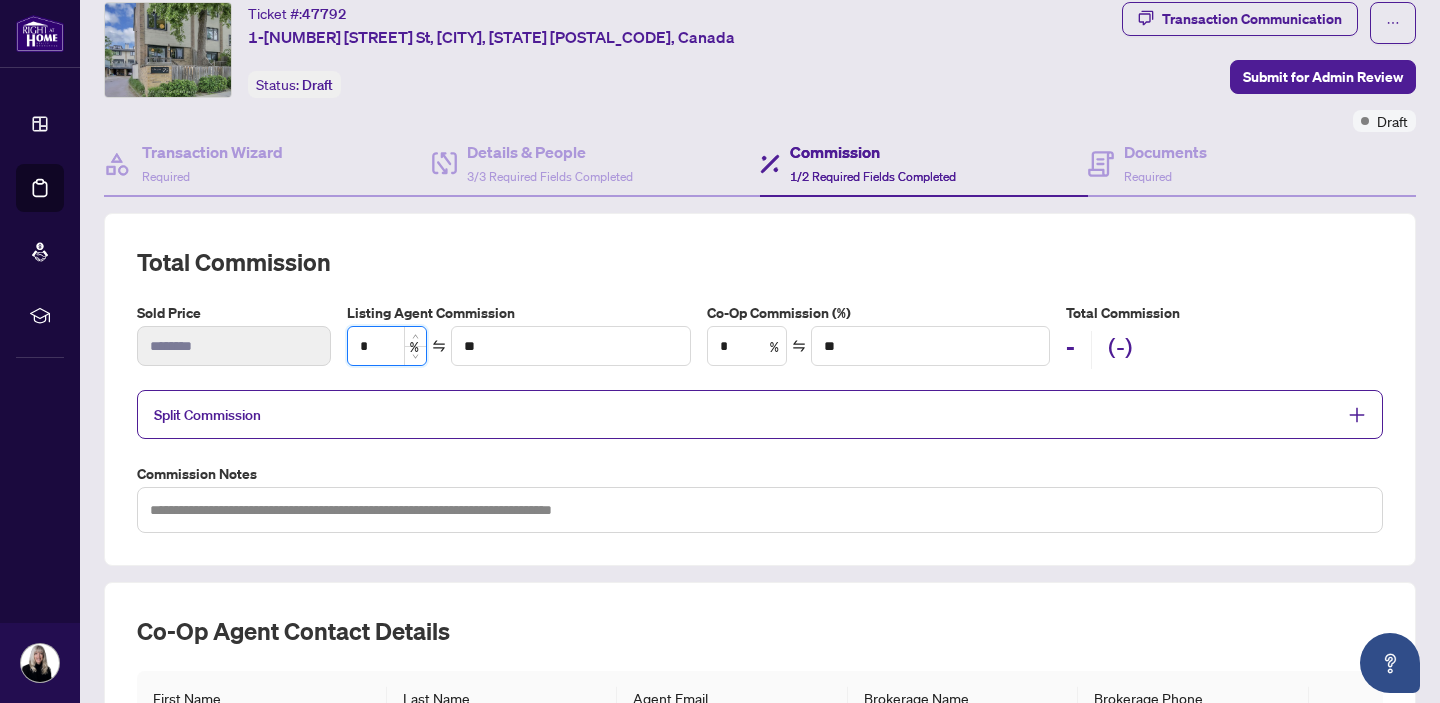 click on "*" at bounding box center [387, 346] 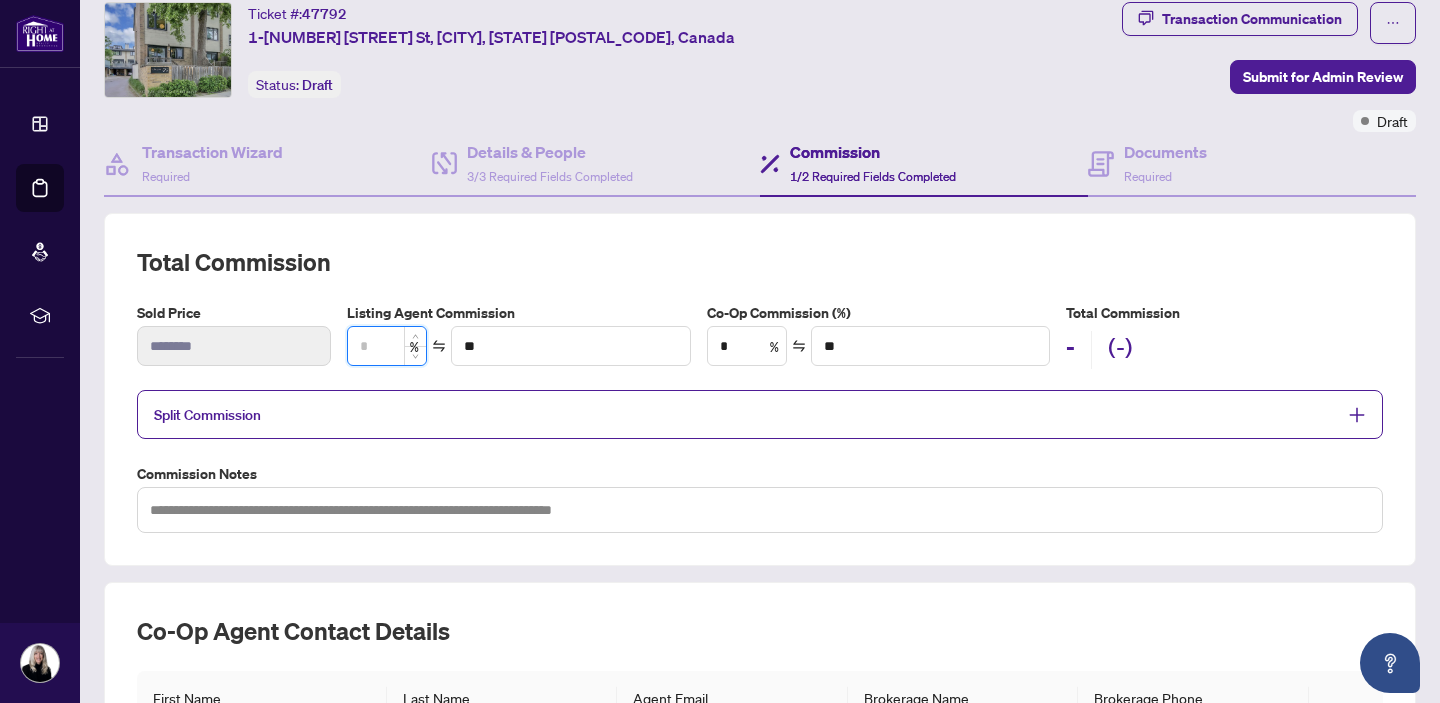 type on "*" 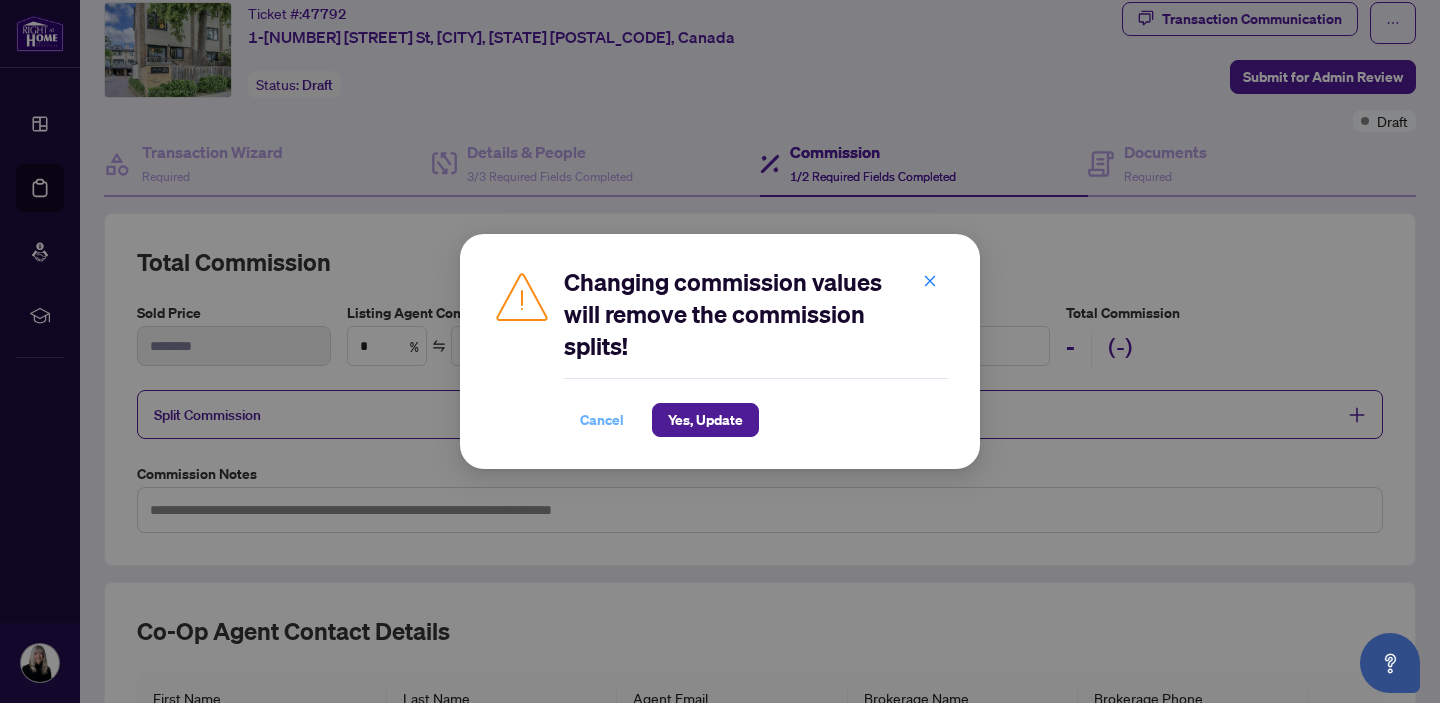 click on "Cancel" at bounding box center (602, 420) 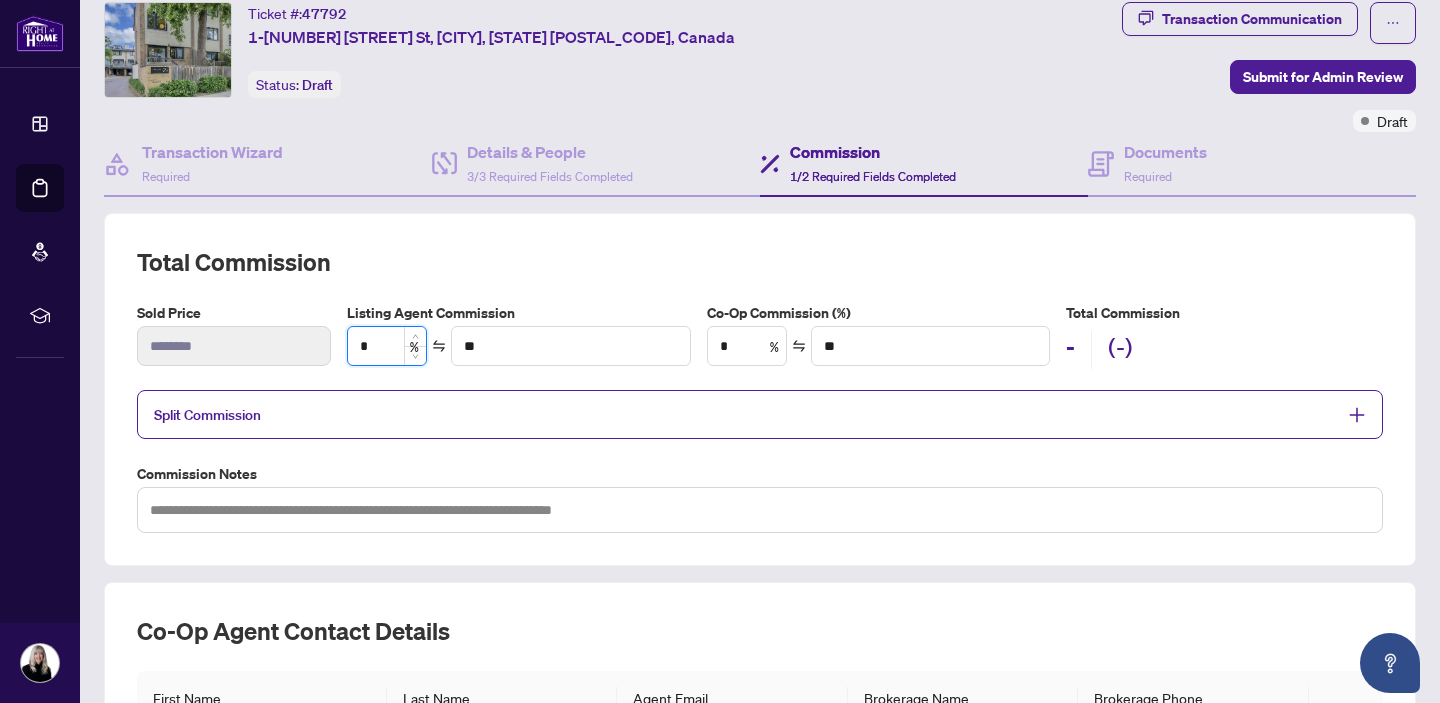 click on "*" at bounding box center [387, 346] 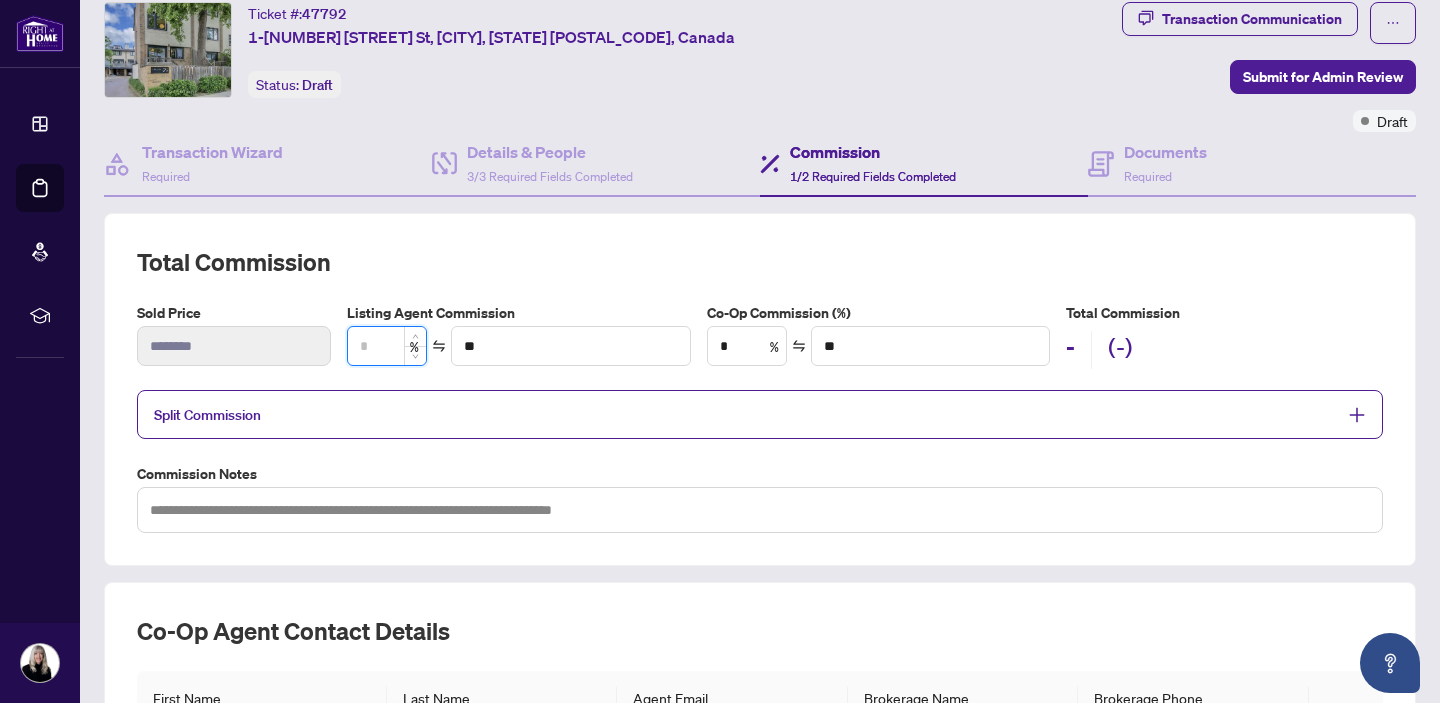 type on "*" 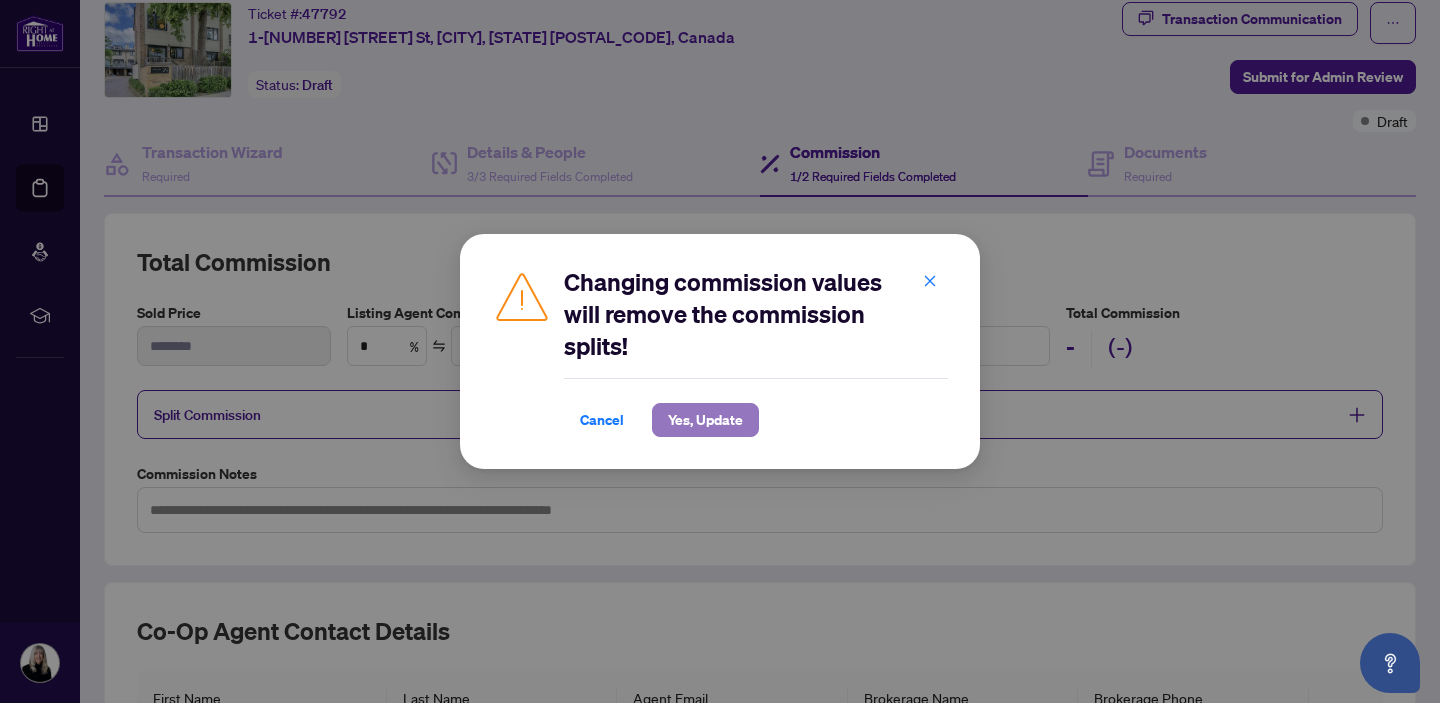 click on "Yes, Update" at bounding box center [705, 420] 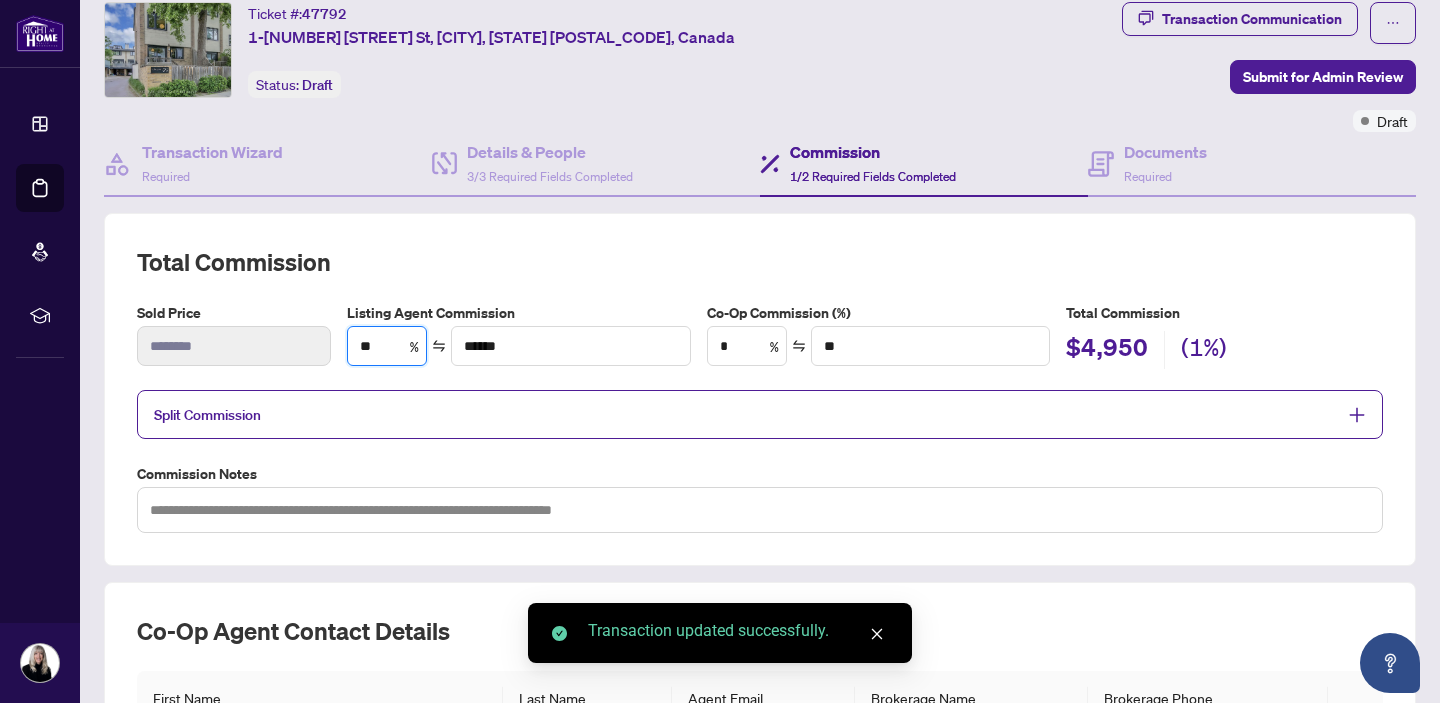 type on "***" 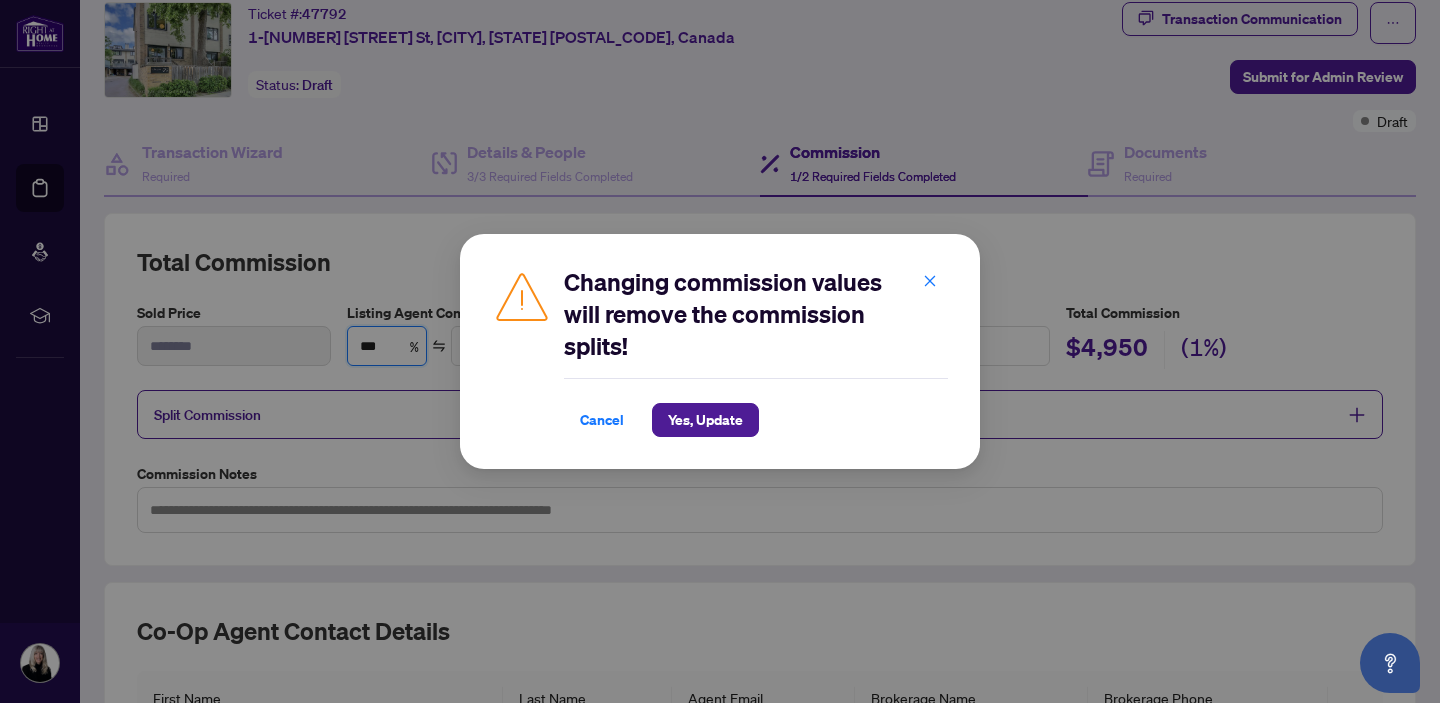 type on "***" 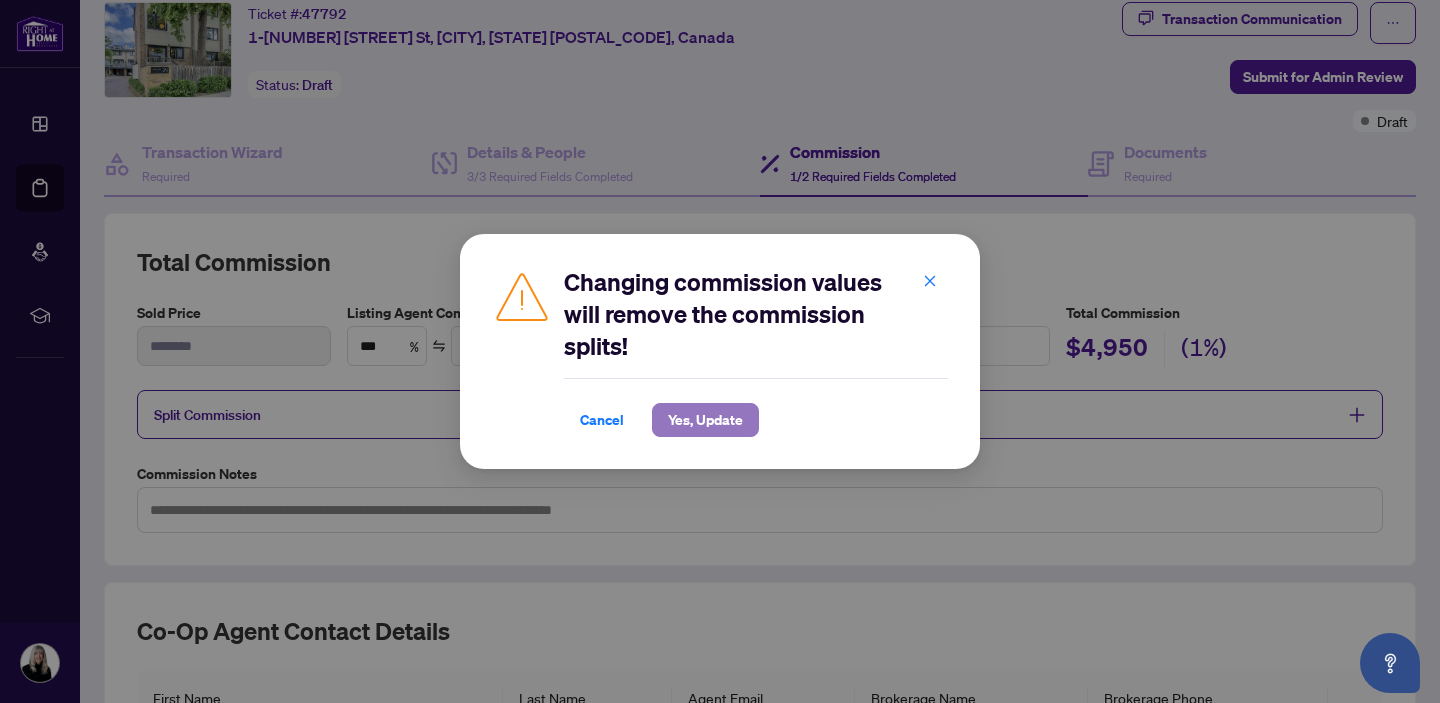 click on "Yes, Update" at bounding box center [705, 420] 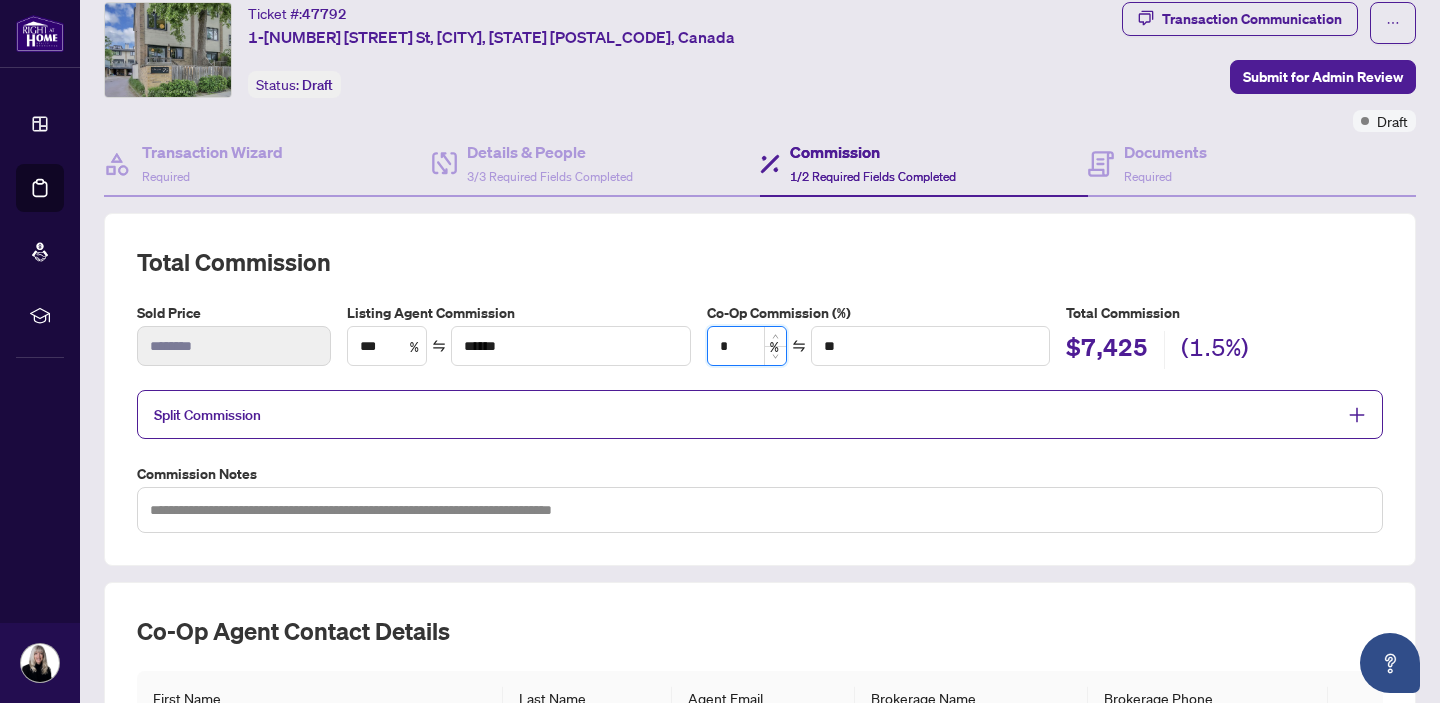 click on "*" at bounding box center (747, 346) 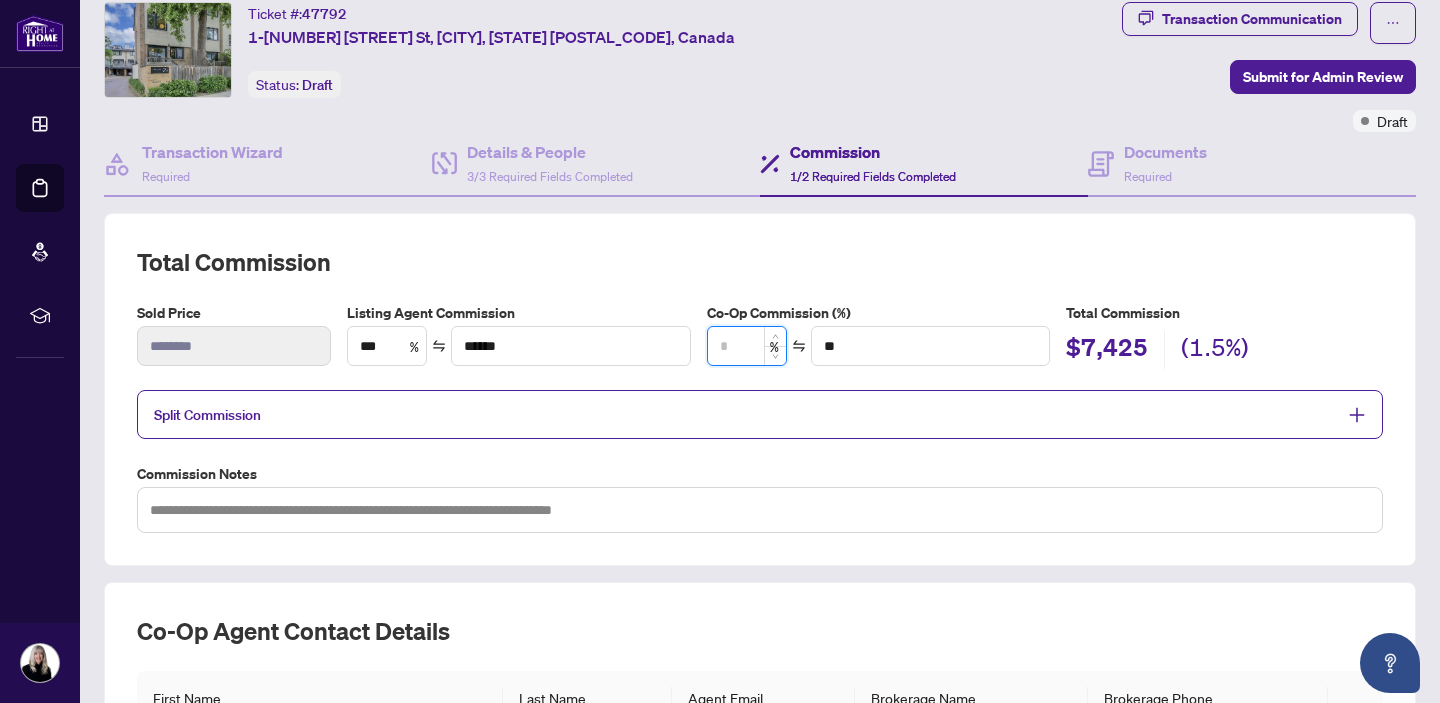 type on "*" 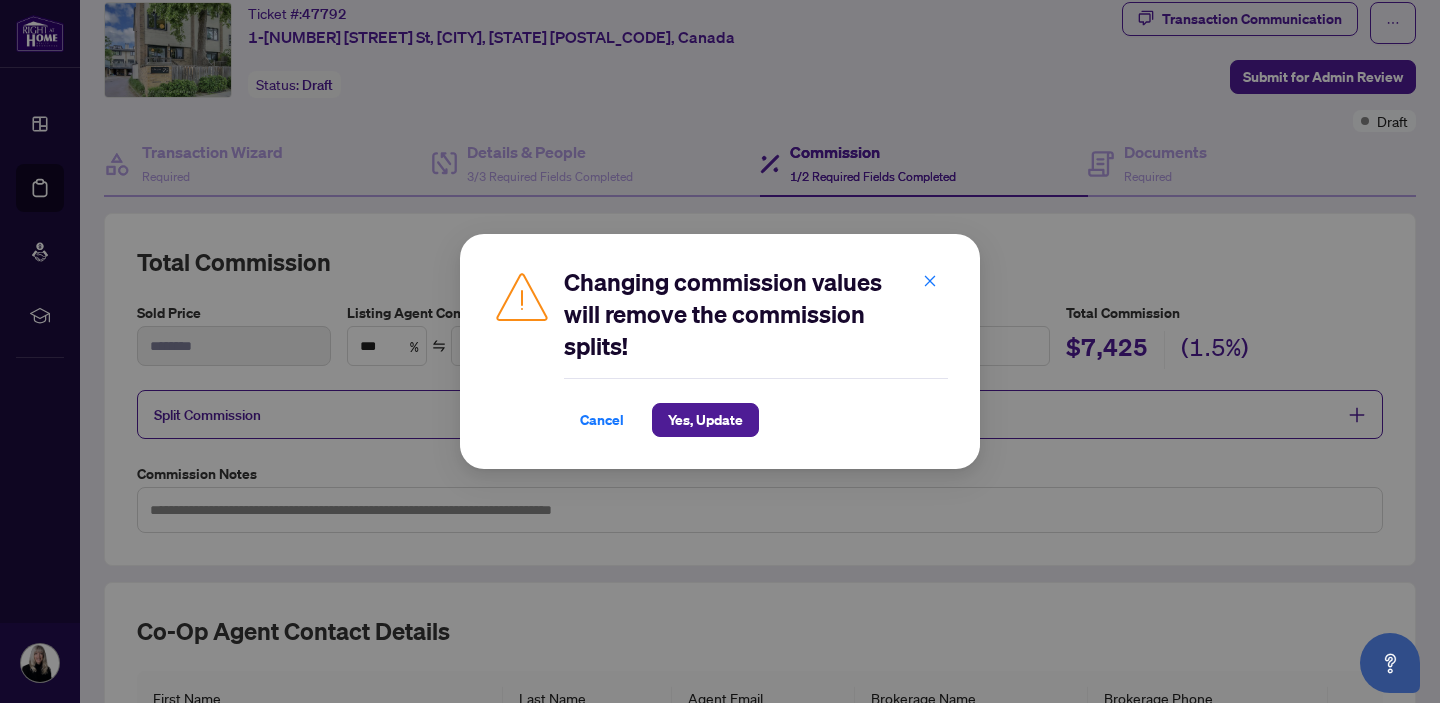 type on "*" 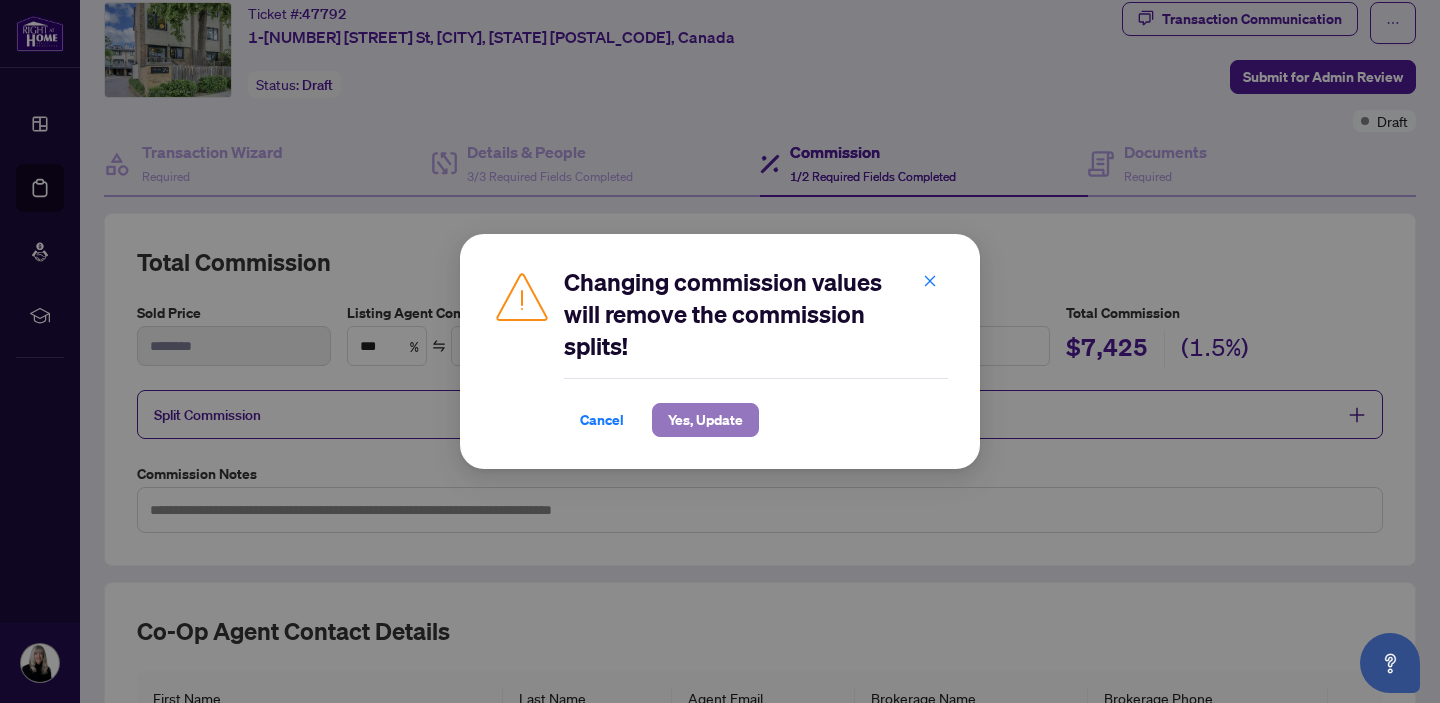 click on "Yes, Update" at bounding box center [705, 420] 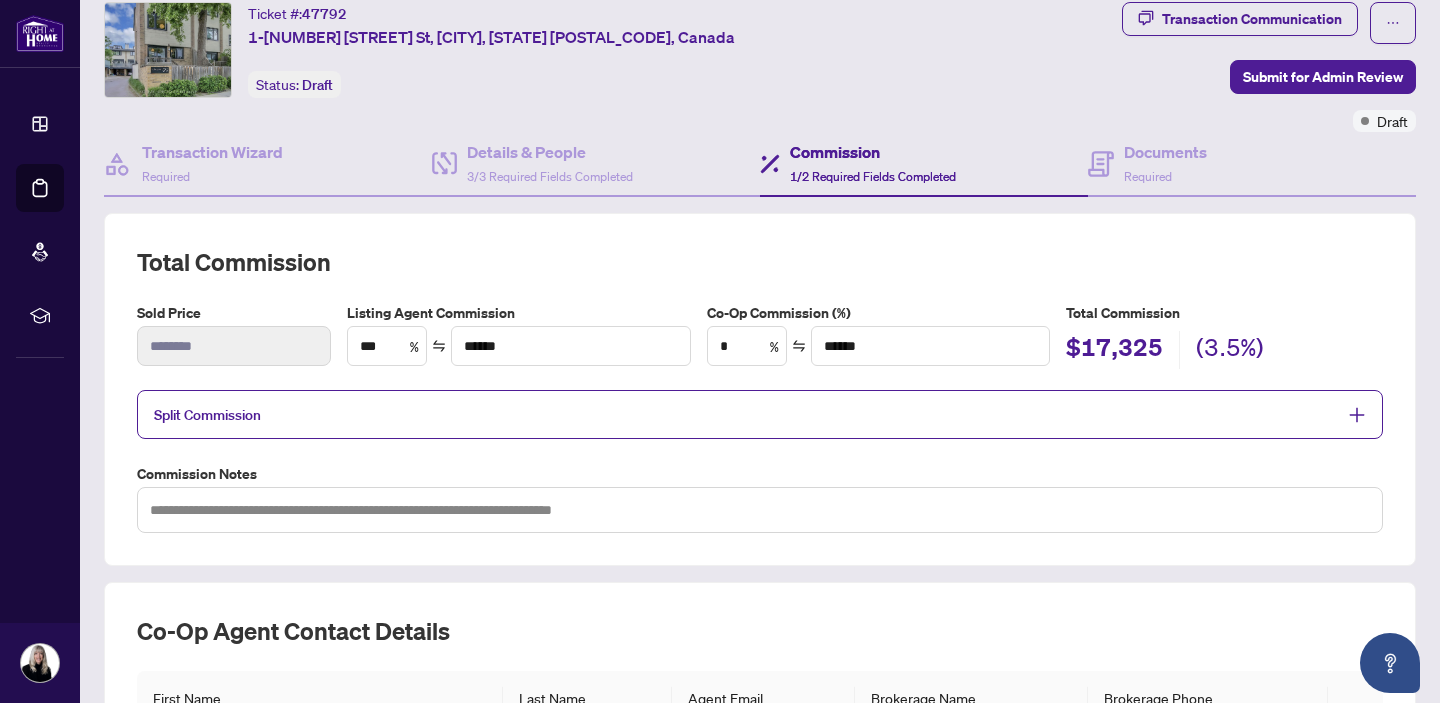 click on "Split Commission" at bounding box center [760, 414] 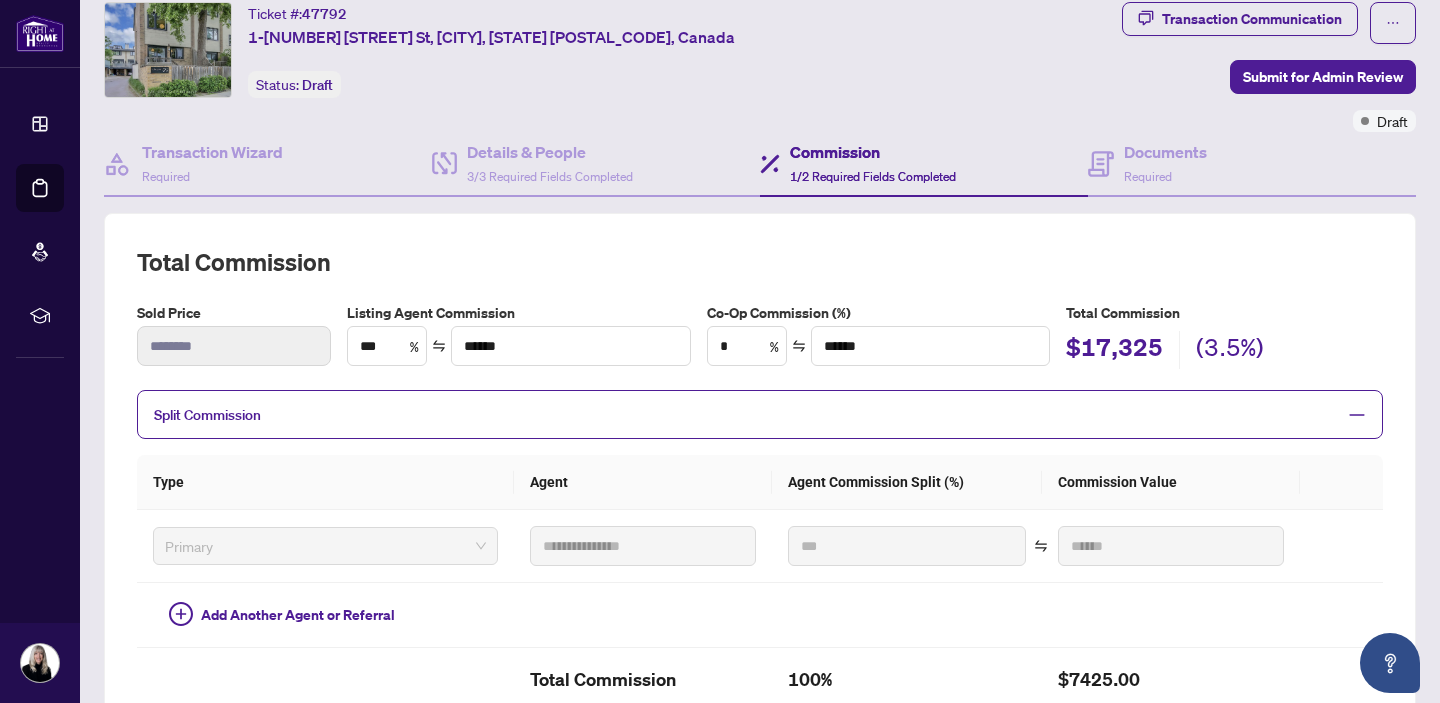 click on "Split Commission" at bounding box center [760, 414] 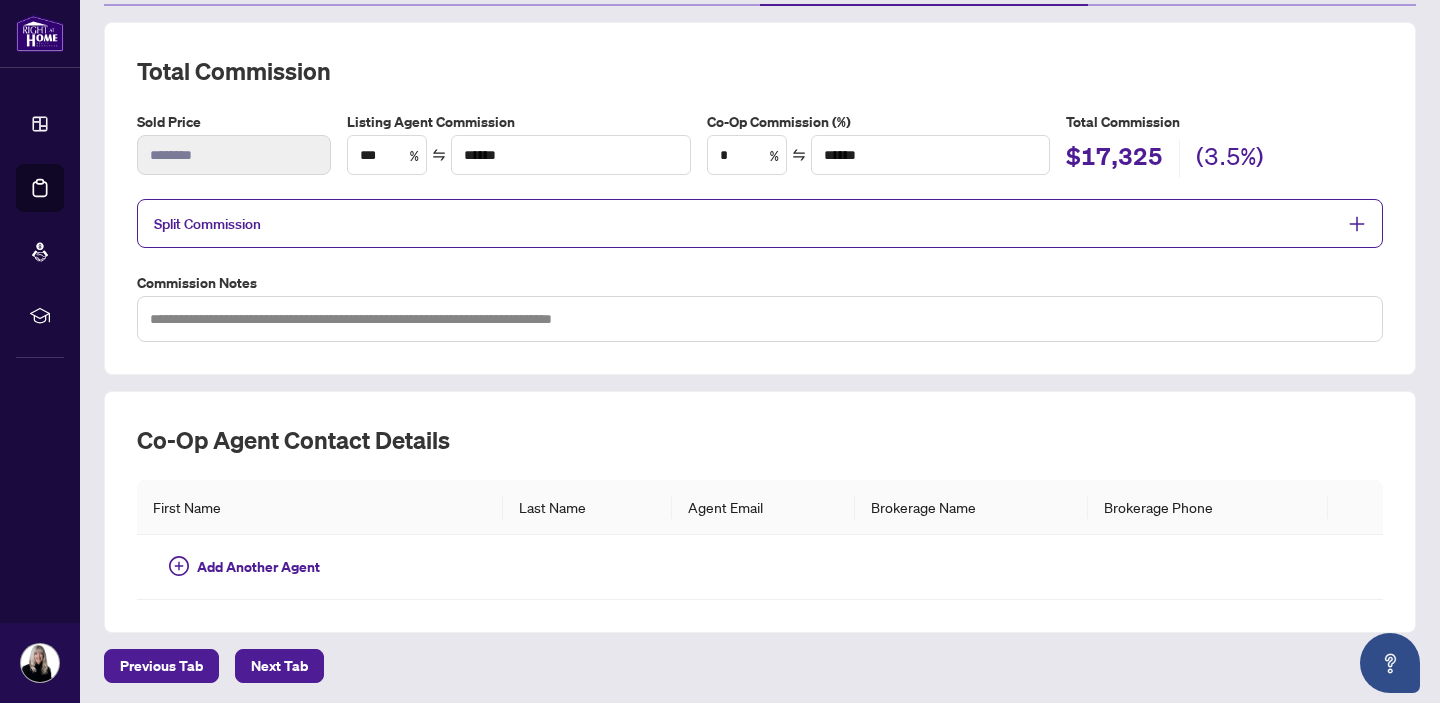 scroll, scrollTop: 258, scrollLeft: 0, axis: vertical 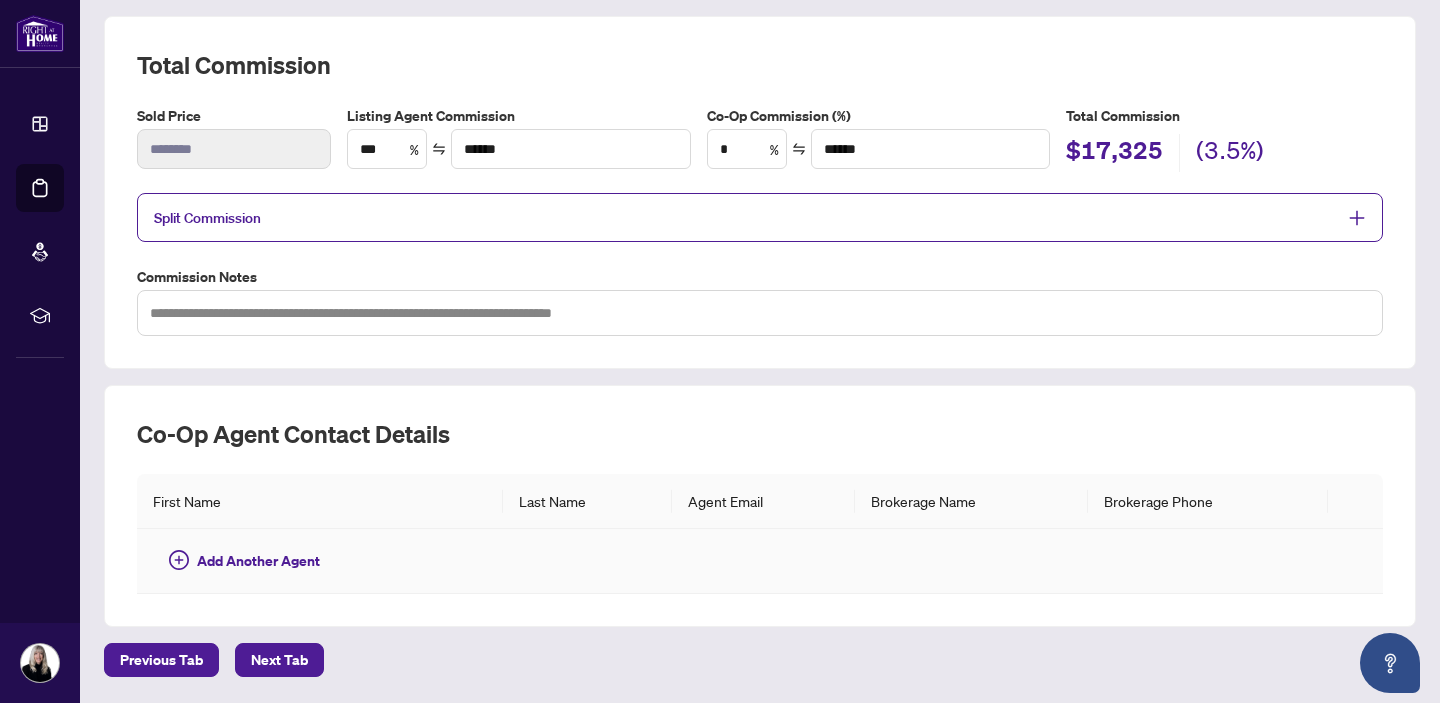 click at bounding box center [587, 561] 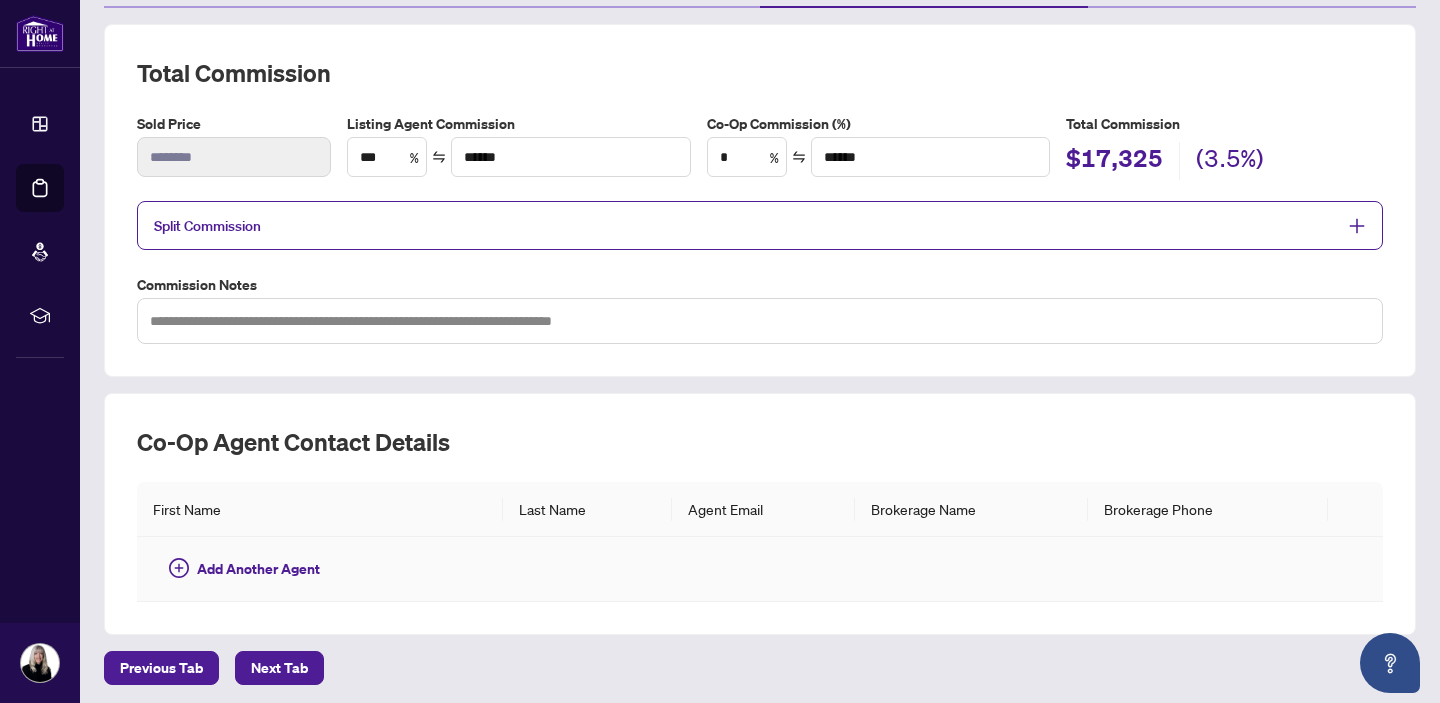 scroll, scrollTop: 253, scrollLeft: 0, axis: vertical 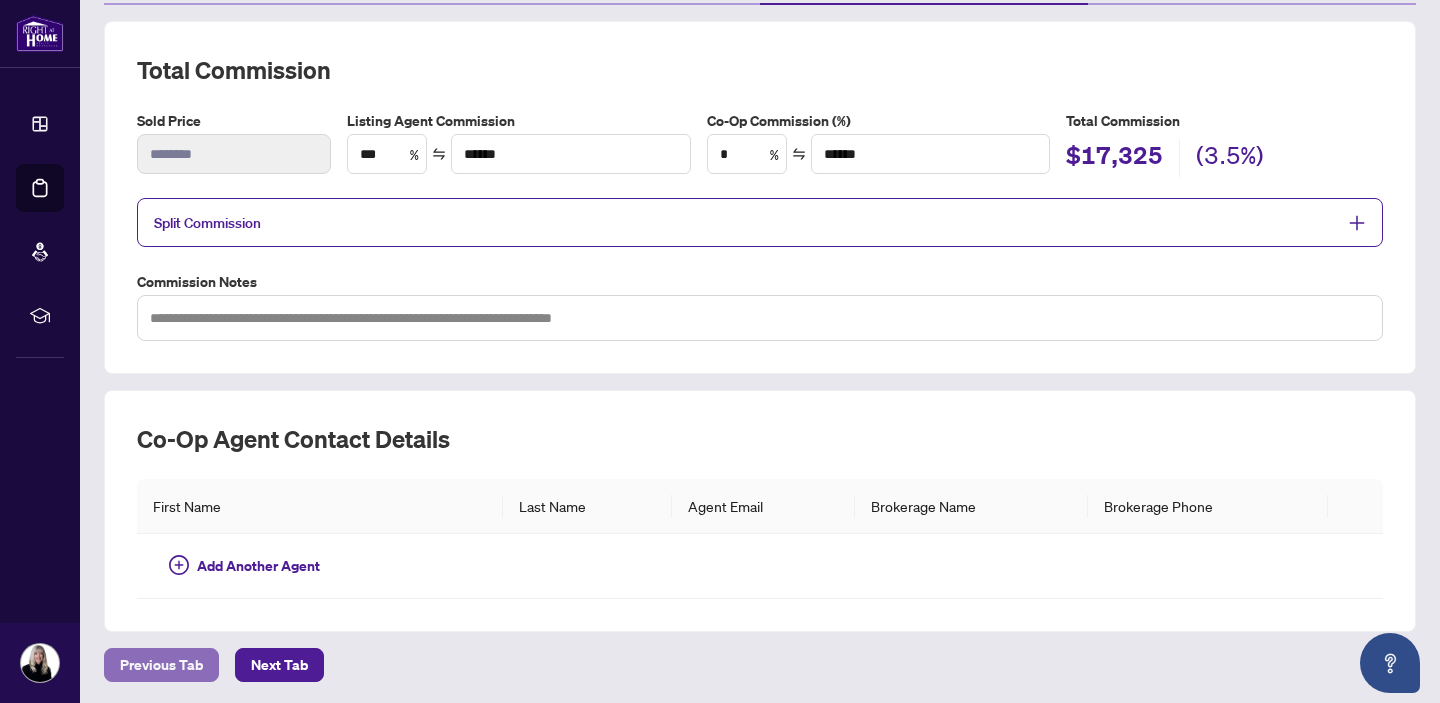 click on "Previous Tab" at bounding box center (161, 665) 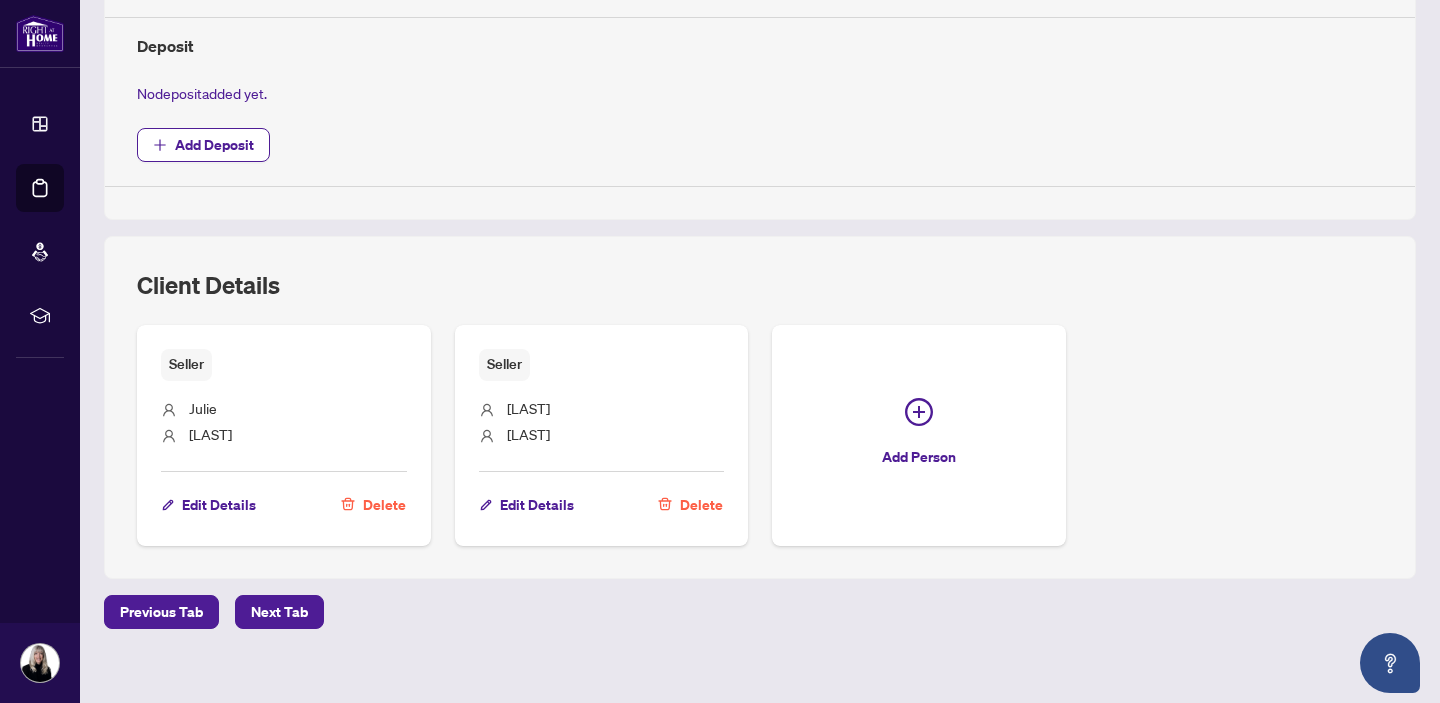 scroll, scrollTop: 833, scrollLeft: 0, axis: vertical 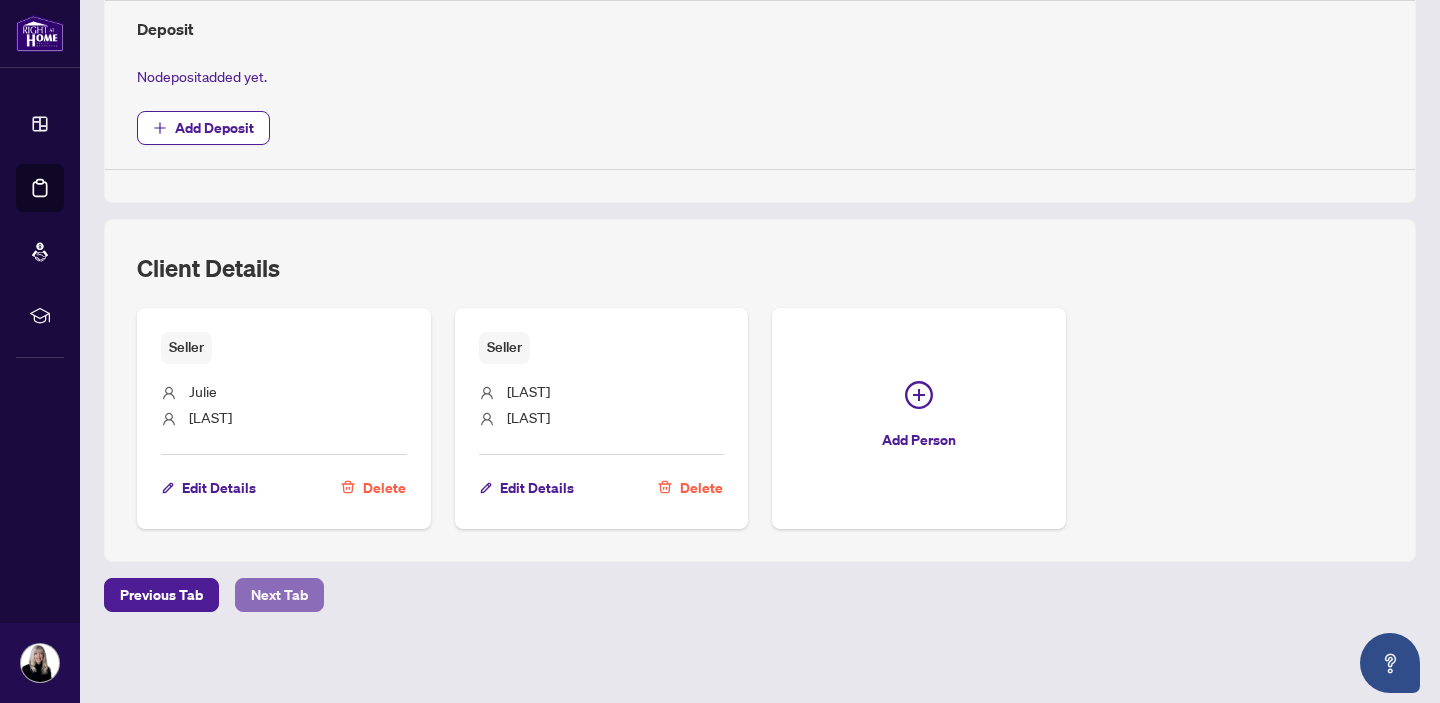 click on "Next Tab" at bounding box center (279, 595) 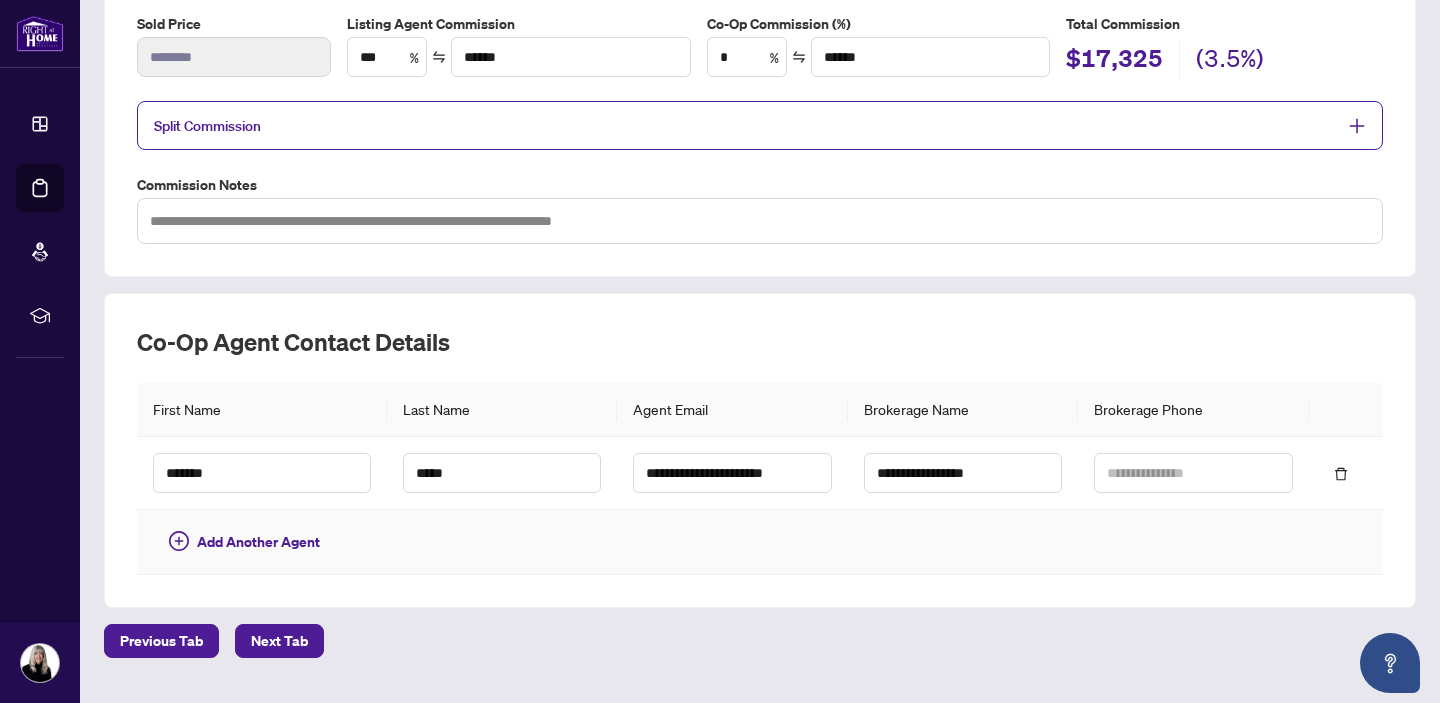 scroll, scrollTop: 396, scrollLeft: 0, axis: vertical 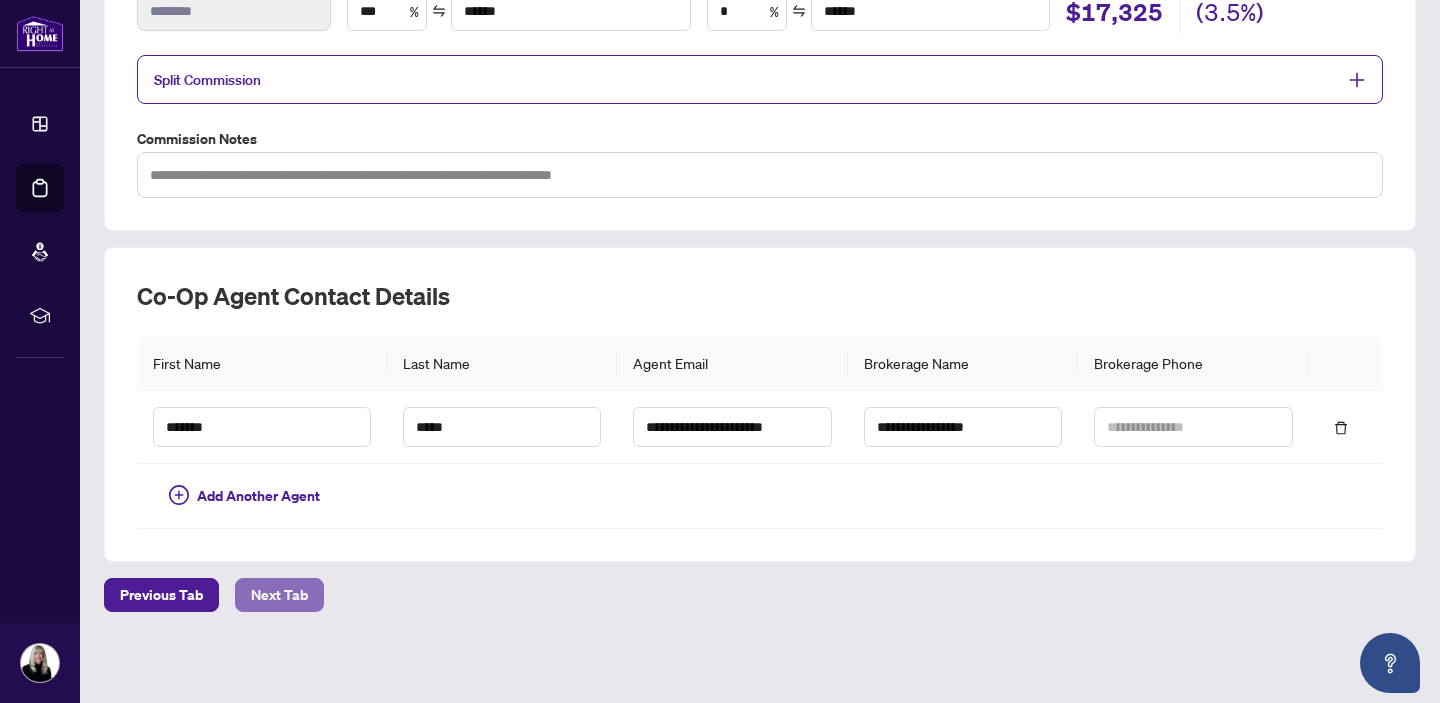 click on "Next Tab" at bounding box center (279, 595) 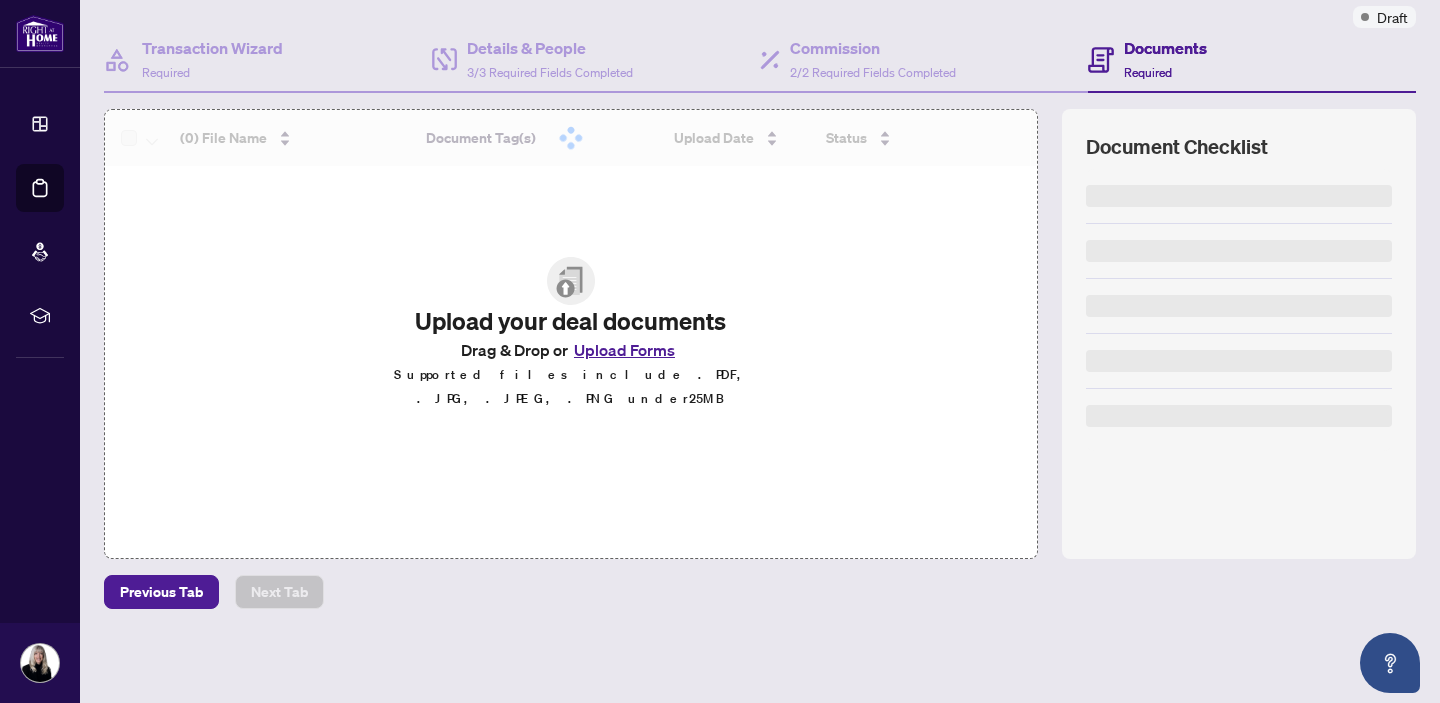 scroll, scrollTop: 0, scrollLeft: 0, axis: both 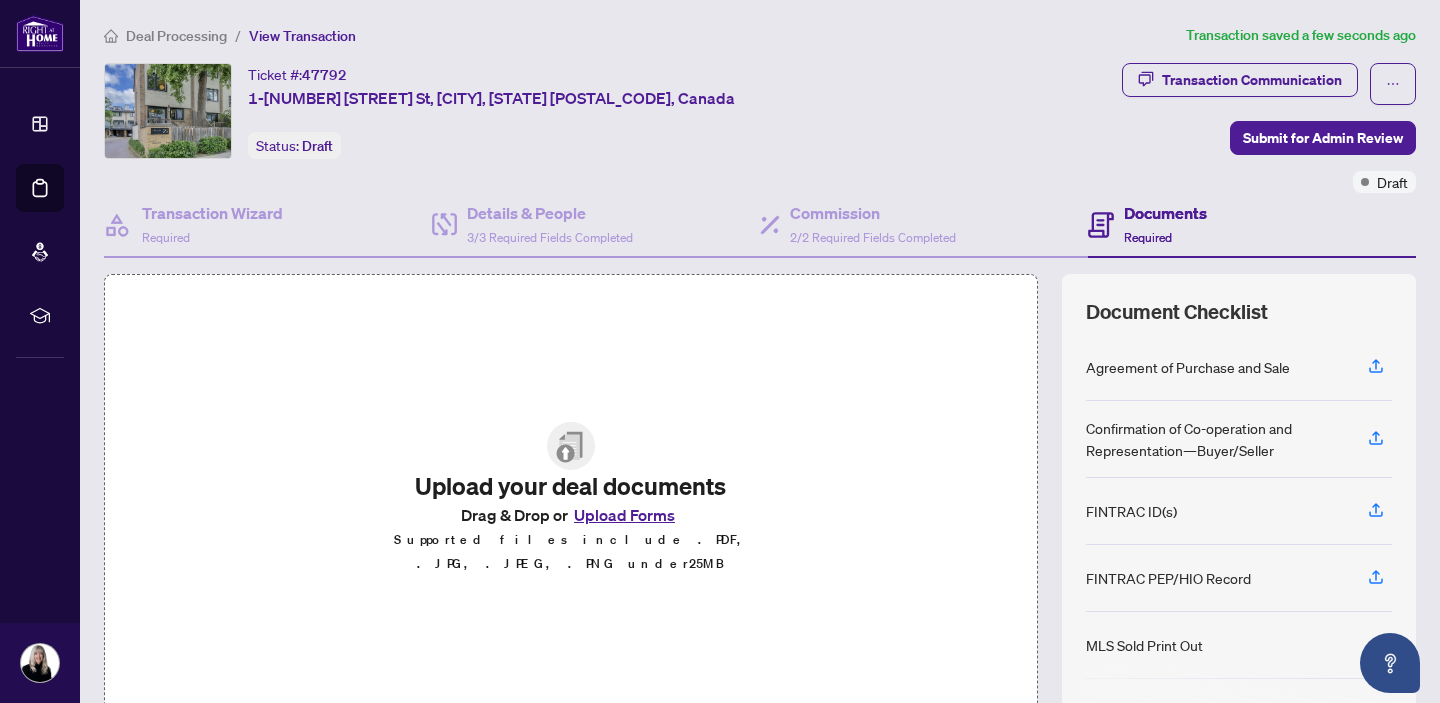 click on "Upload Forms" at bounding box center [624, 515] 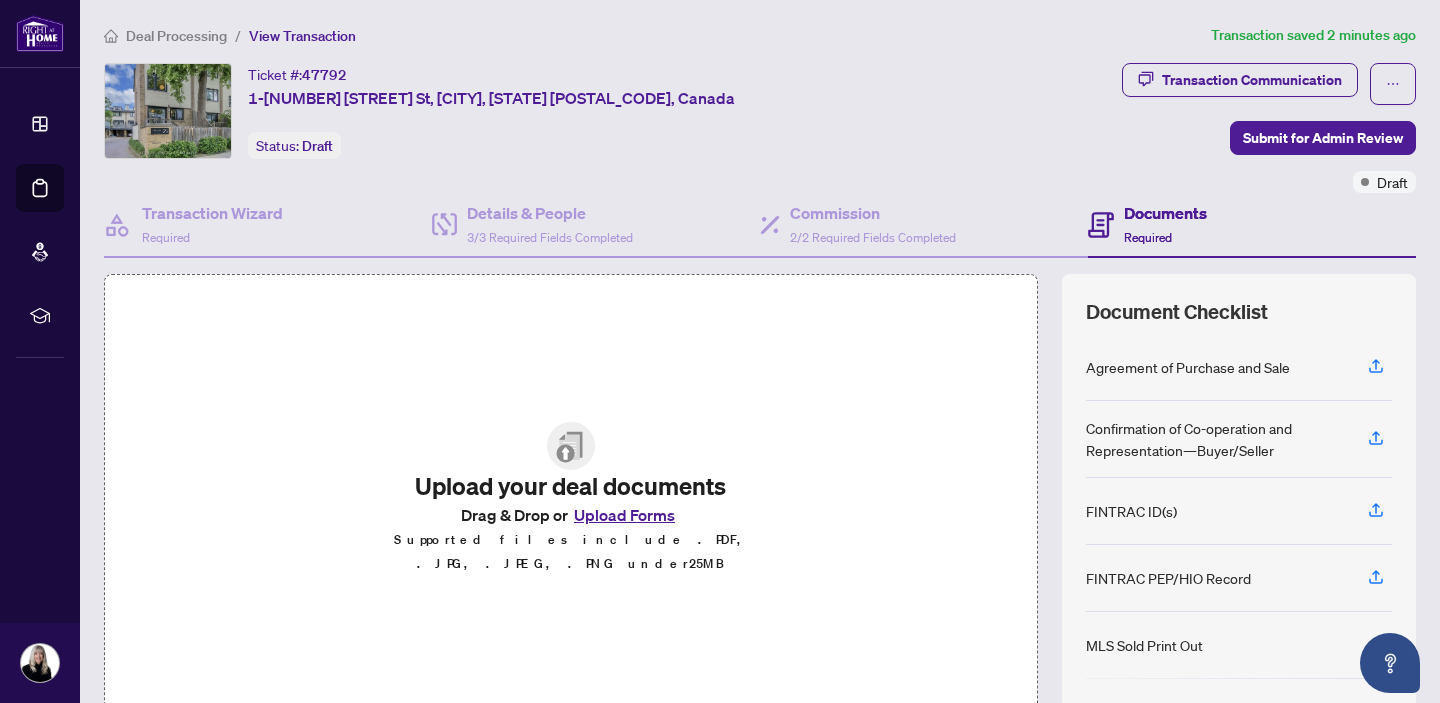 click on "Upload Forms" at bounding box center [624, 515] 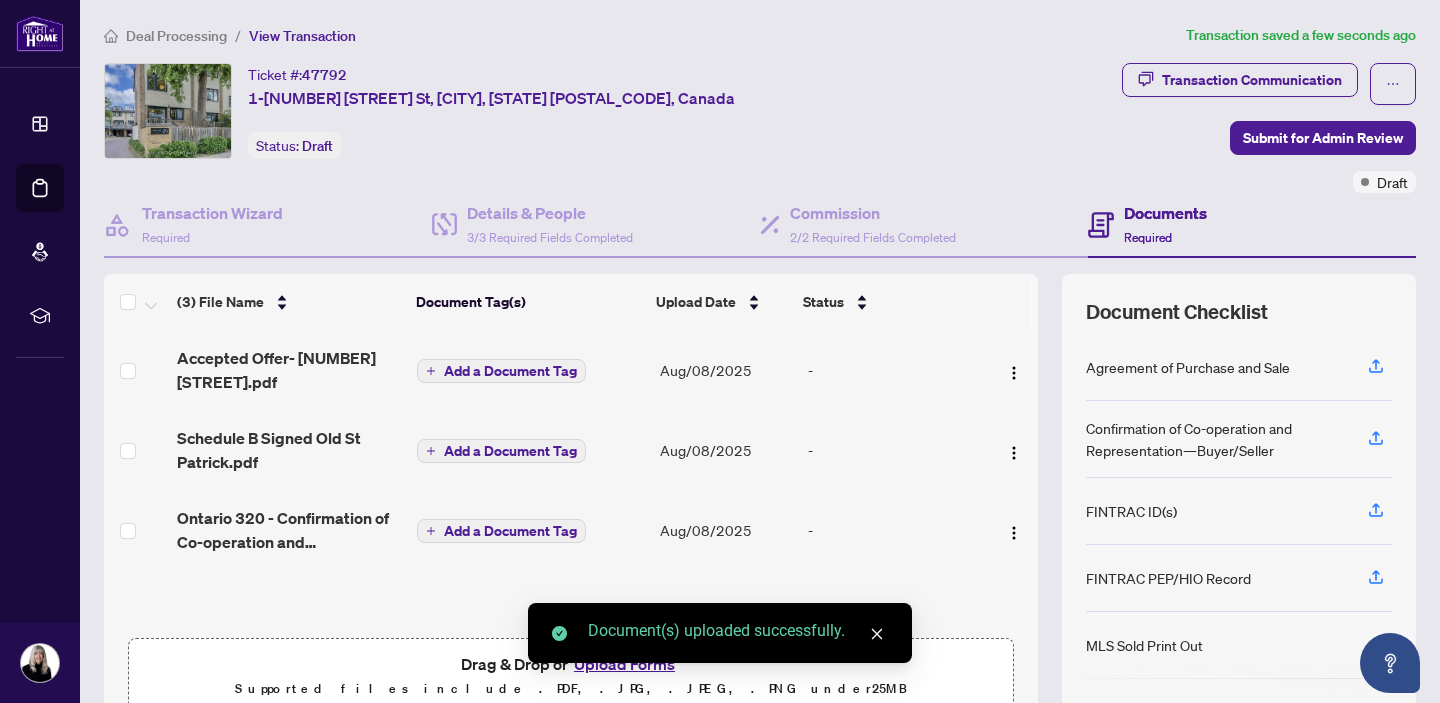 scroll, scrollTop: 1, scrollLeft: 0, axis: vertical 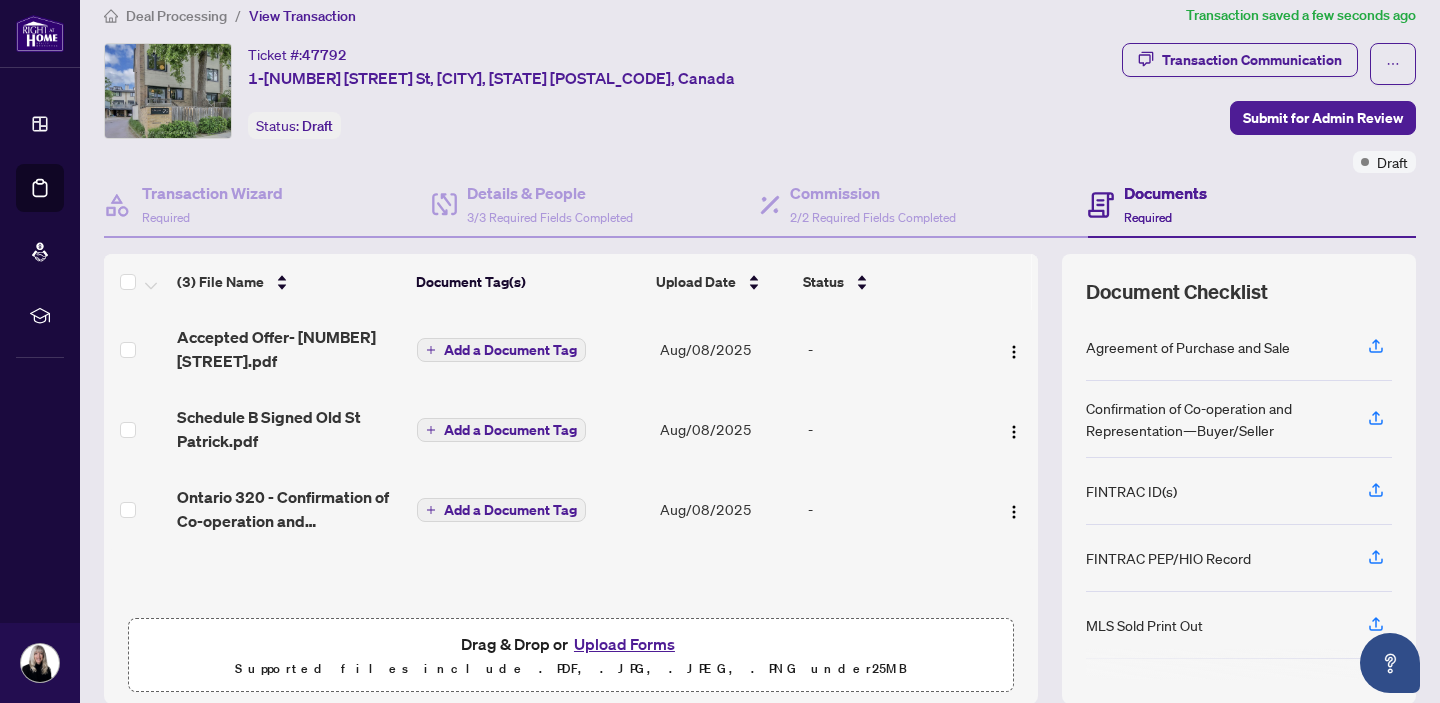 click on "Add a Document Tag" at bounding box center [510, 350] 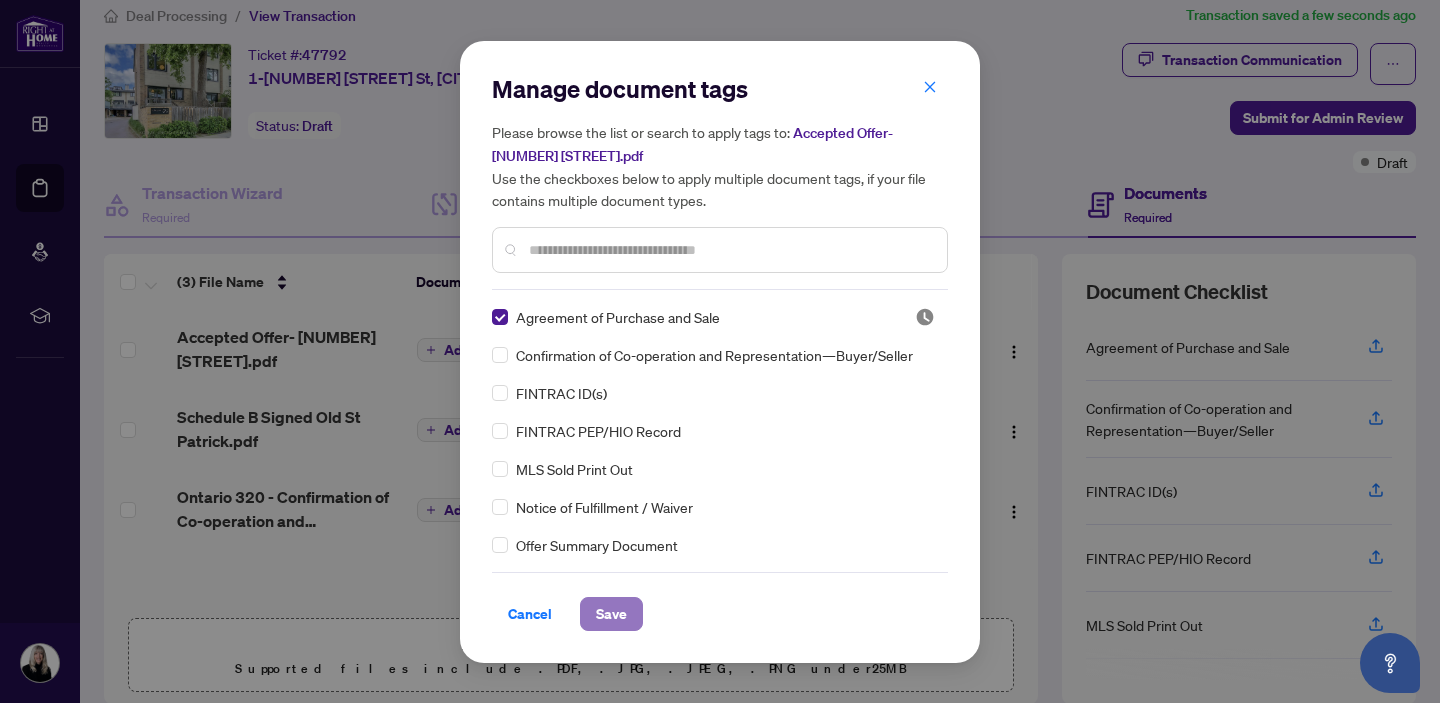 click on "Save" at bounding box center (611, 614) 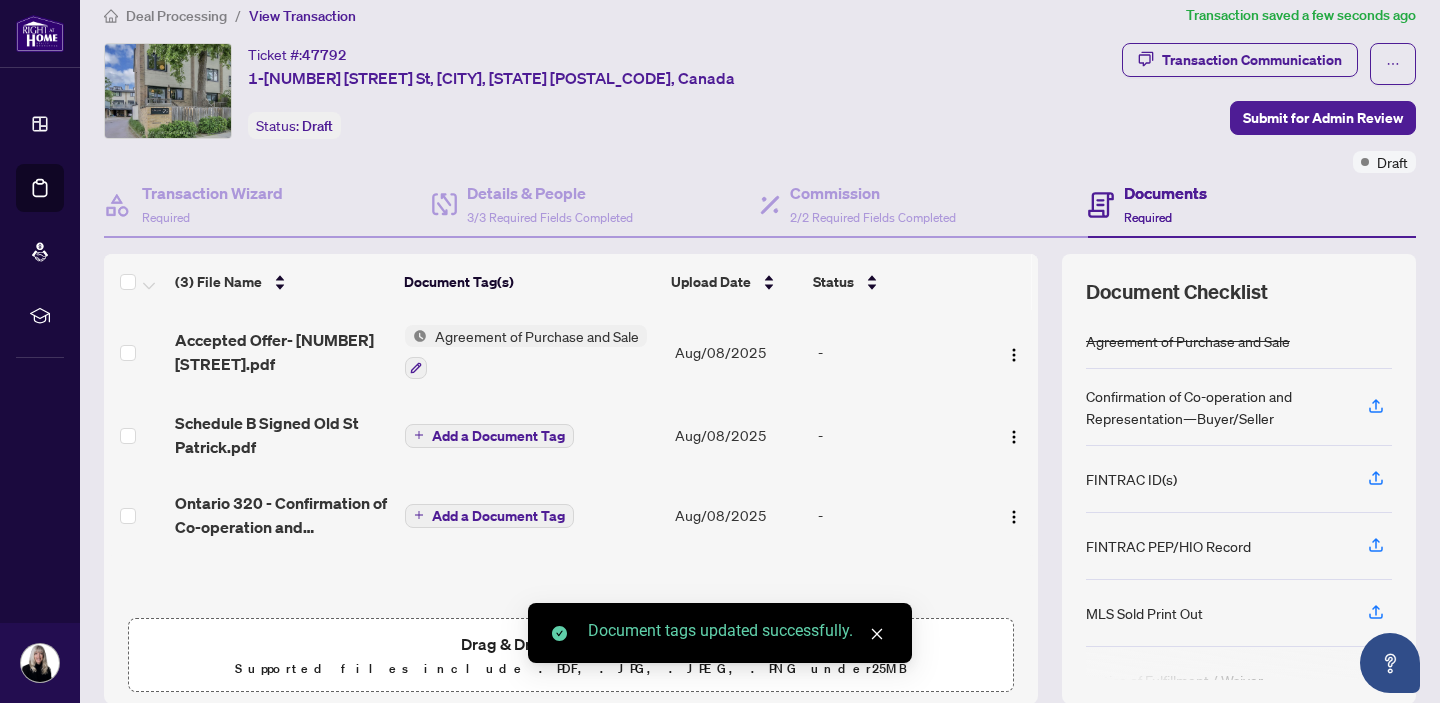 click on "Add a Document Tag" at bounding box center [498, 436] 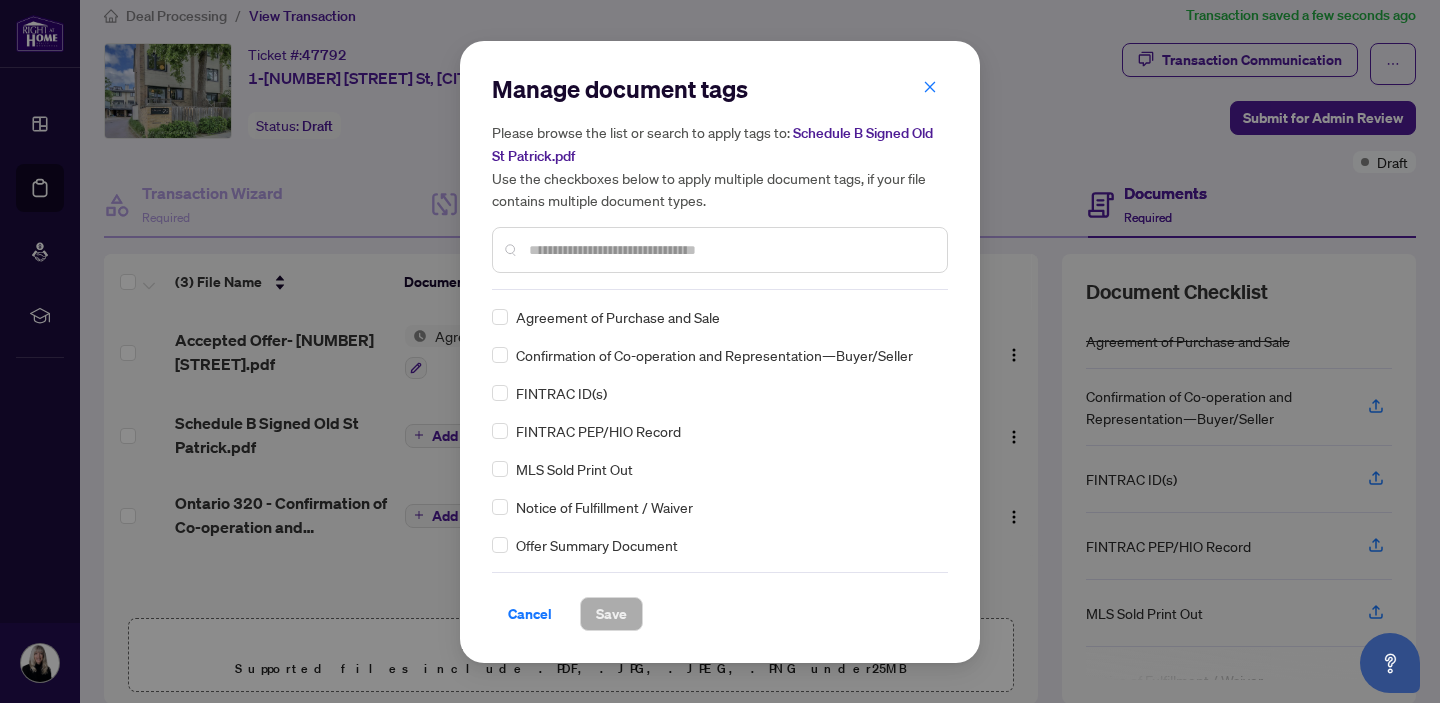 click at bounding box center [730, 250] 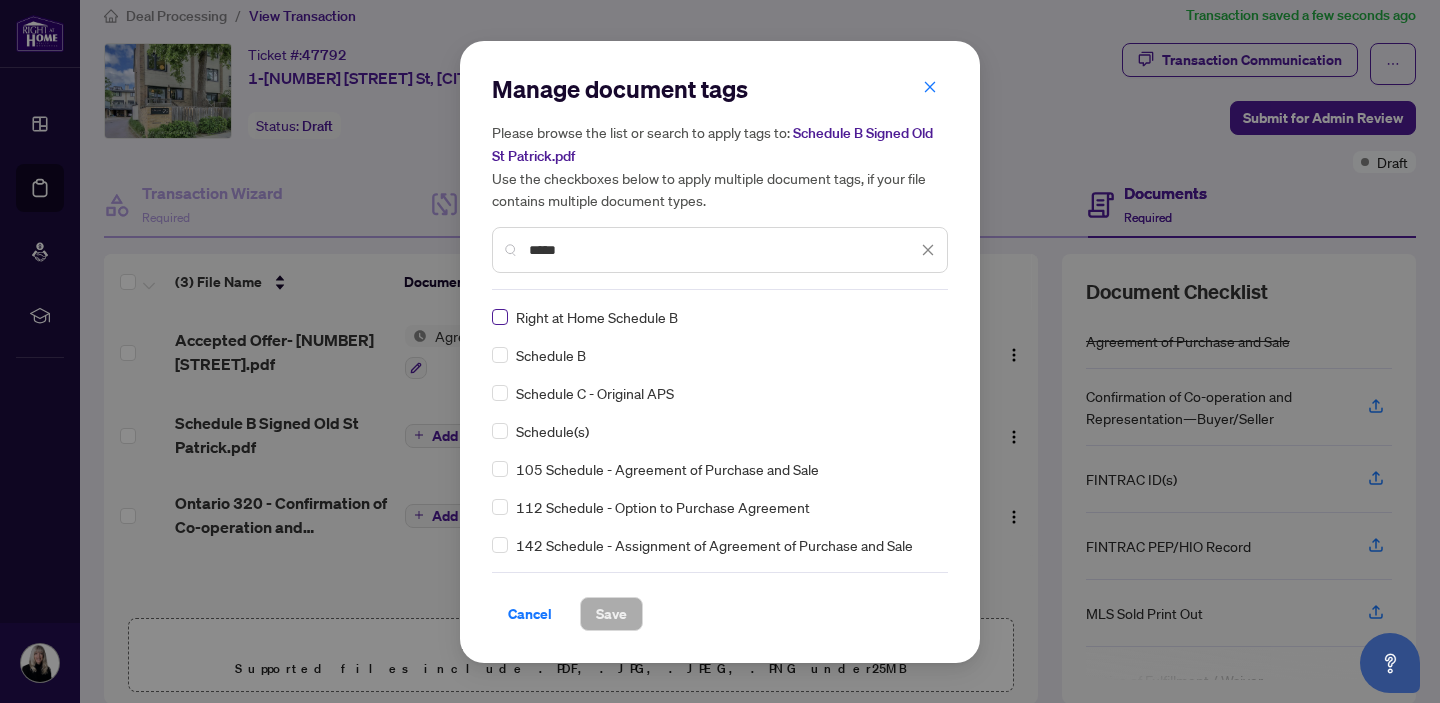 type on "*****" 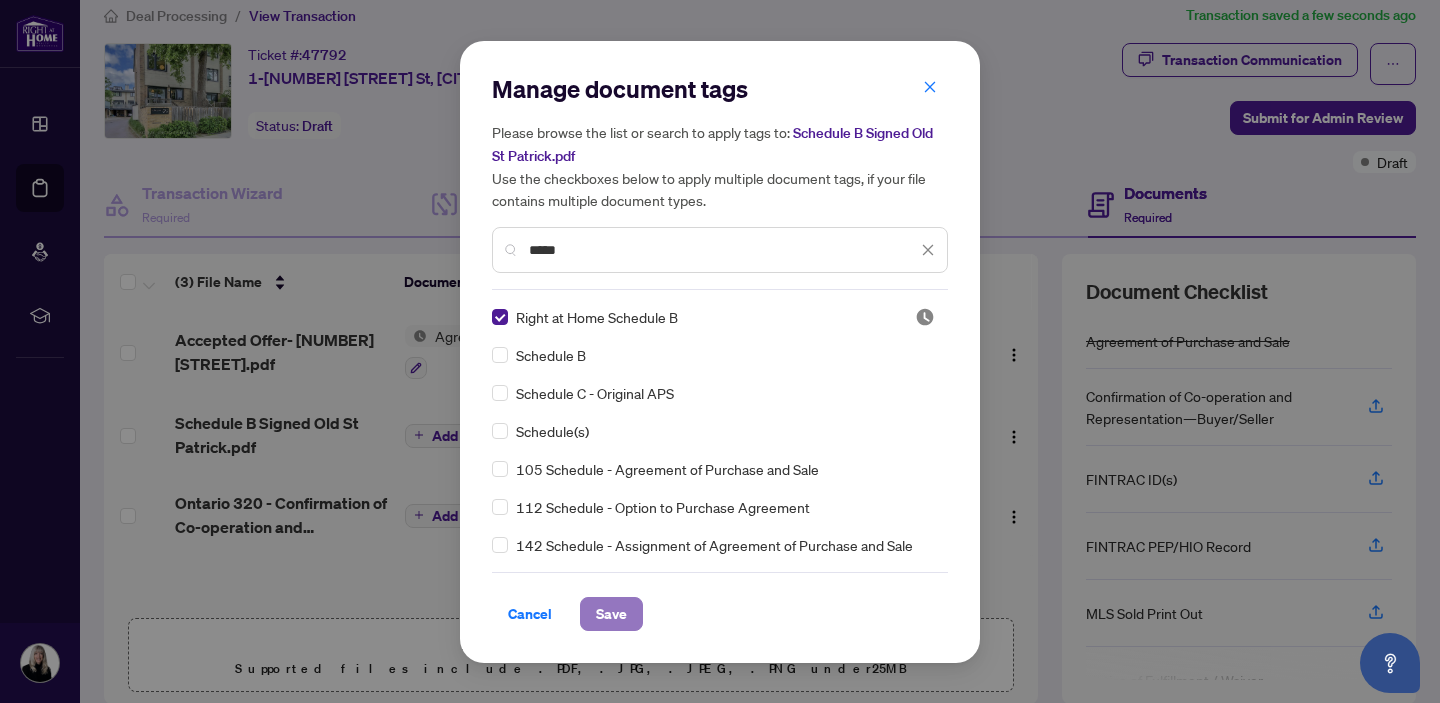 click on "Save" at bounding box center [611, 614] 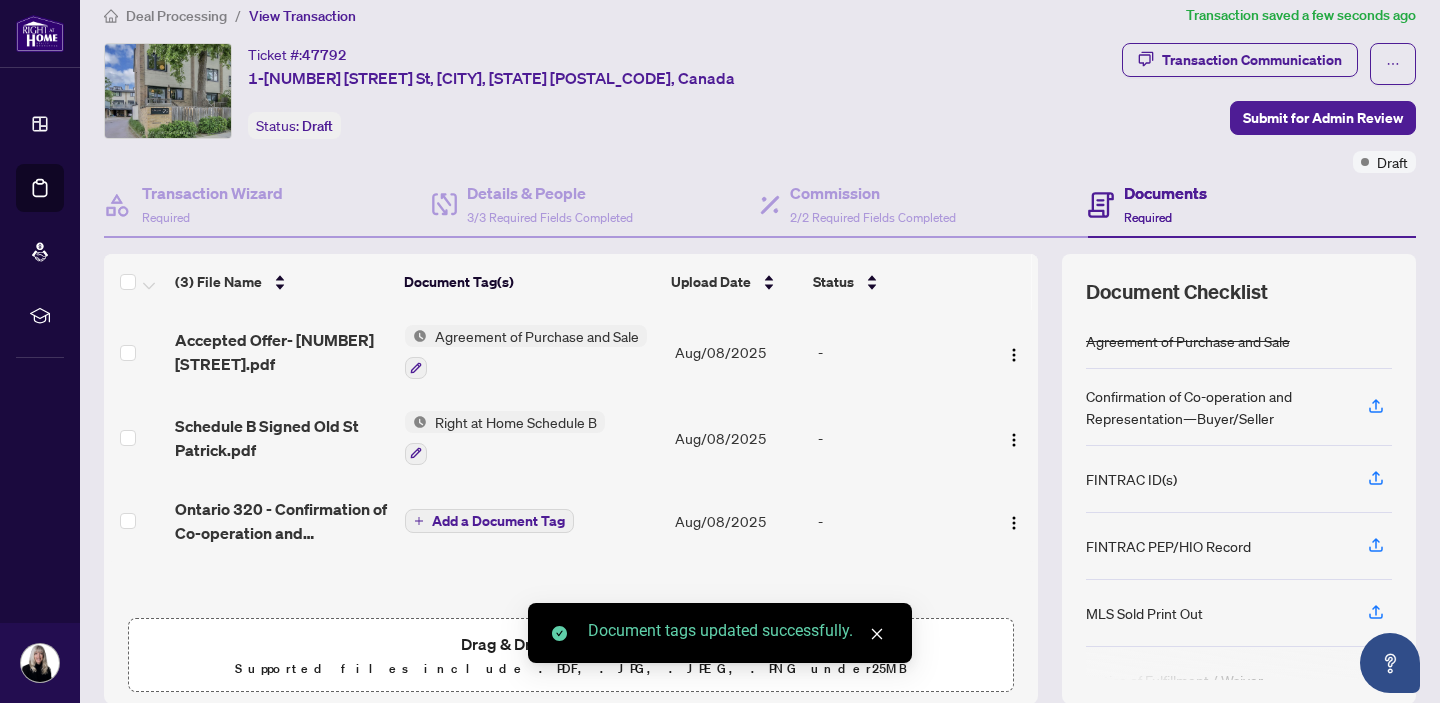 click on "Add a Document Tag" at bounding box center (498, 521) 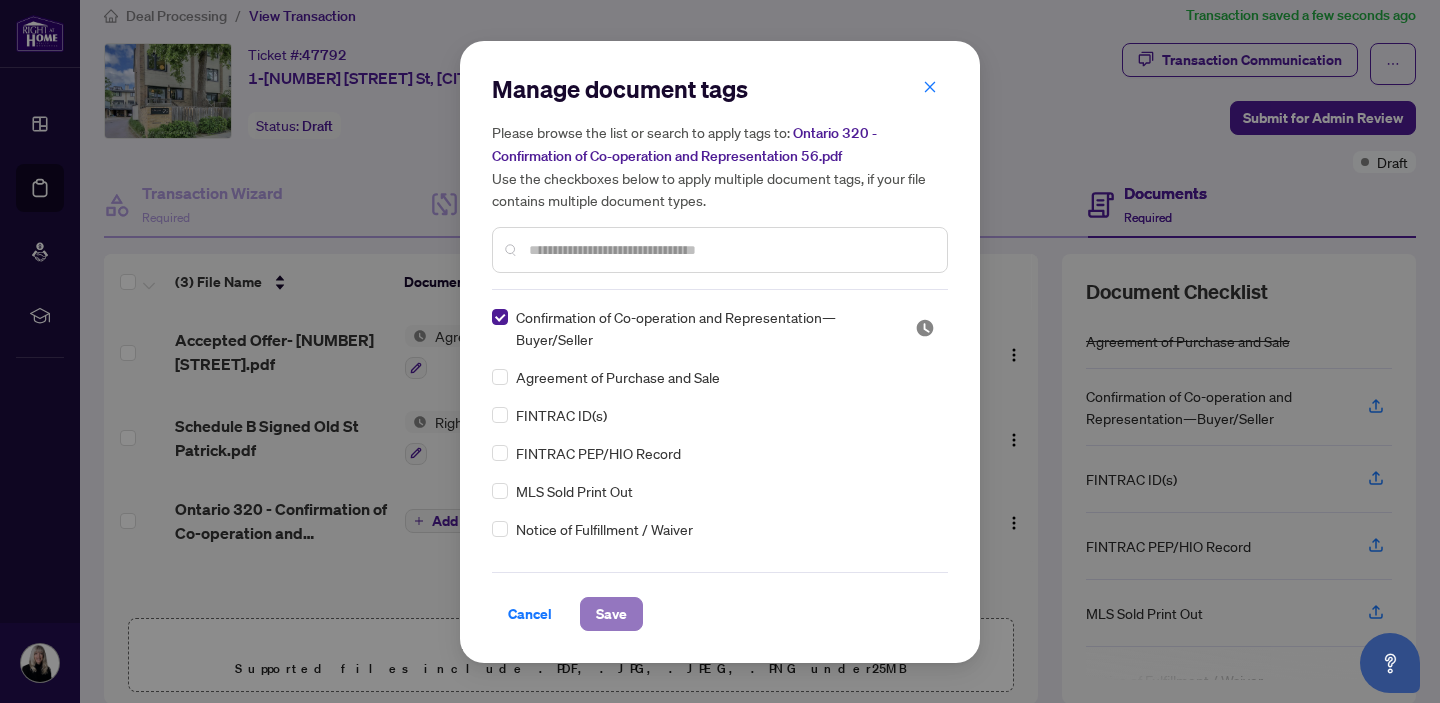 click on "Save" at bounding box center (611, 614) 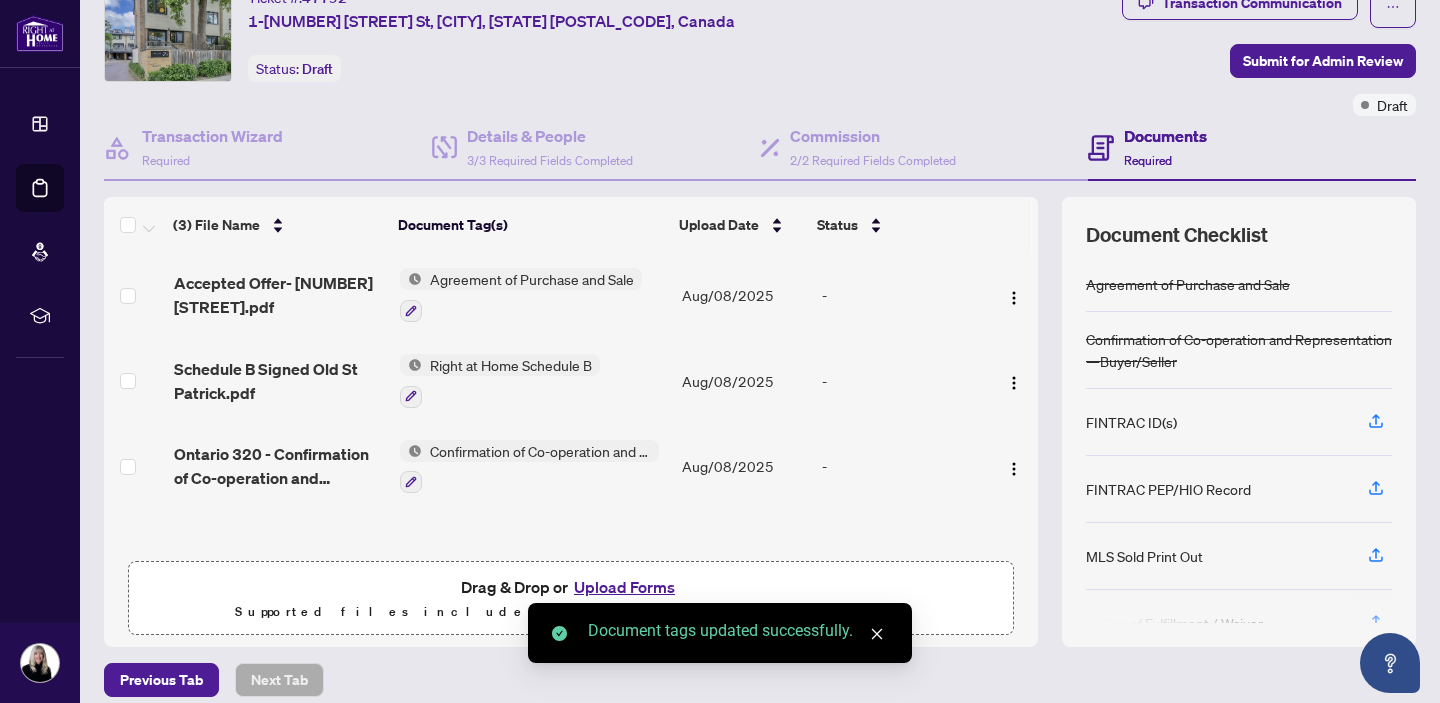 scroll, scrollTop: 95, scrollLeft: 0, axis: vertical 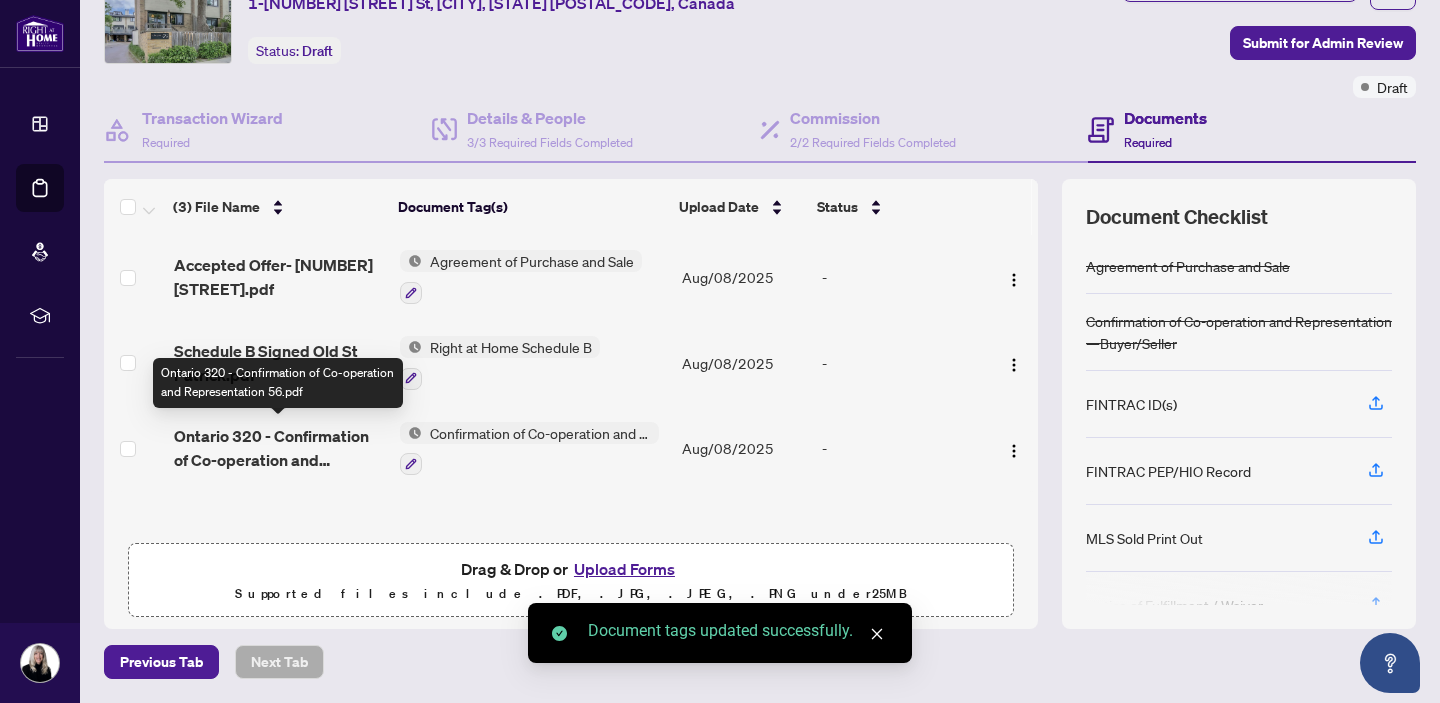 click on "Ontario 320 - Confirmation of Co-operation and Representation 56.pdf" at bounding box center [279, 448] 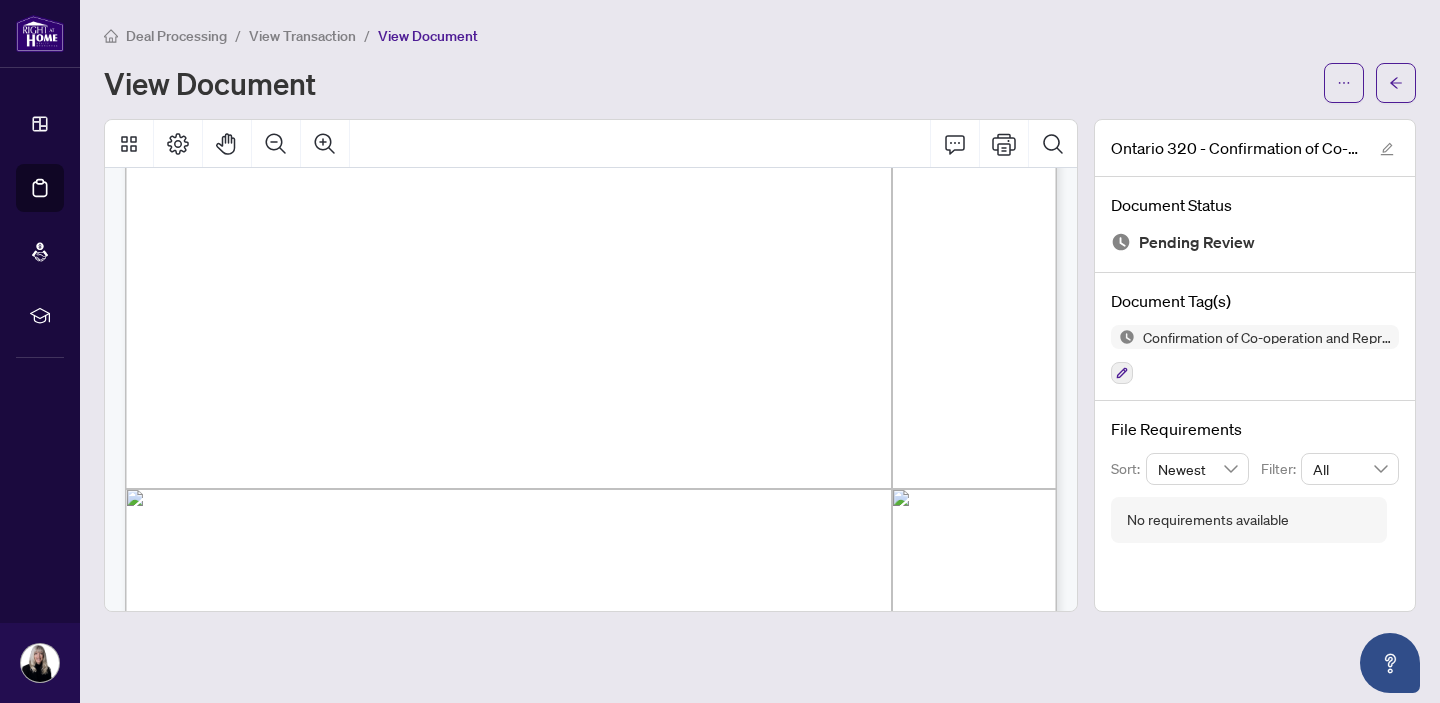 scroll, scrollTop: 415, scrollLeft: 0, axis: vertical 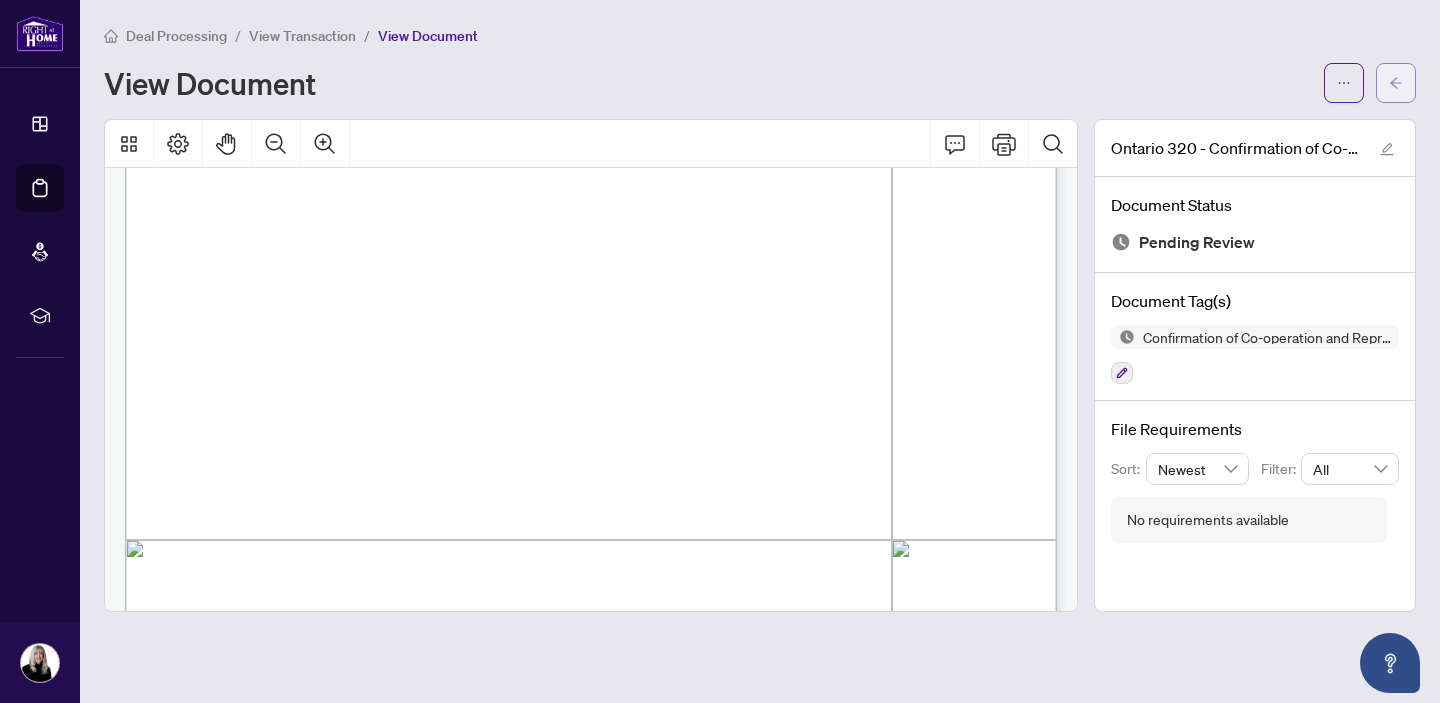 click 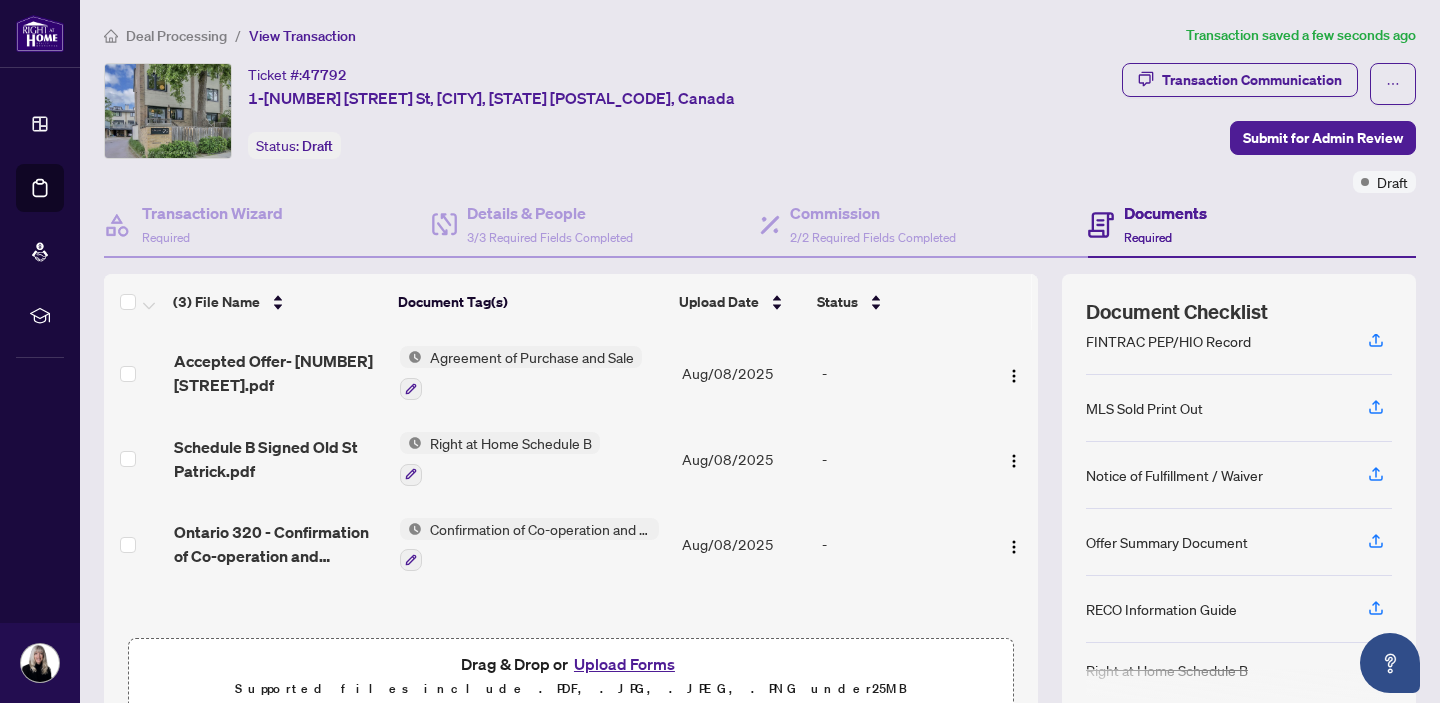 scroll, scrollTop: 230, scrollLeft: 0, axis: vertical 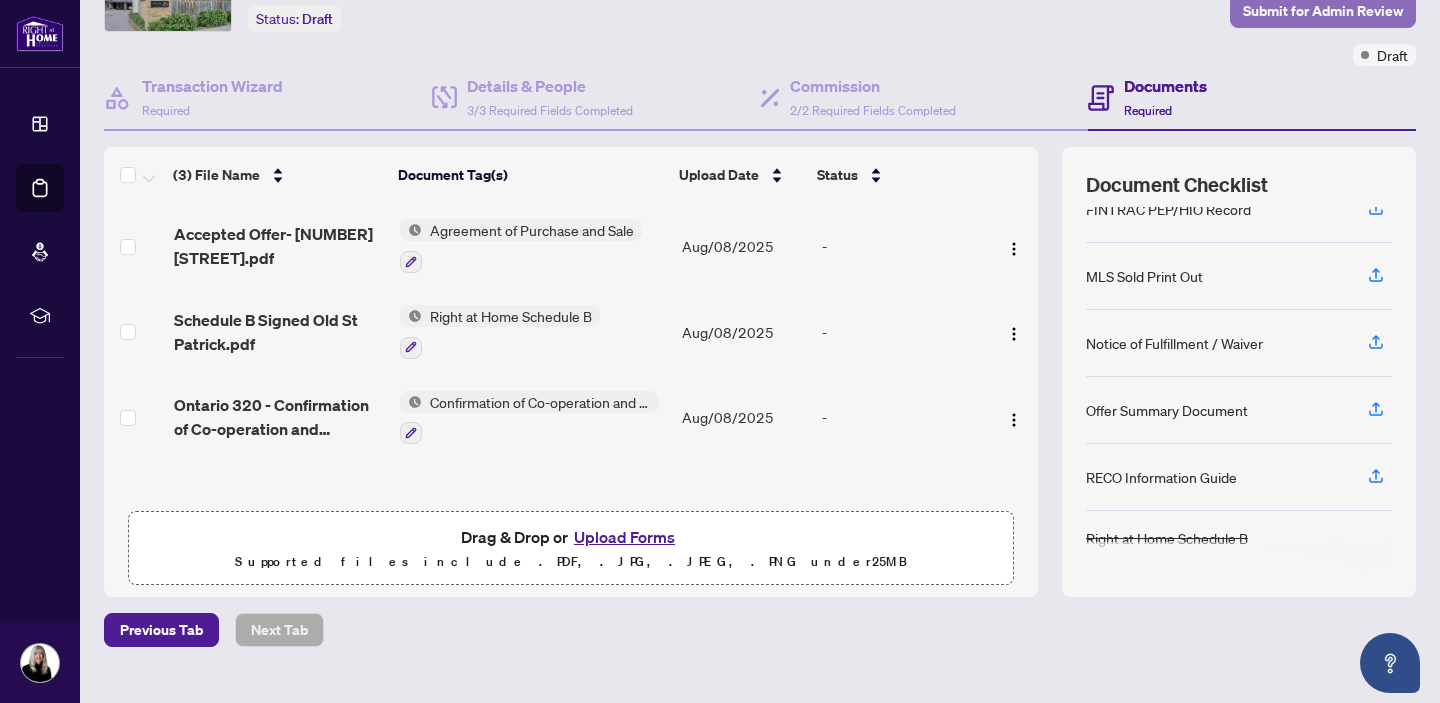 click on "Submit for Admin Review" at bounding box center [1323, 11] 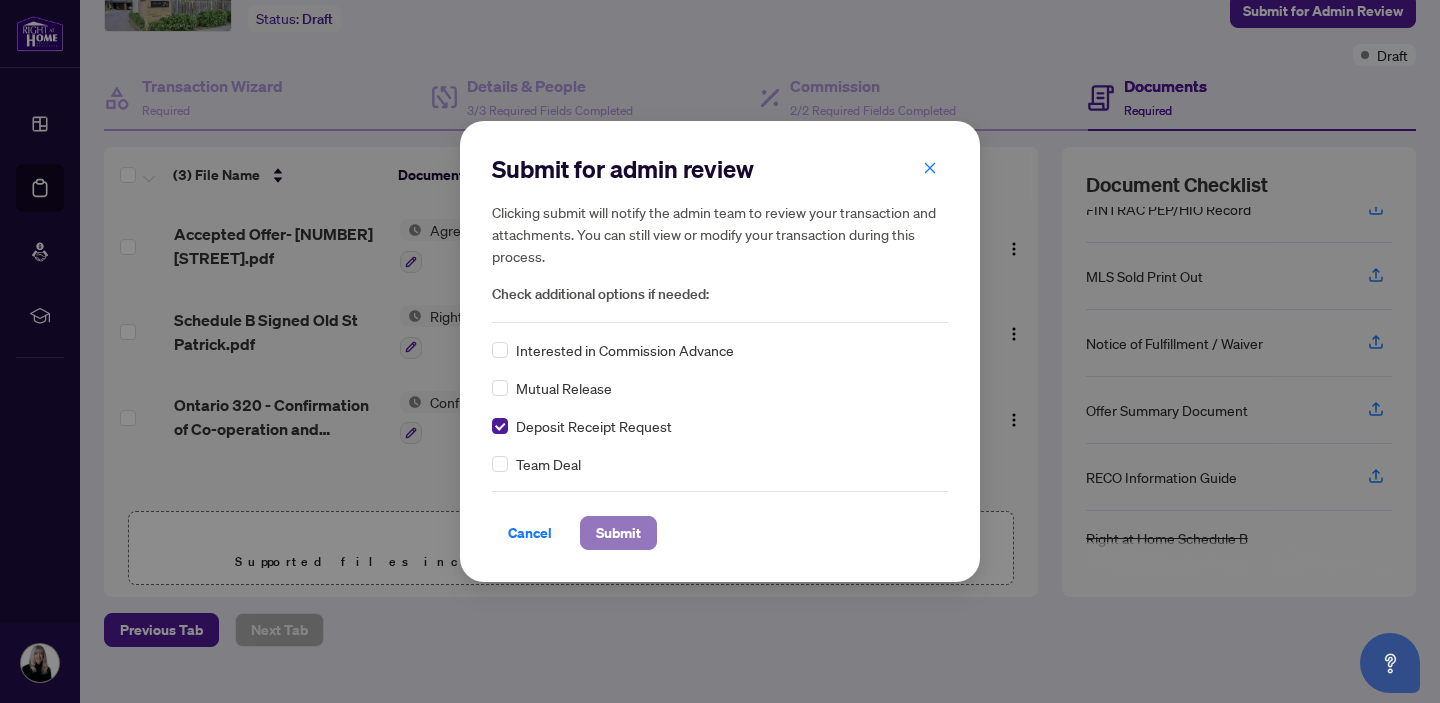 click on "Submit" at bounding box center (618, 533) 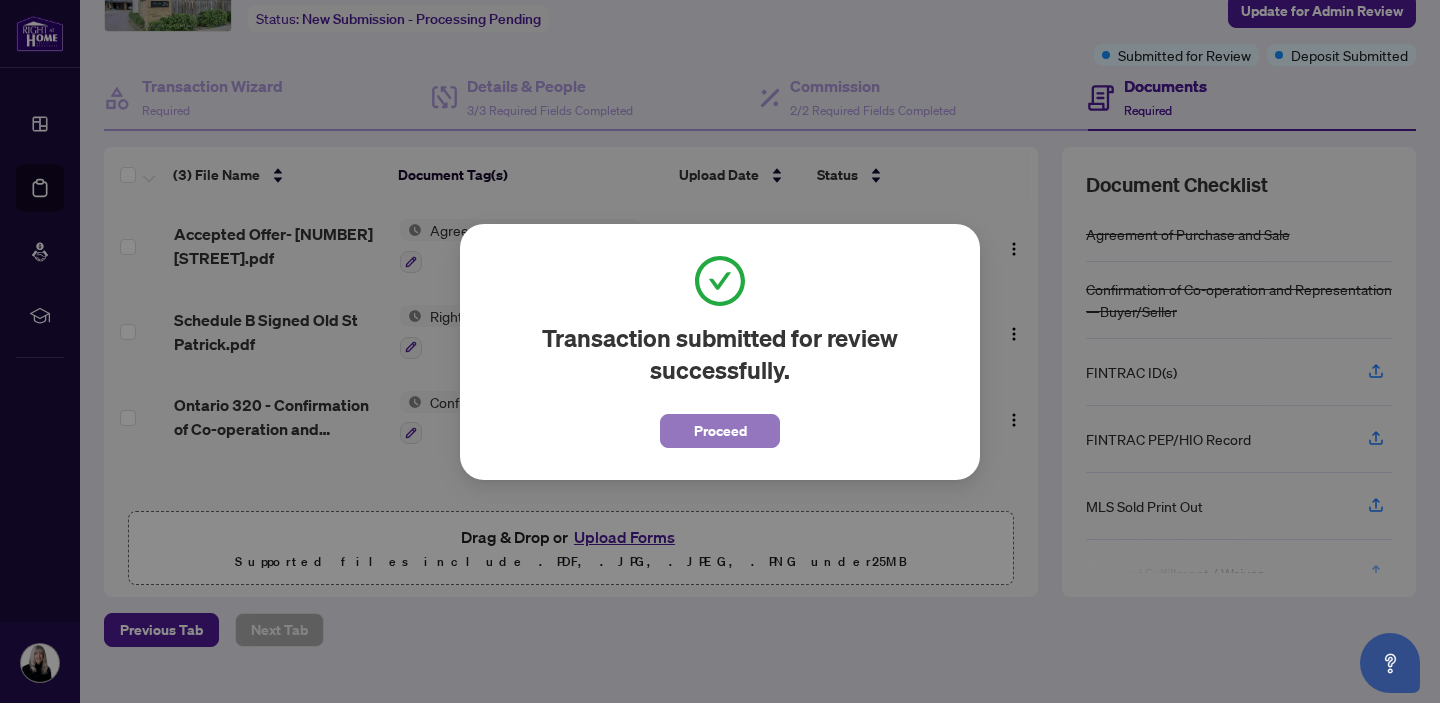 click on "Proceed" at bounding box center [720, 431] 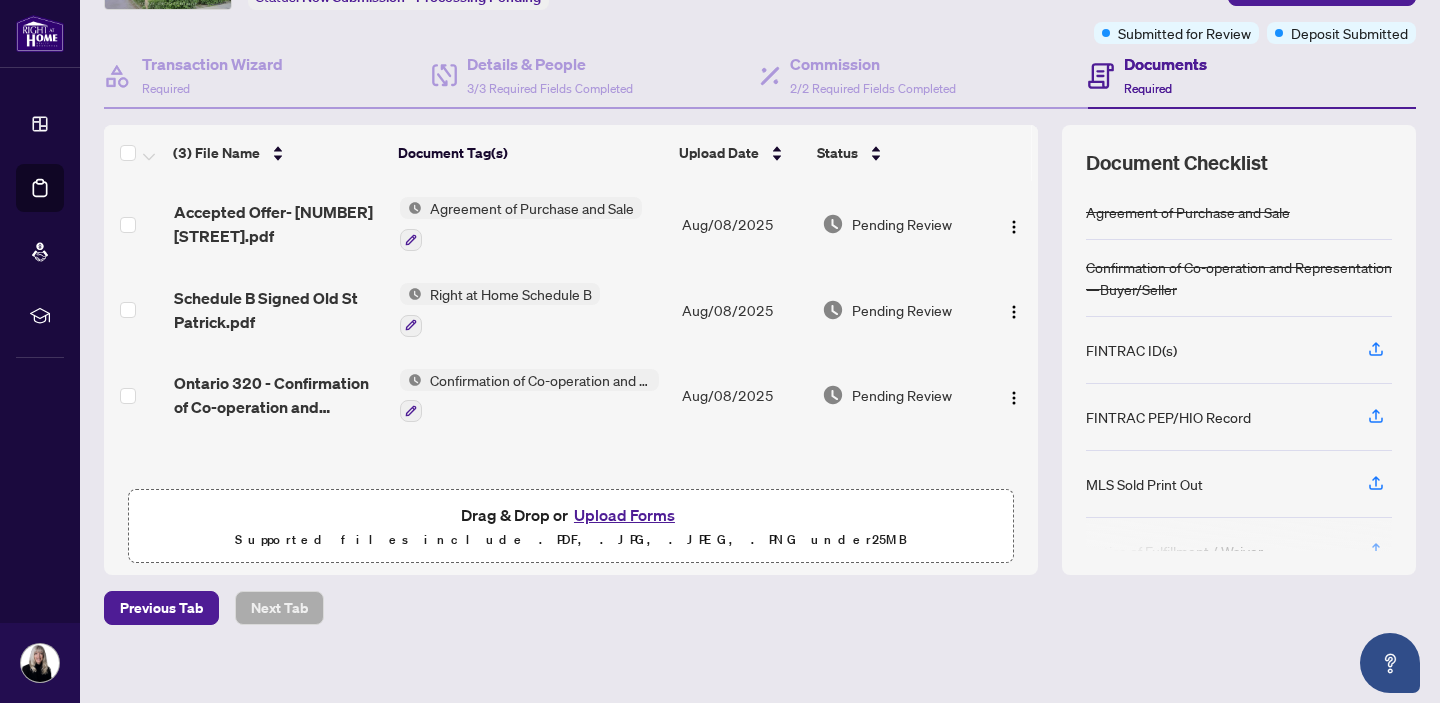 scroll, scrollTop: 163, scrollLeft: 0, axis: vertical 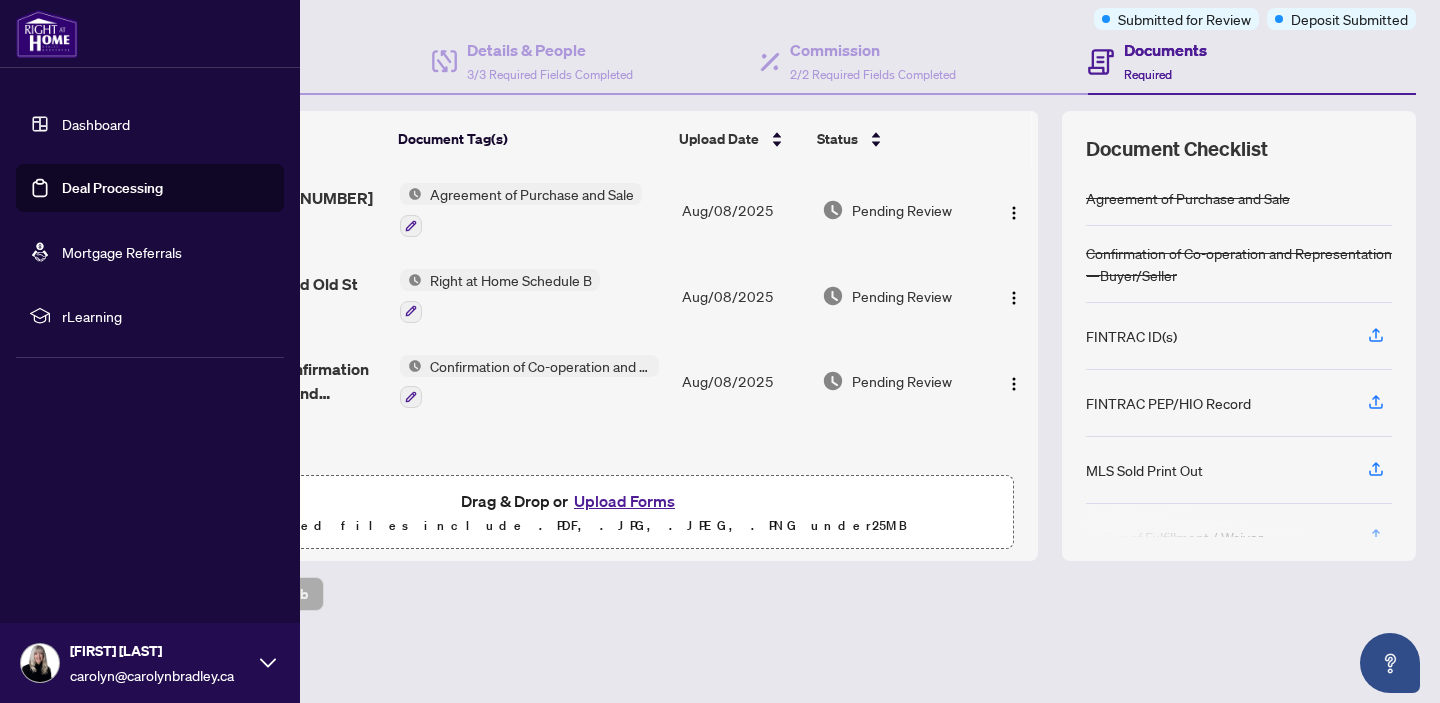 click on "Deal Processing" at bounding box center (112, 188) 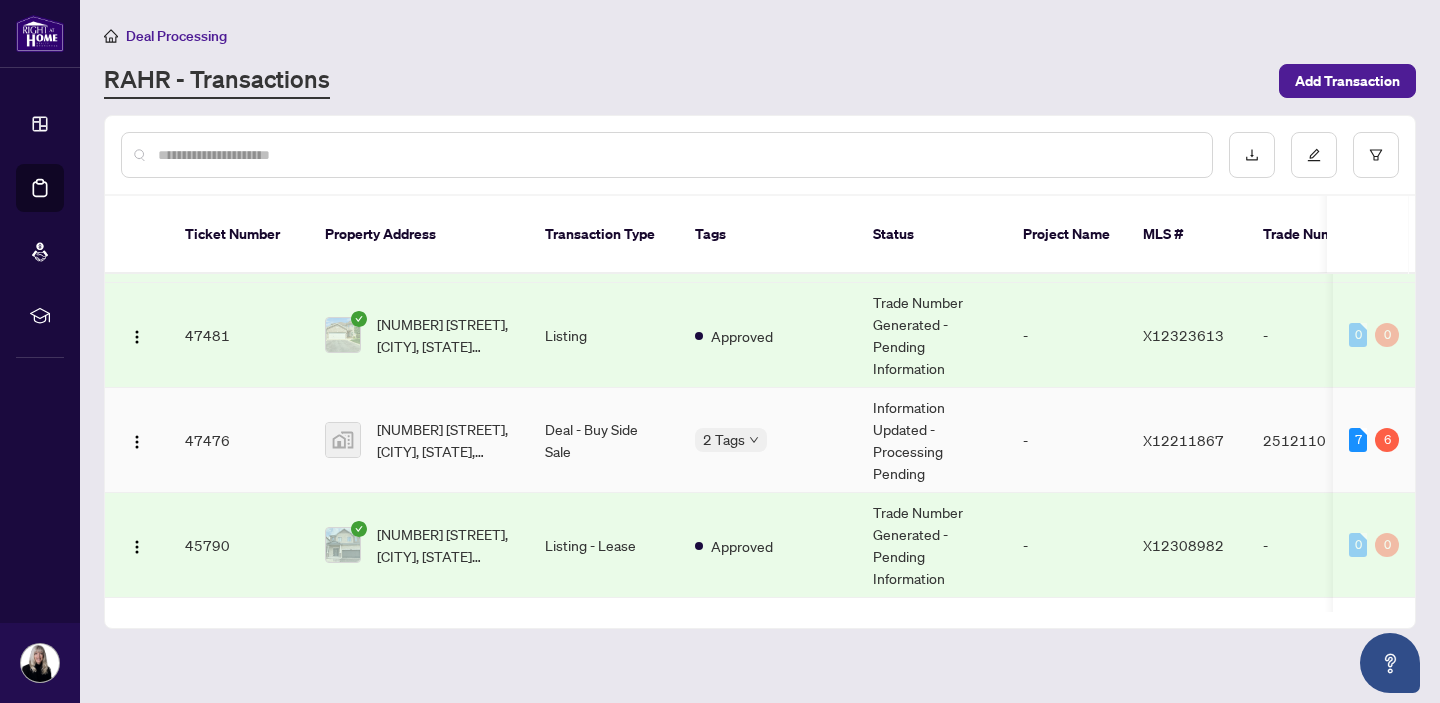 scroll, scrollTop: 375, scrollLeft: 0, axis: vertical 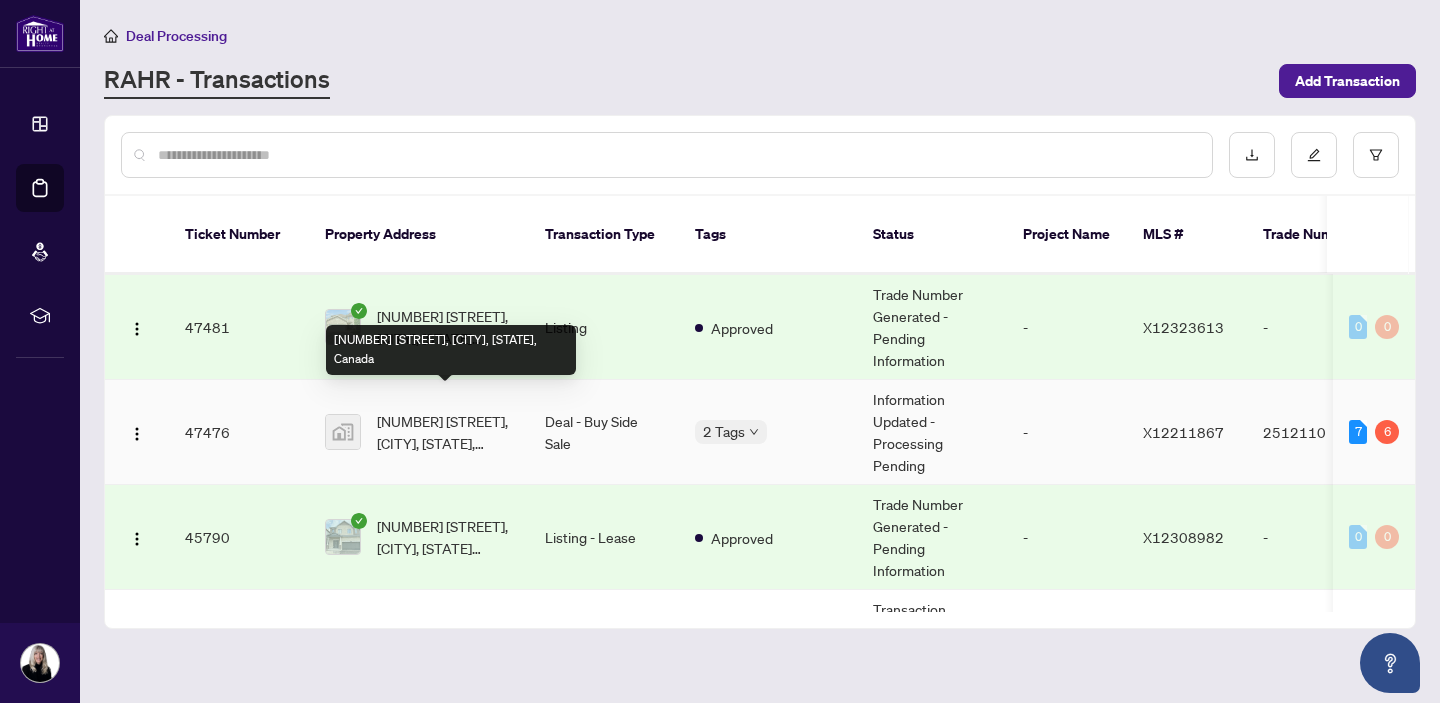 click on "[NUMBER] [STREET], [CITY], [STATE], Canada" at bounding box center [445, 432] 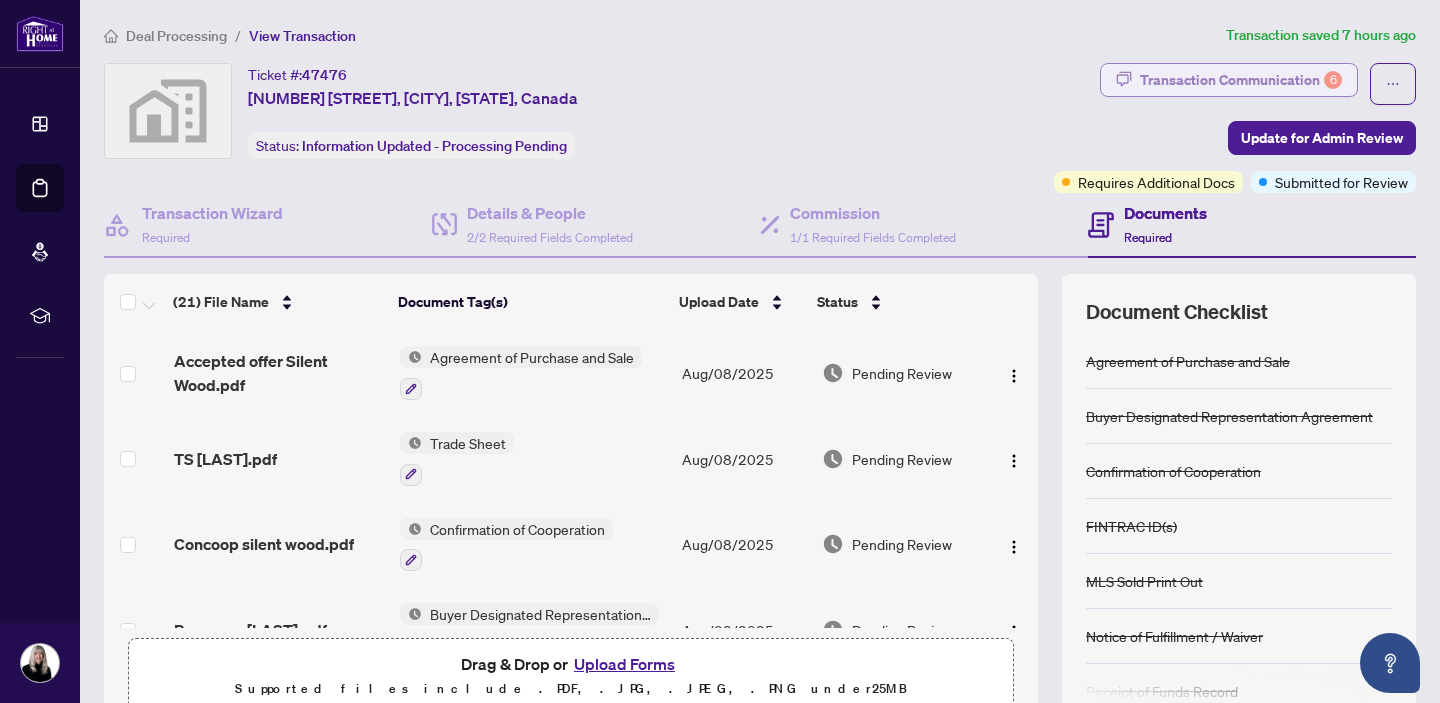click on "Transaction Communication 6" at bounding box center (1241, 80) 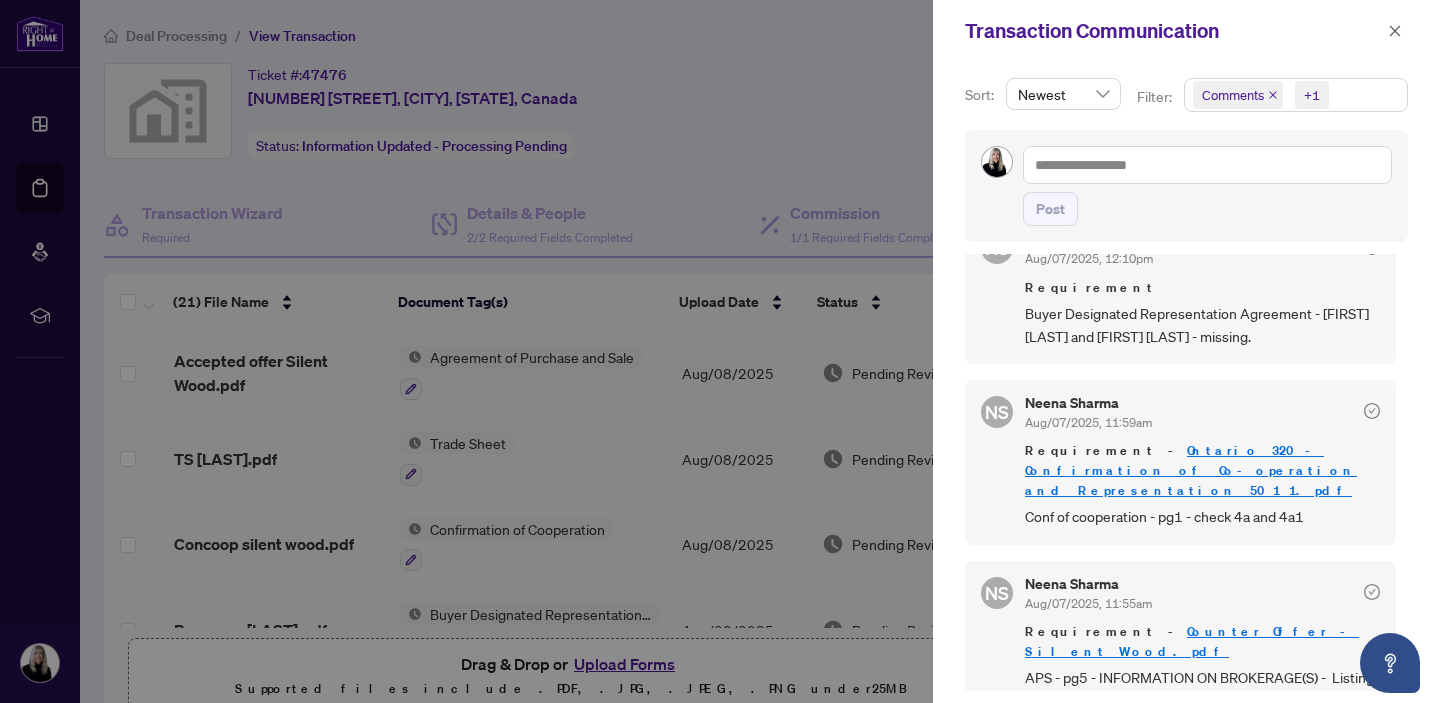 scroll, scrollTop: 995, scrollLeft: 0, axis: vertical 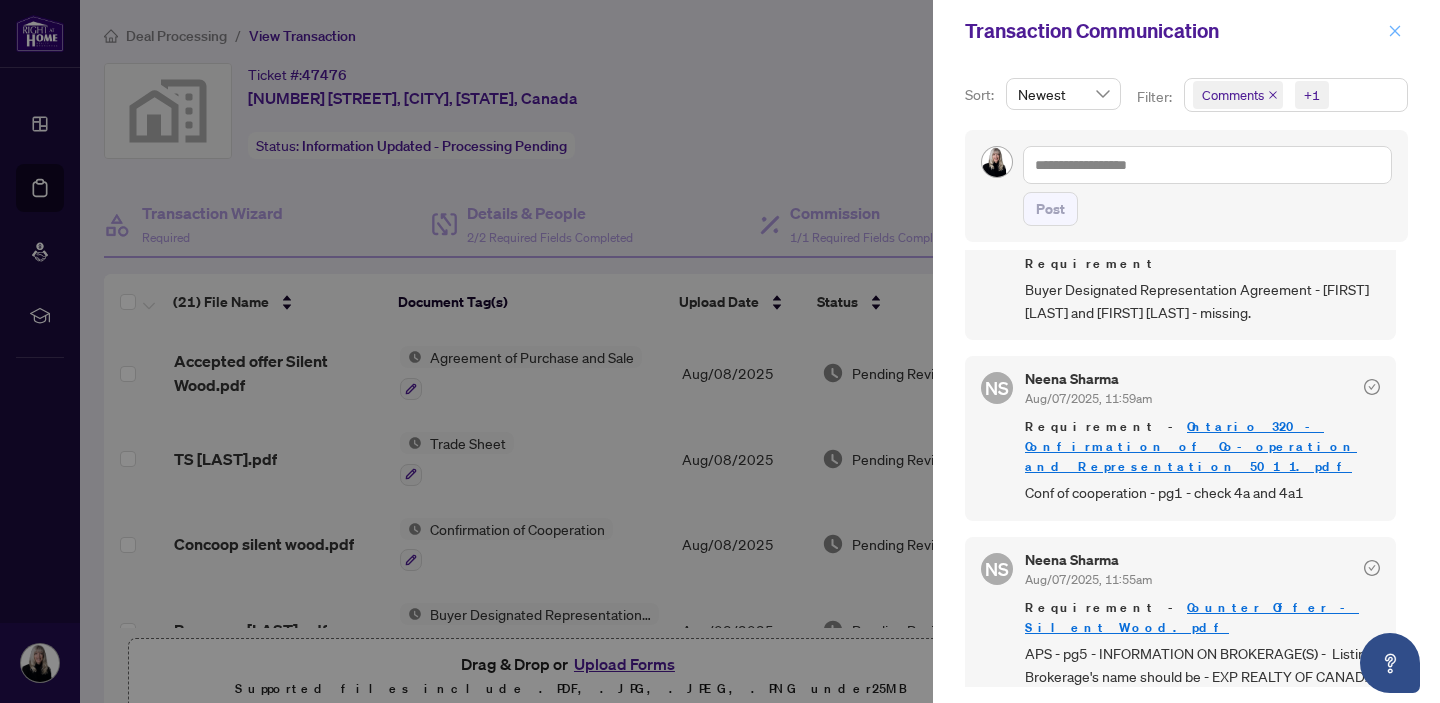 click 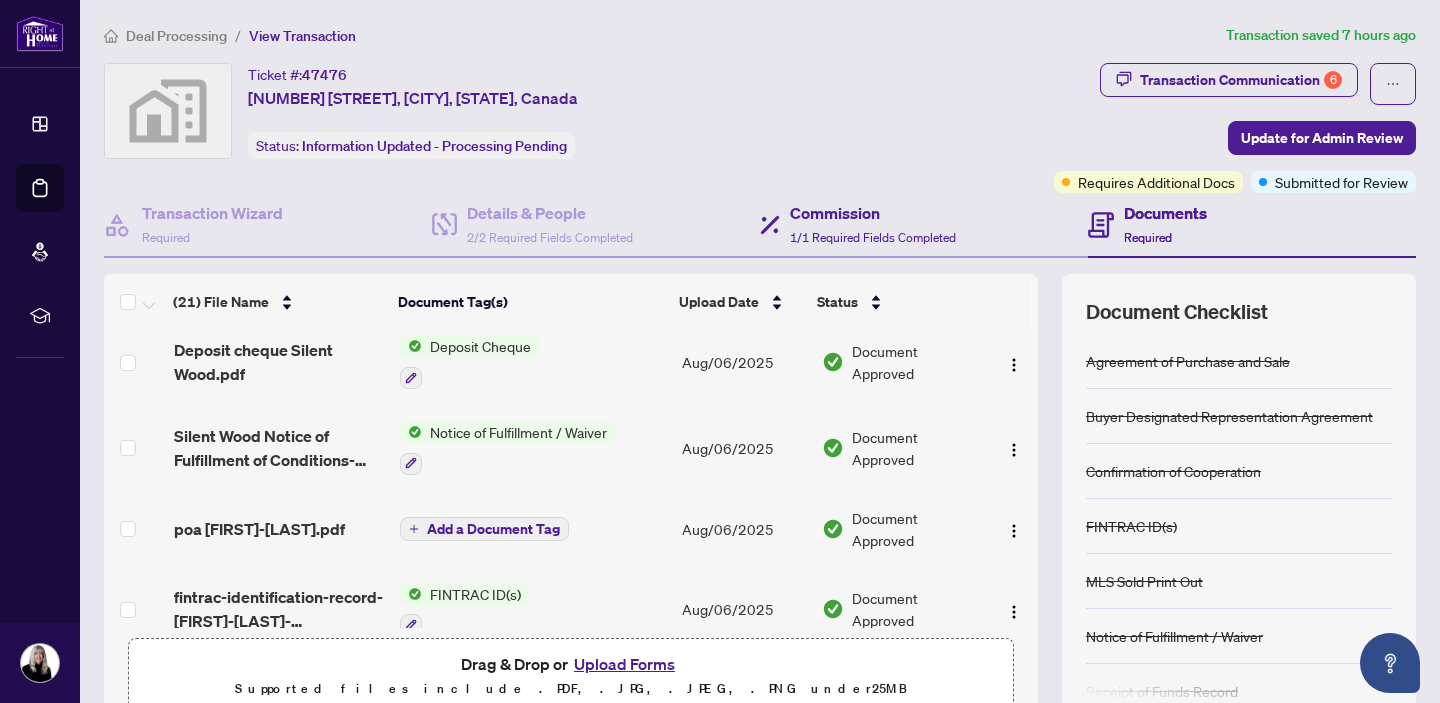 scroll, scrollTop: 815, scrollLeft: 0, axis: vertical 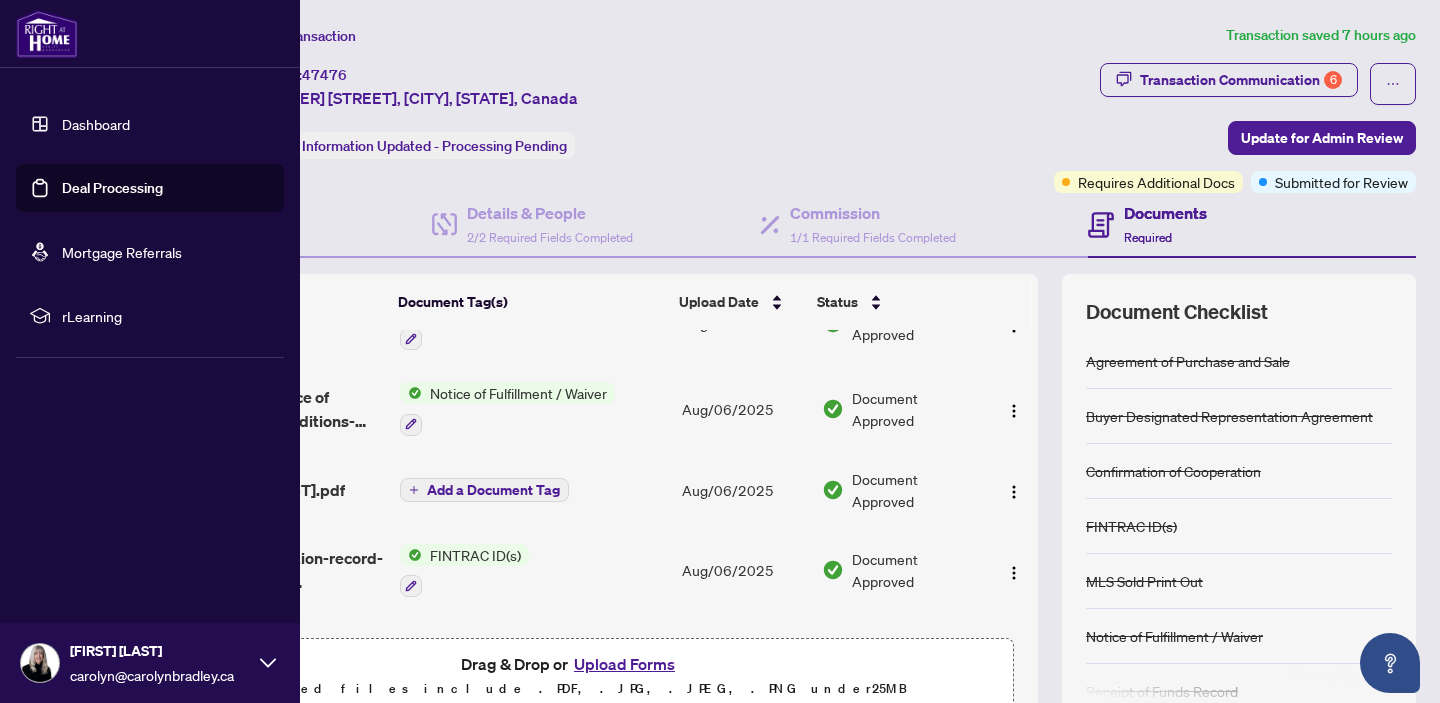 click on "Deal Processing" at bounding box center (112, 188) 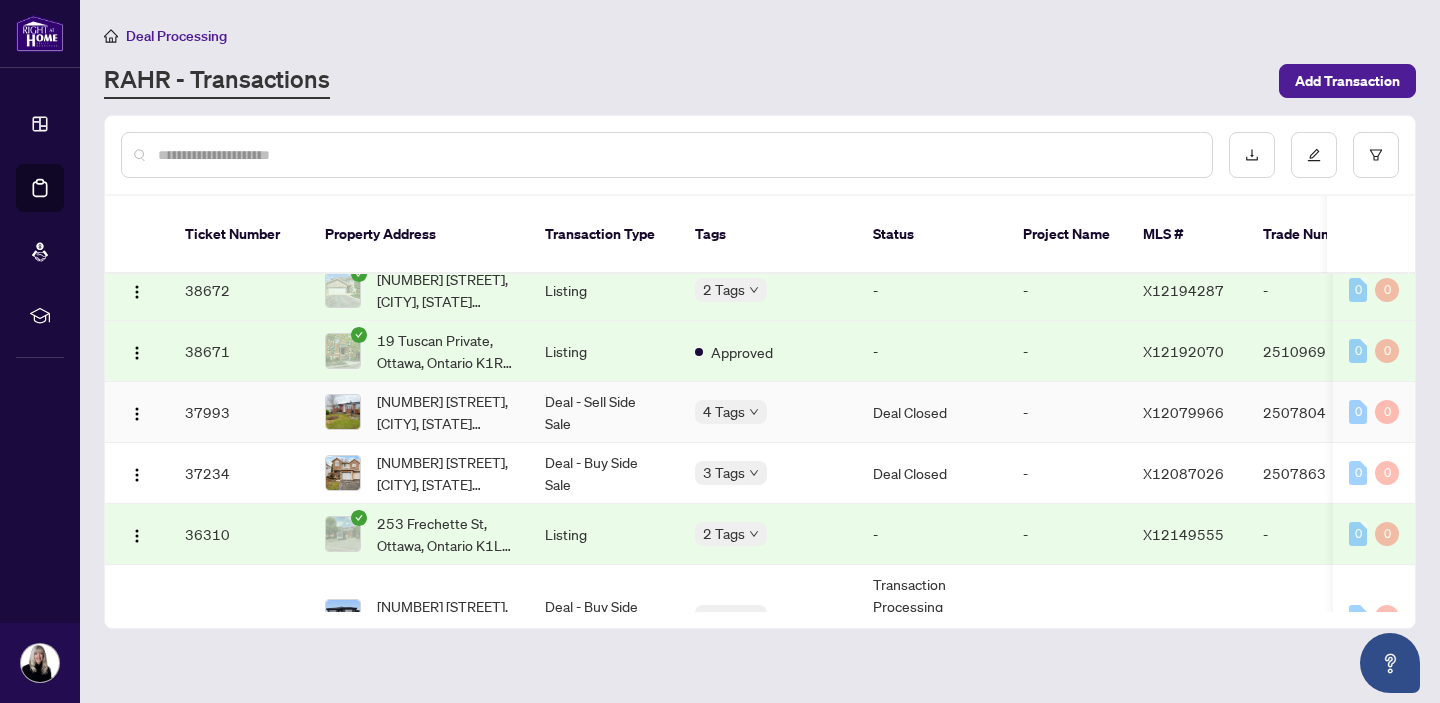 scroll, scrollTop: 1665, scrollLeft: 0, axis: vertical 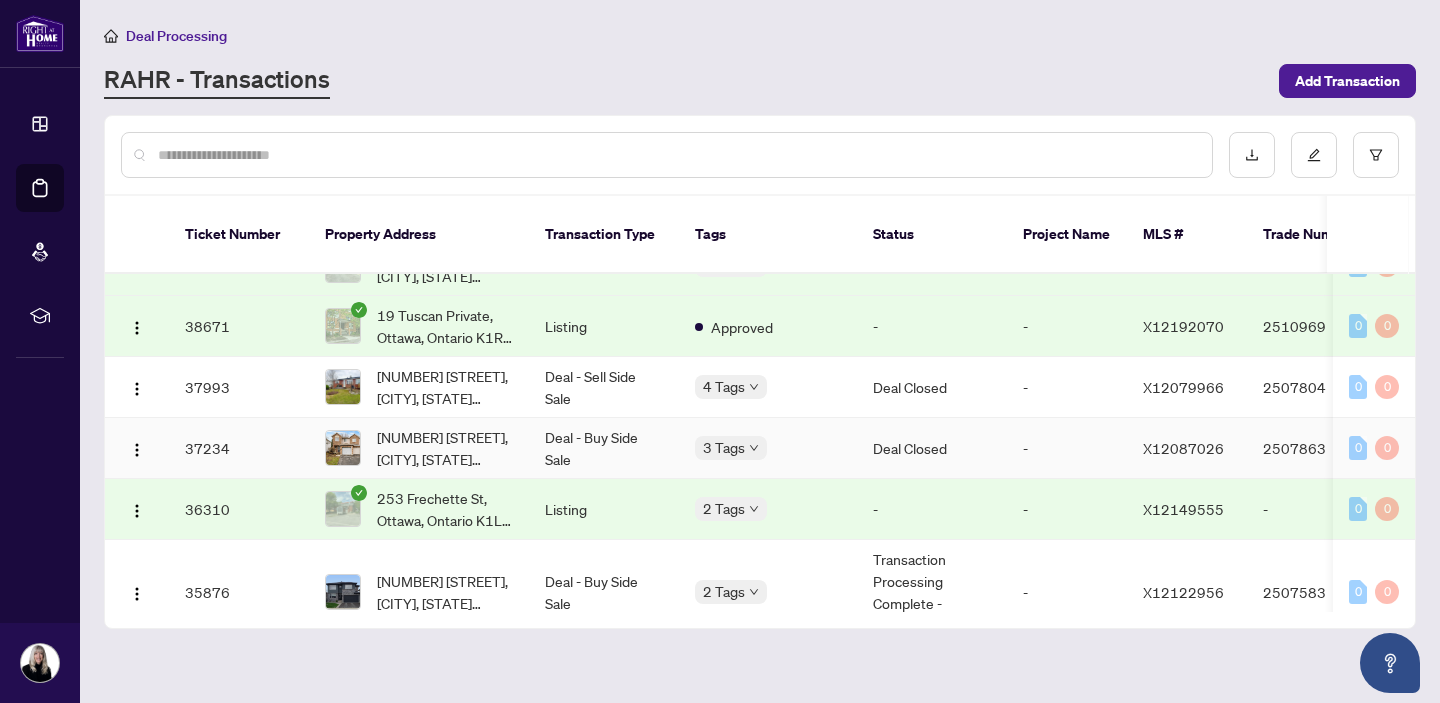 click on "Deal Closed" at bounding box center [932, 448] 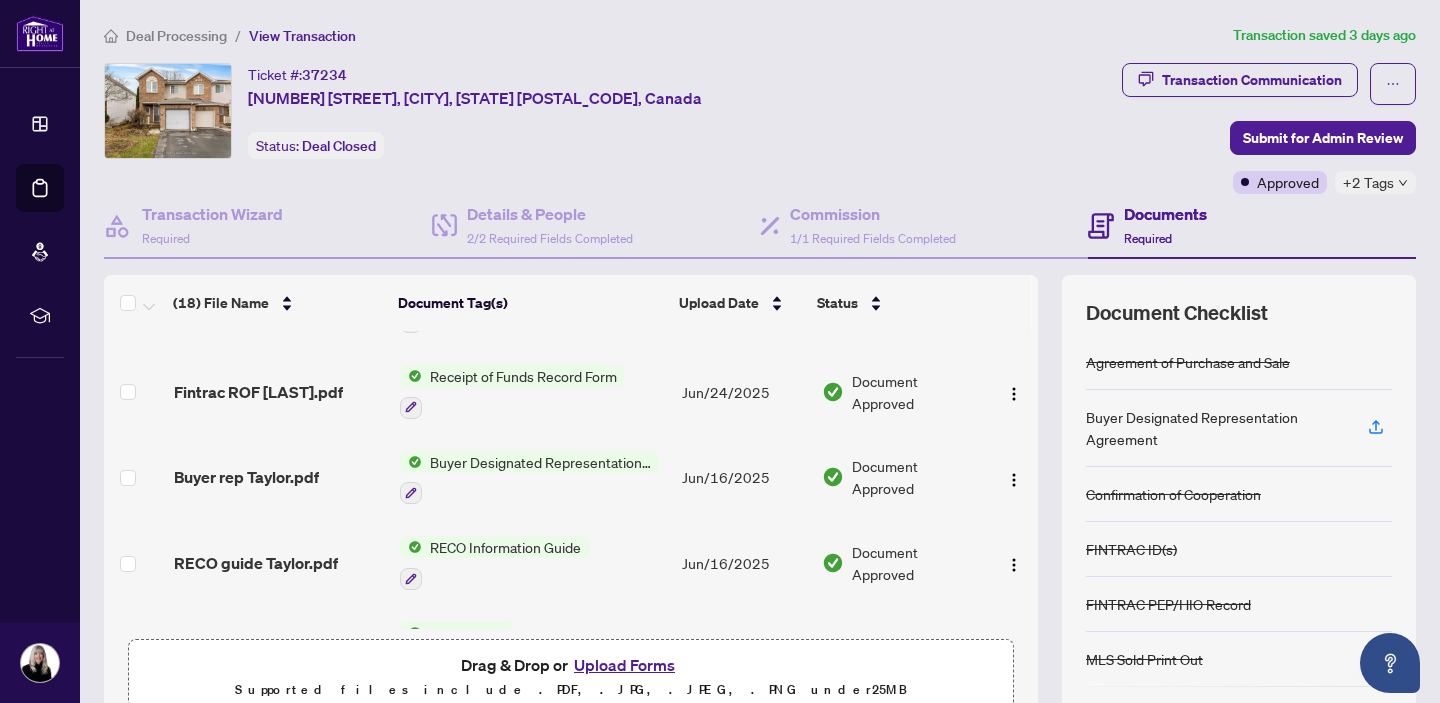 scroll, scrollTop: 0, scrollLeft: 0, axis: both 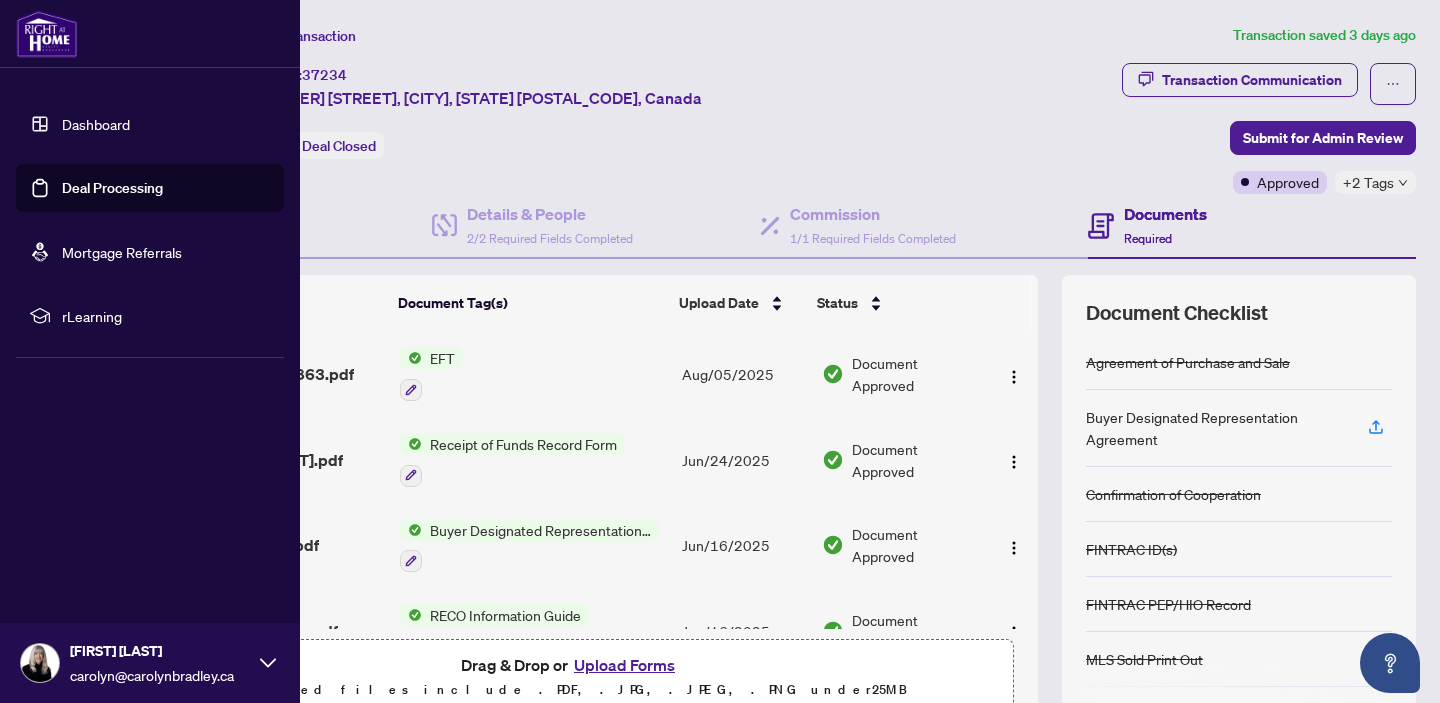 click on "Deal Processing" at bounding box center (112, 188) 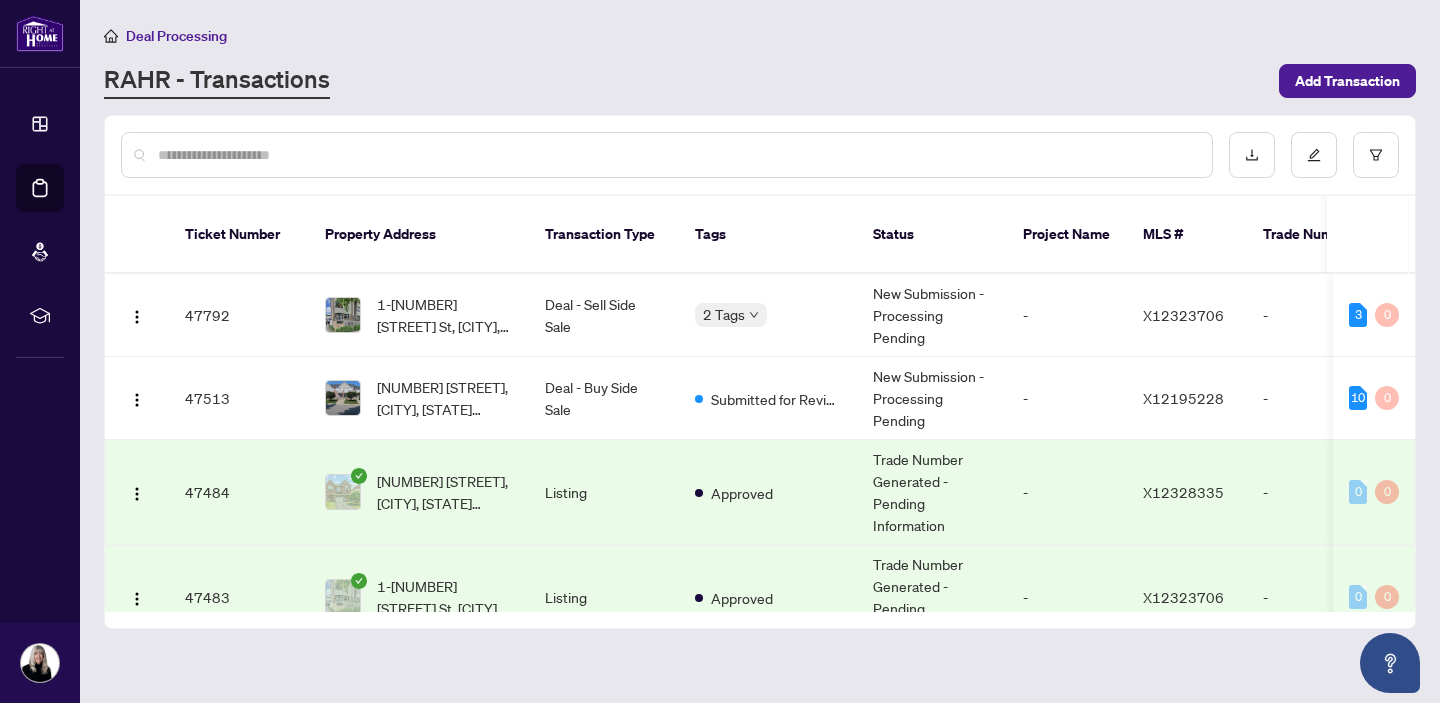 click at bounding box center [667, 155] 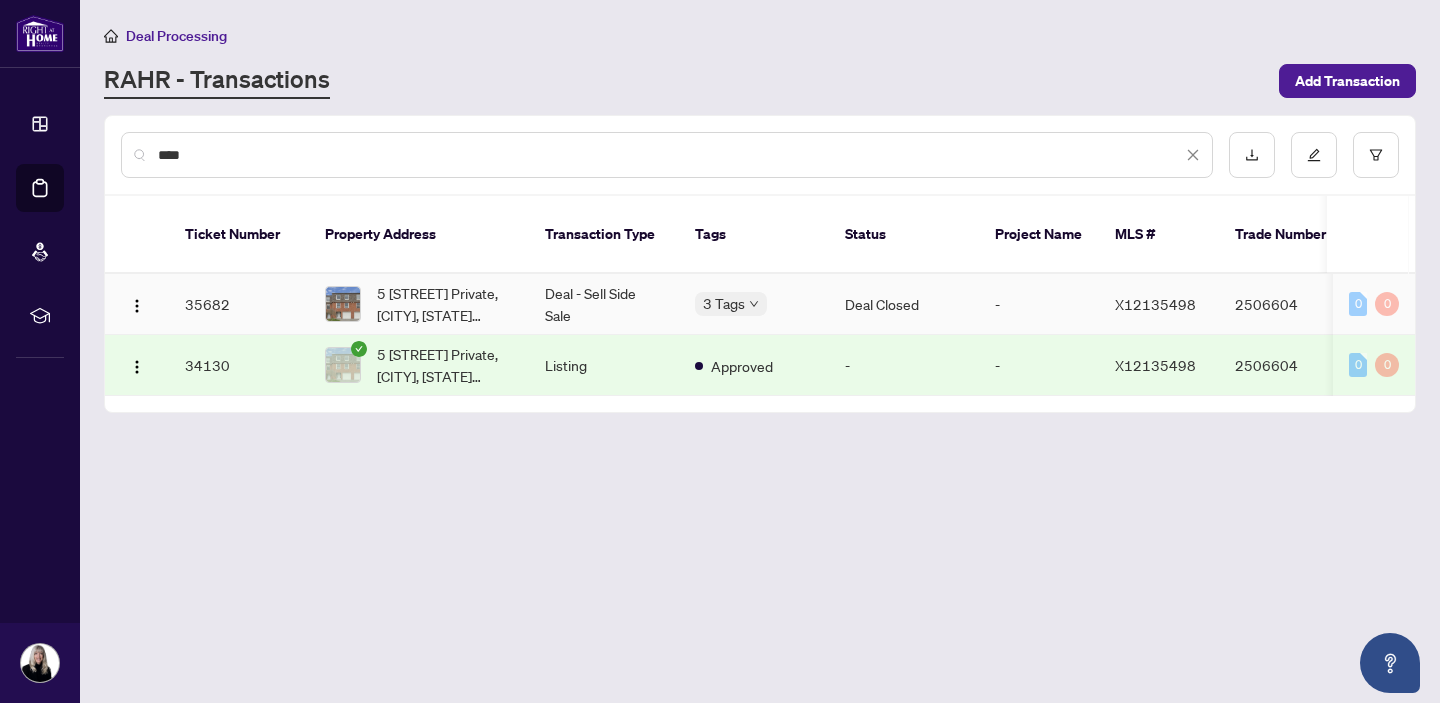 type on "****" 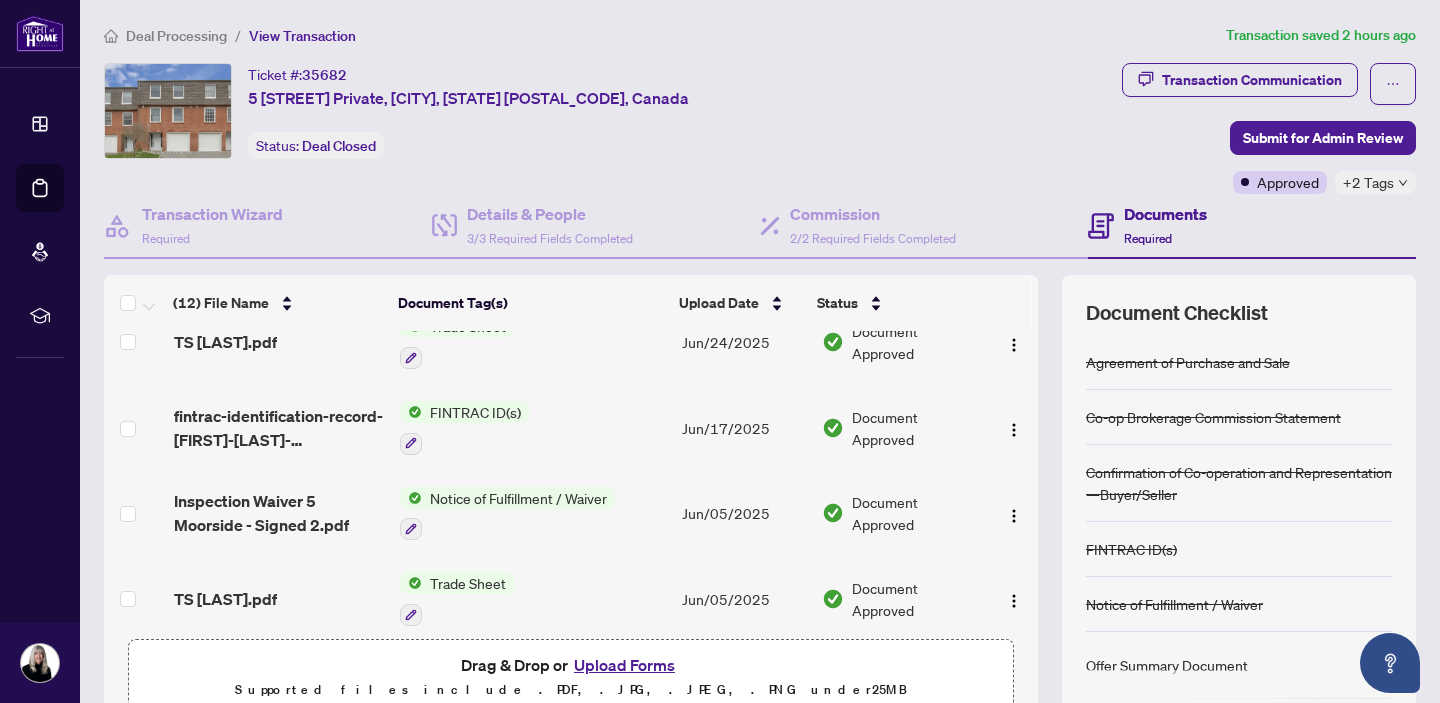 scroll, scrollTop: 0, scrollLeft: 0, axis: both 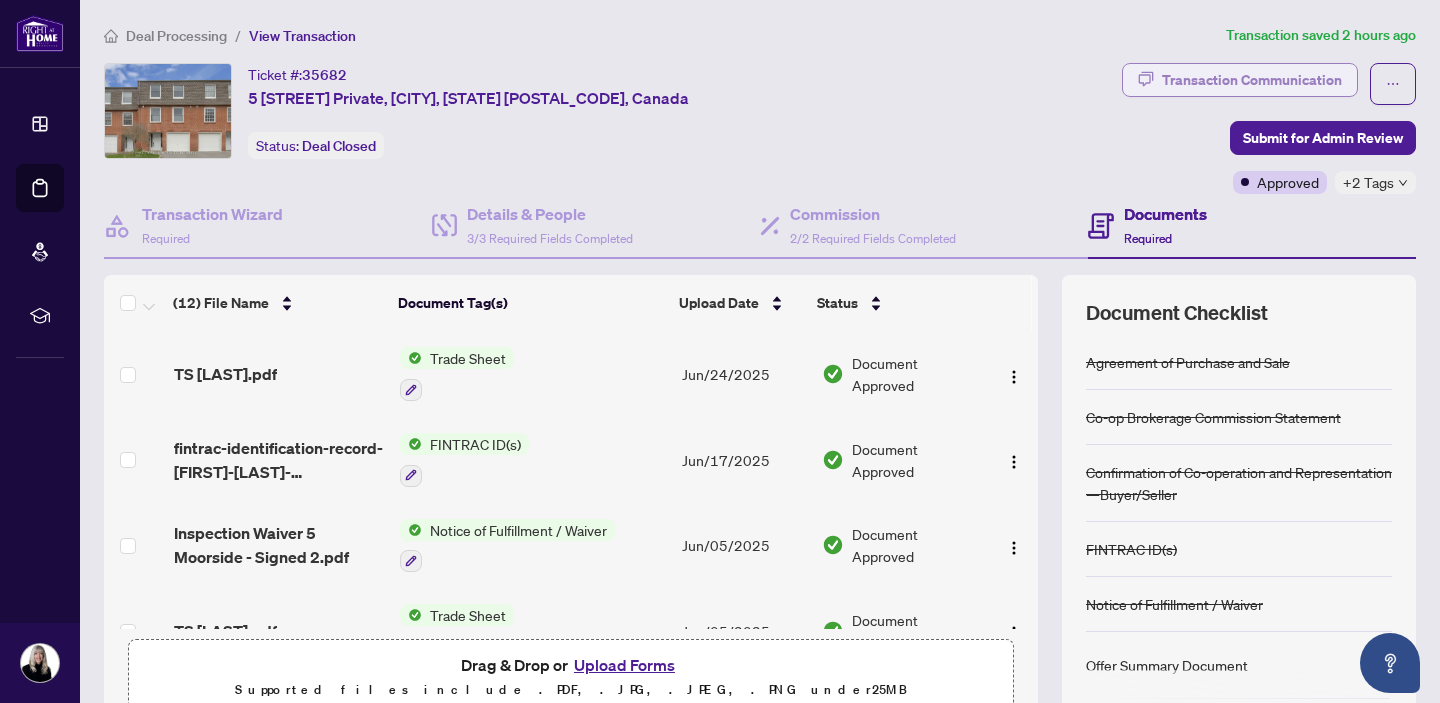 click on "Transaction Communication" at bounding box center (1252, 80) 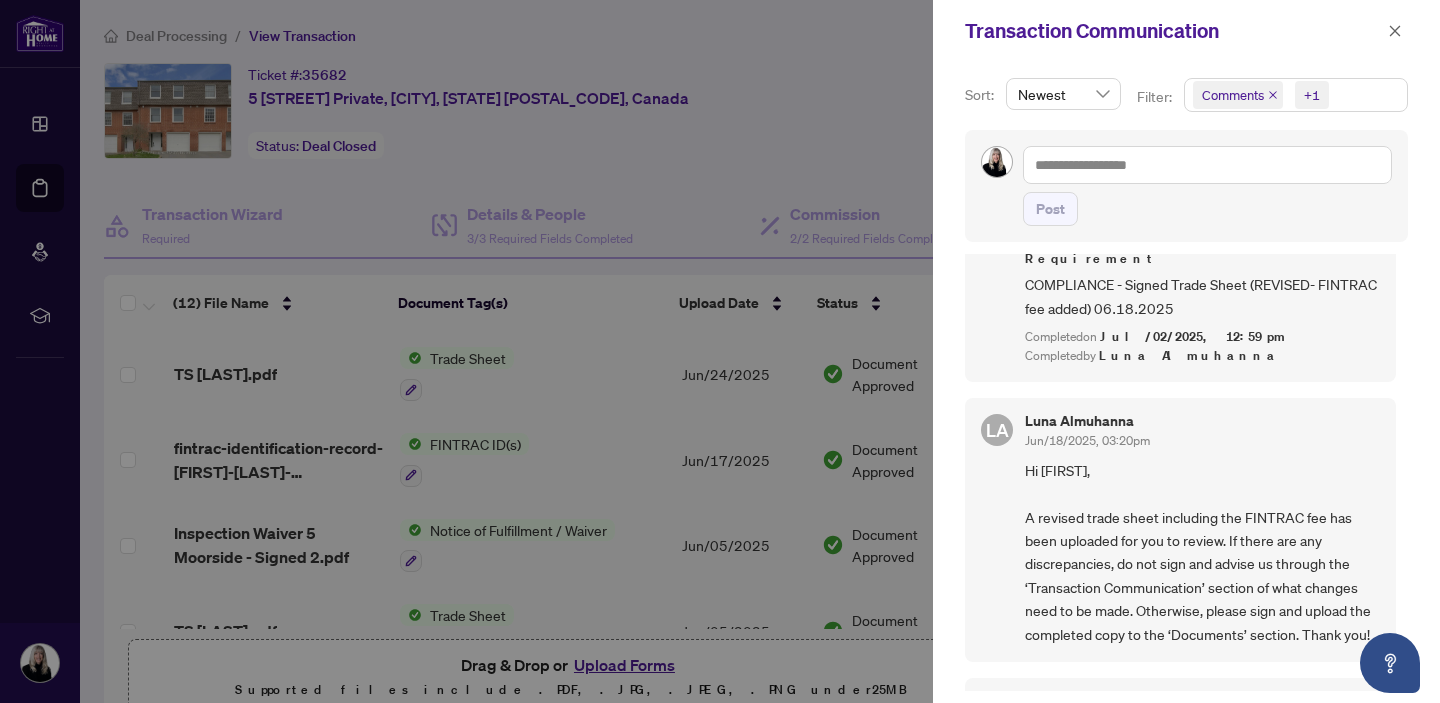 scroll, scrollTop: 0, scrollLeft: 0, axis: both 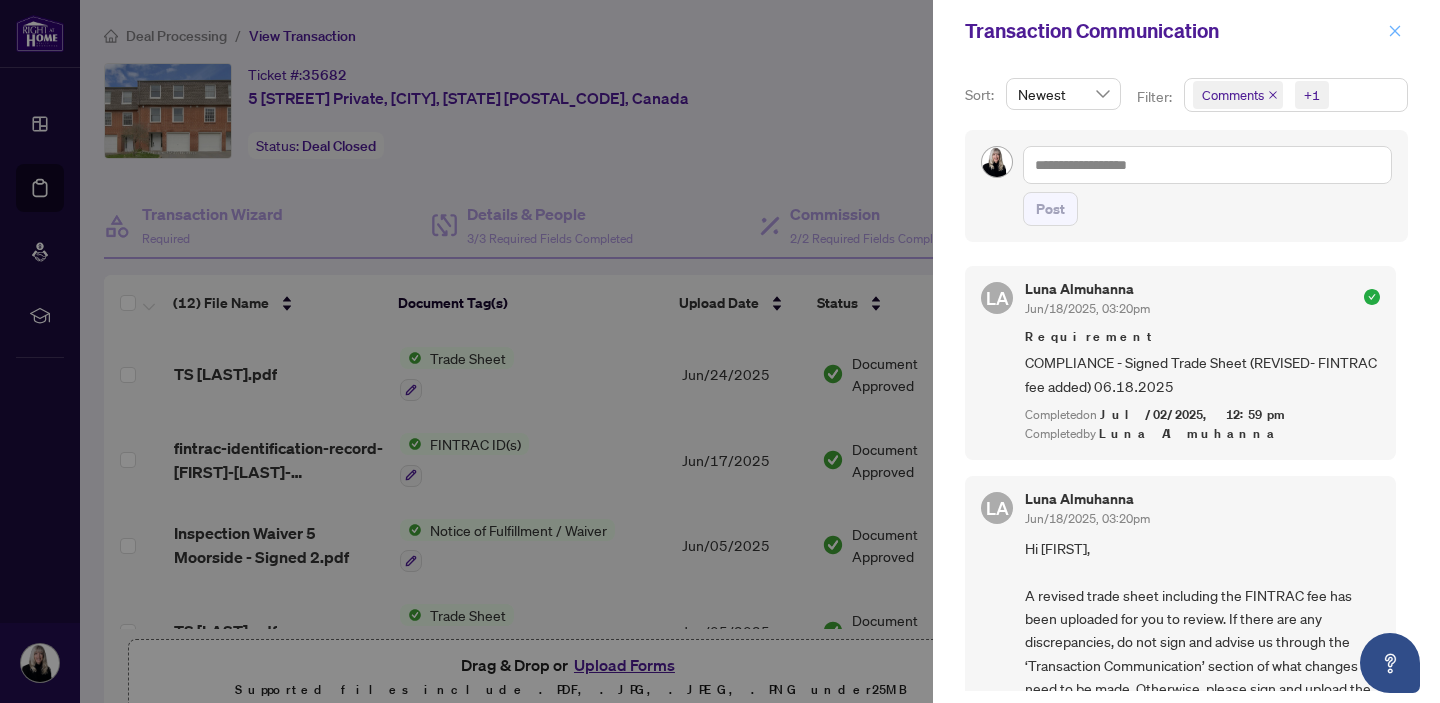 click 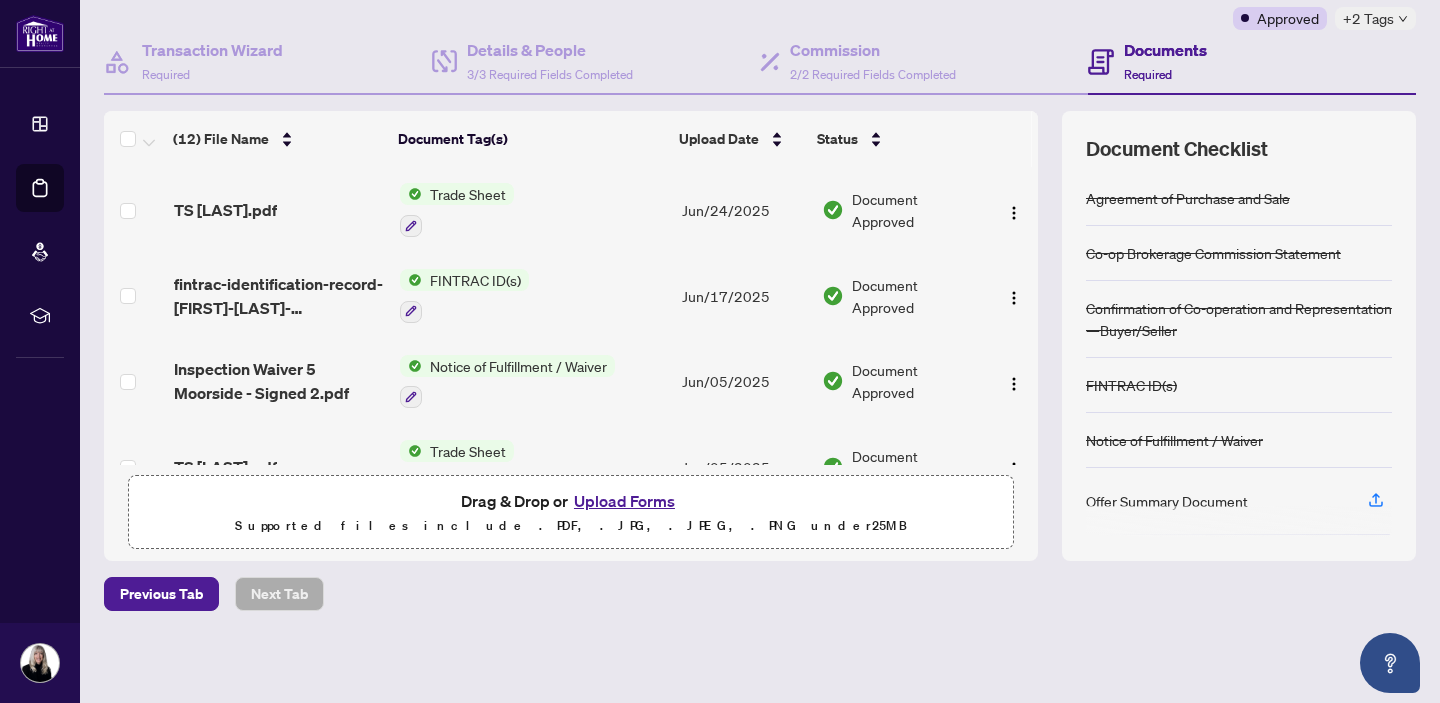 scroll, scrollTop: 0, scrollLeft: 0, axis: both 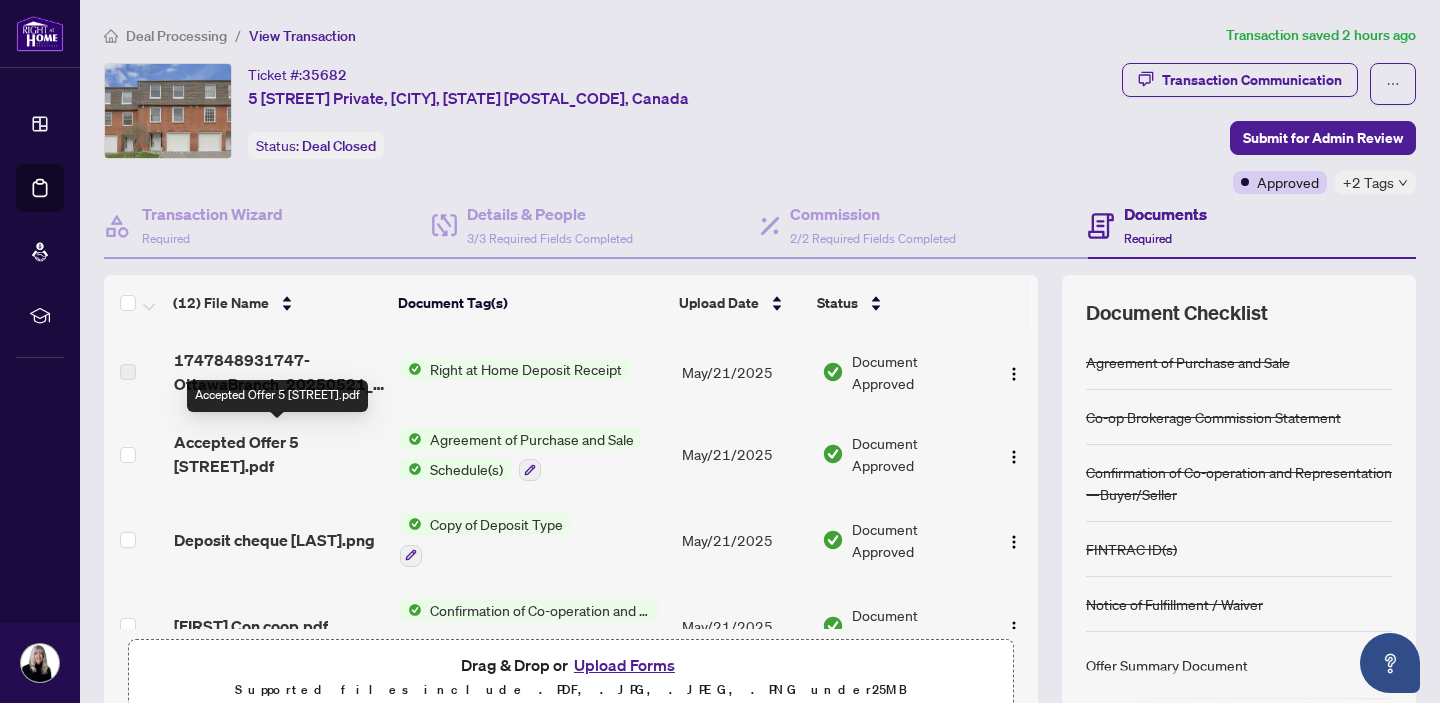 click on "Accepted Offer 5 [STREET].pdf" at bounding box center [279, 454] 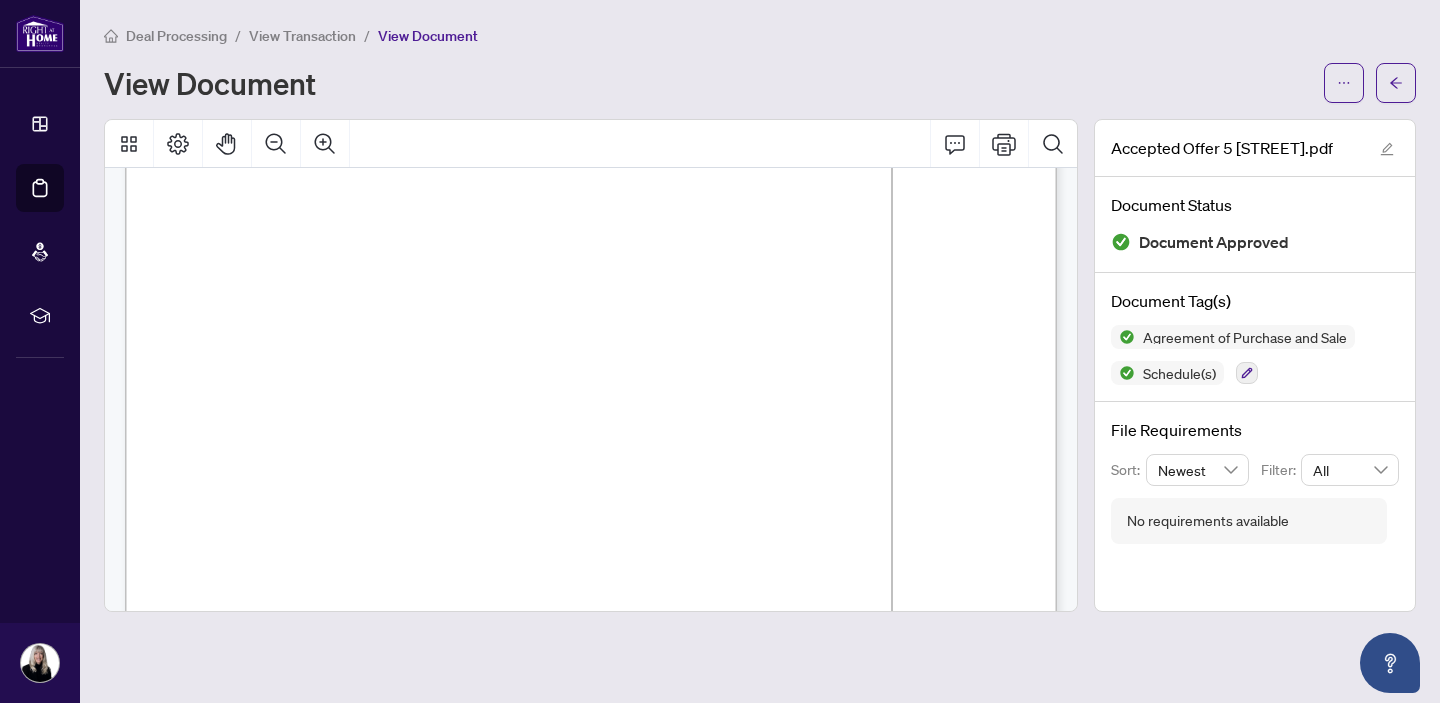 scroll, scrollTop: 0, scrollLeft: 0, axis: both 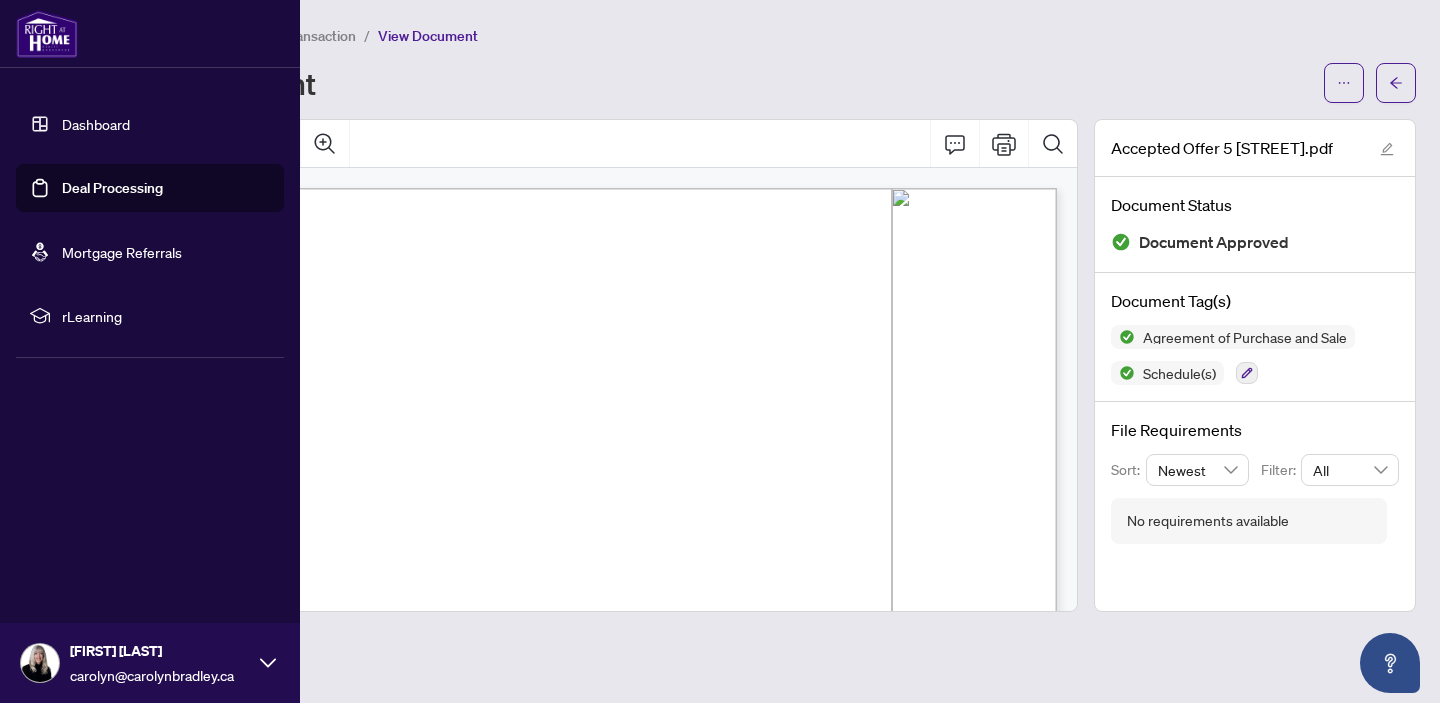 click on "Deal Processing" at bounding box center [112, 188] 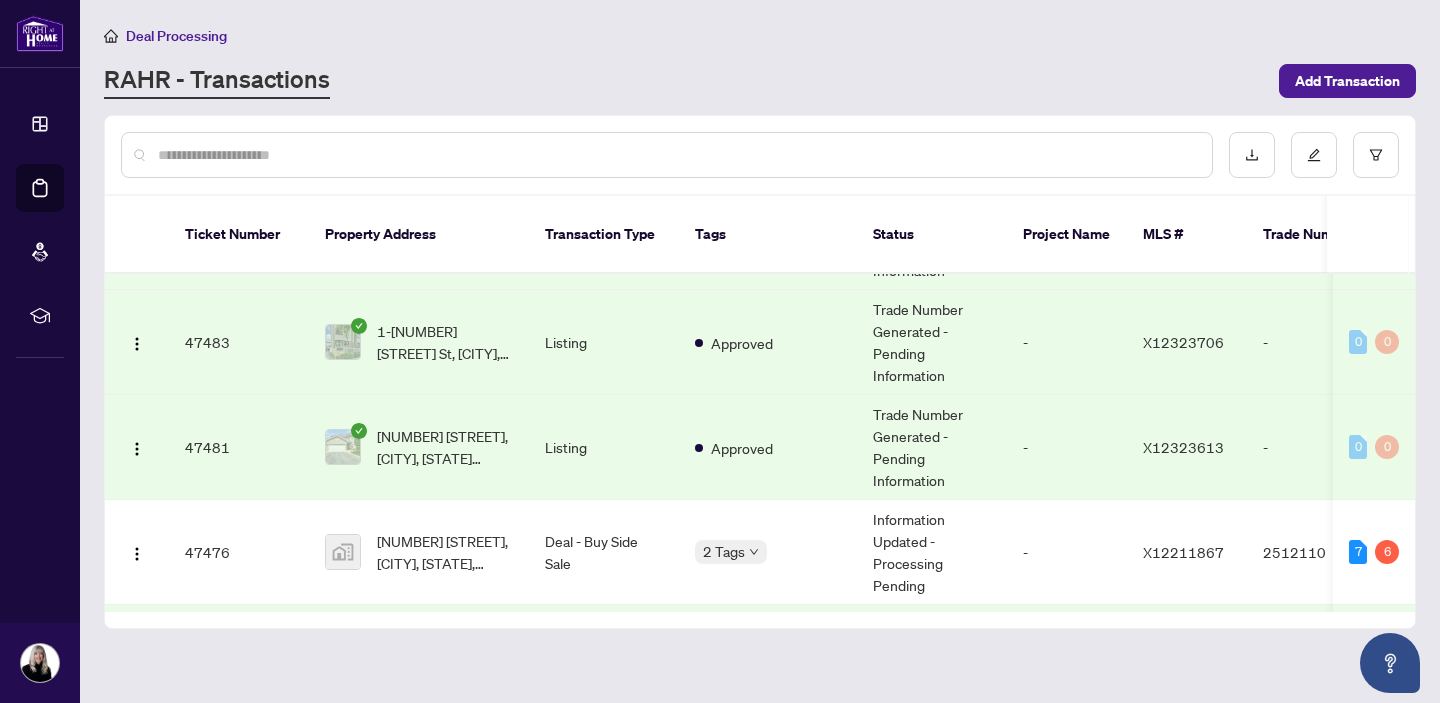 scroll, scrollTop: 238, scrollLeft: 0, axis: vertical 